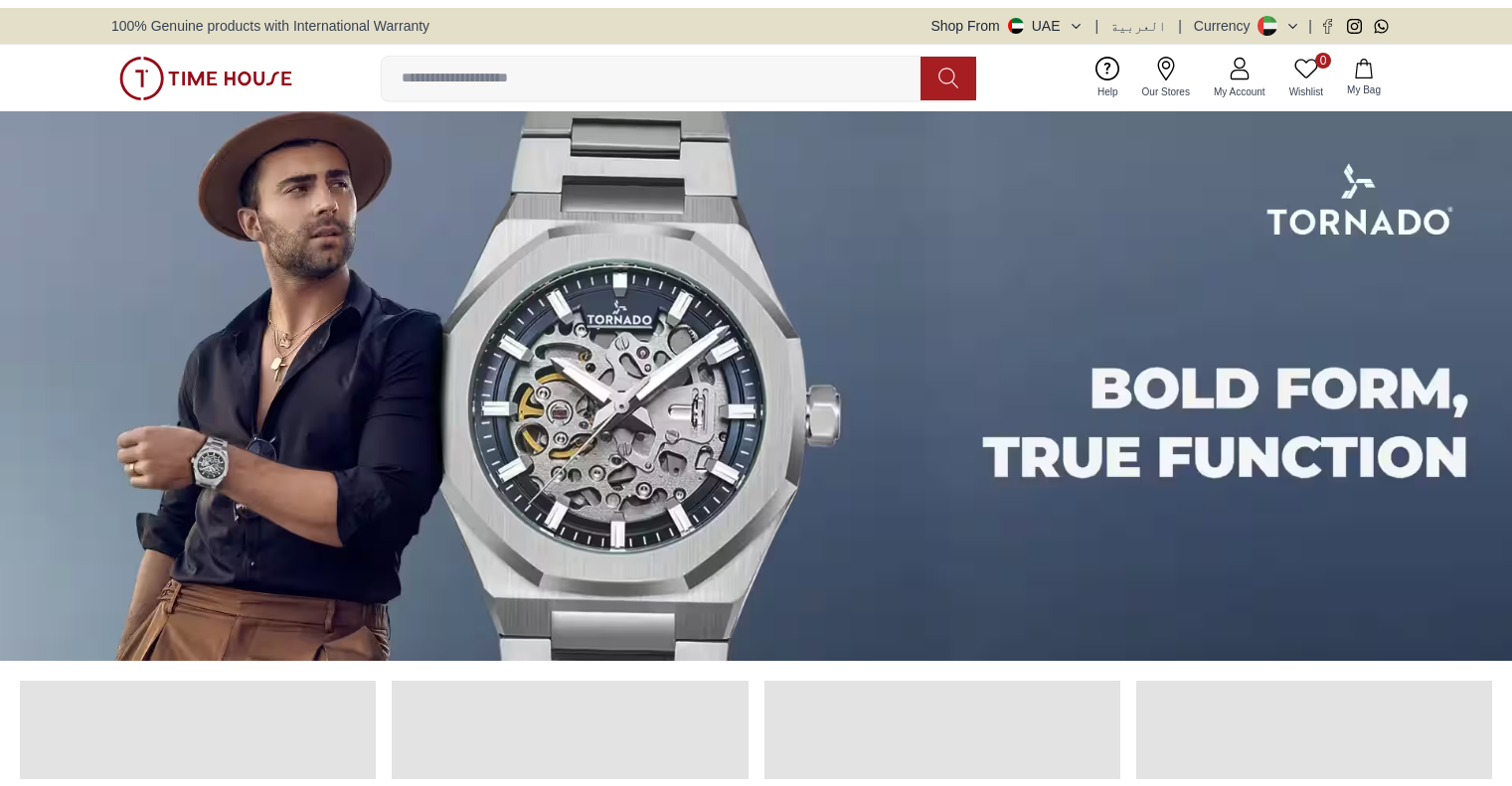 scroll, scrollTop: 0, scrollLeft: 0, axis: both 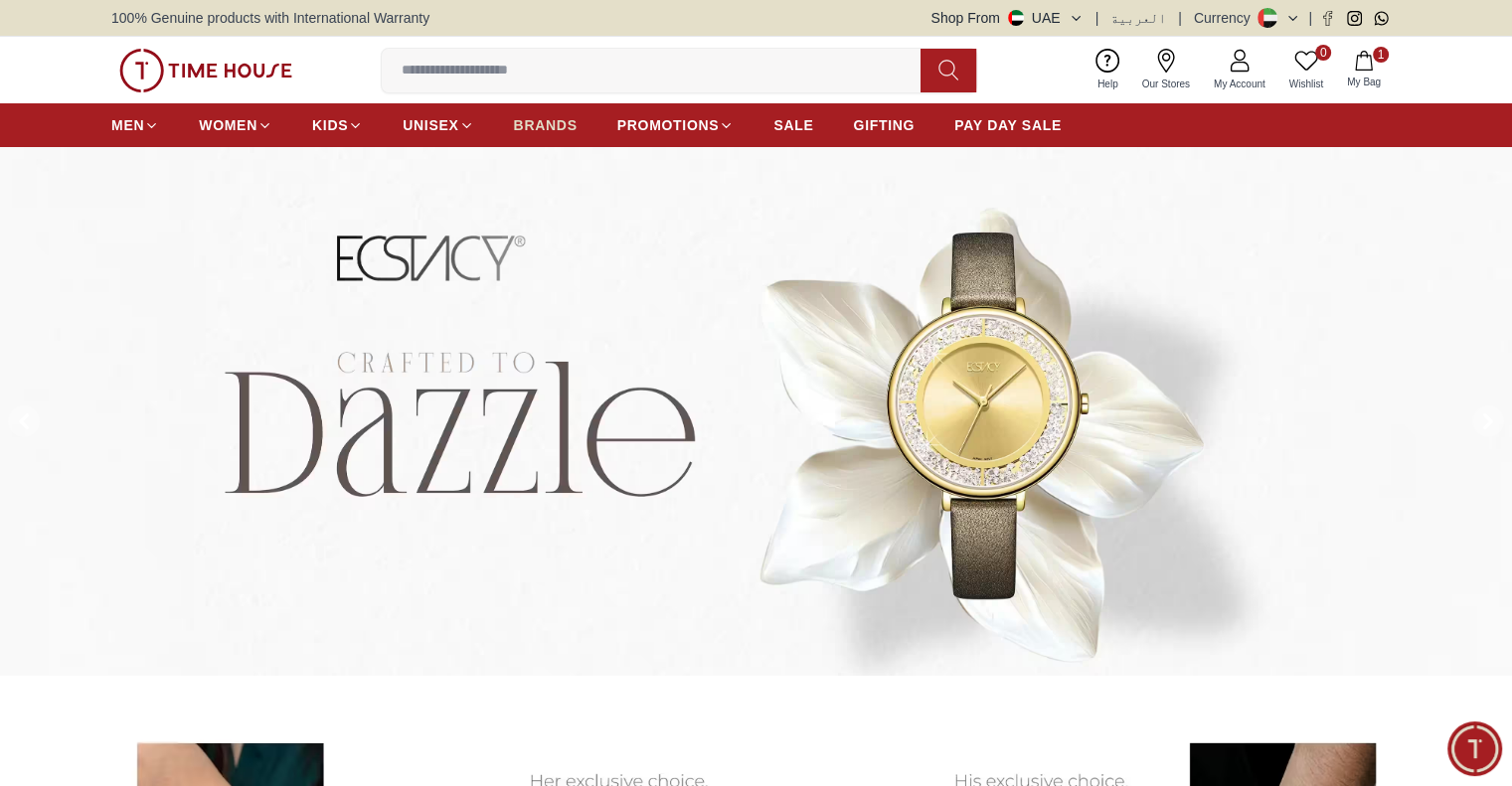click on "BRANDS" at bounding box center [546, 125] 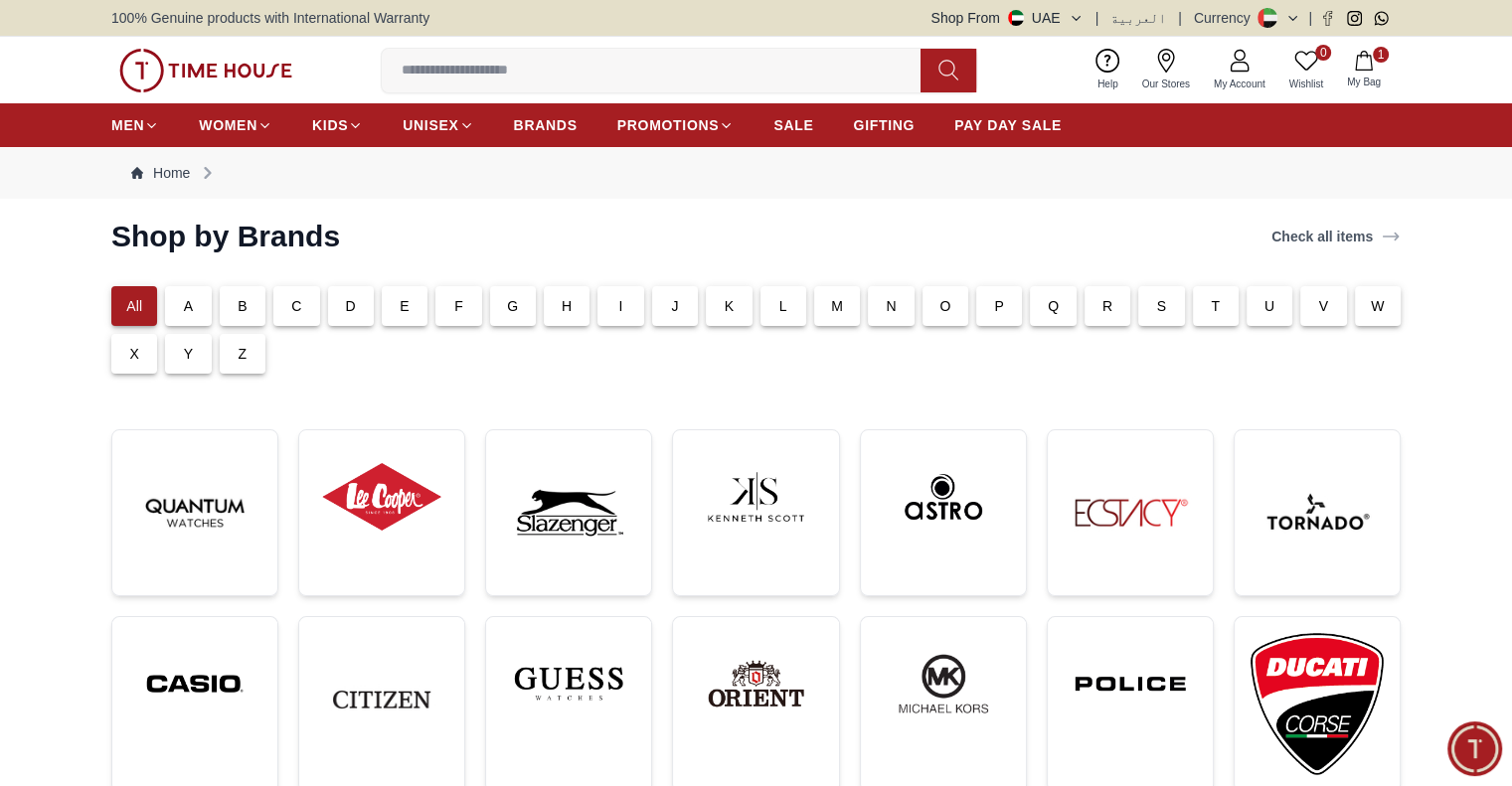 scroll, scrollTop: 596, scrollLeft: 0, axis: vertical 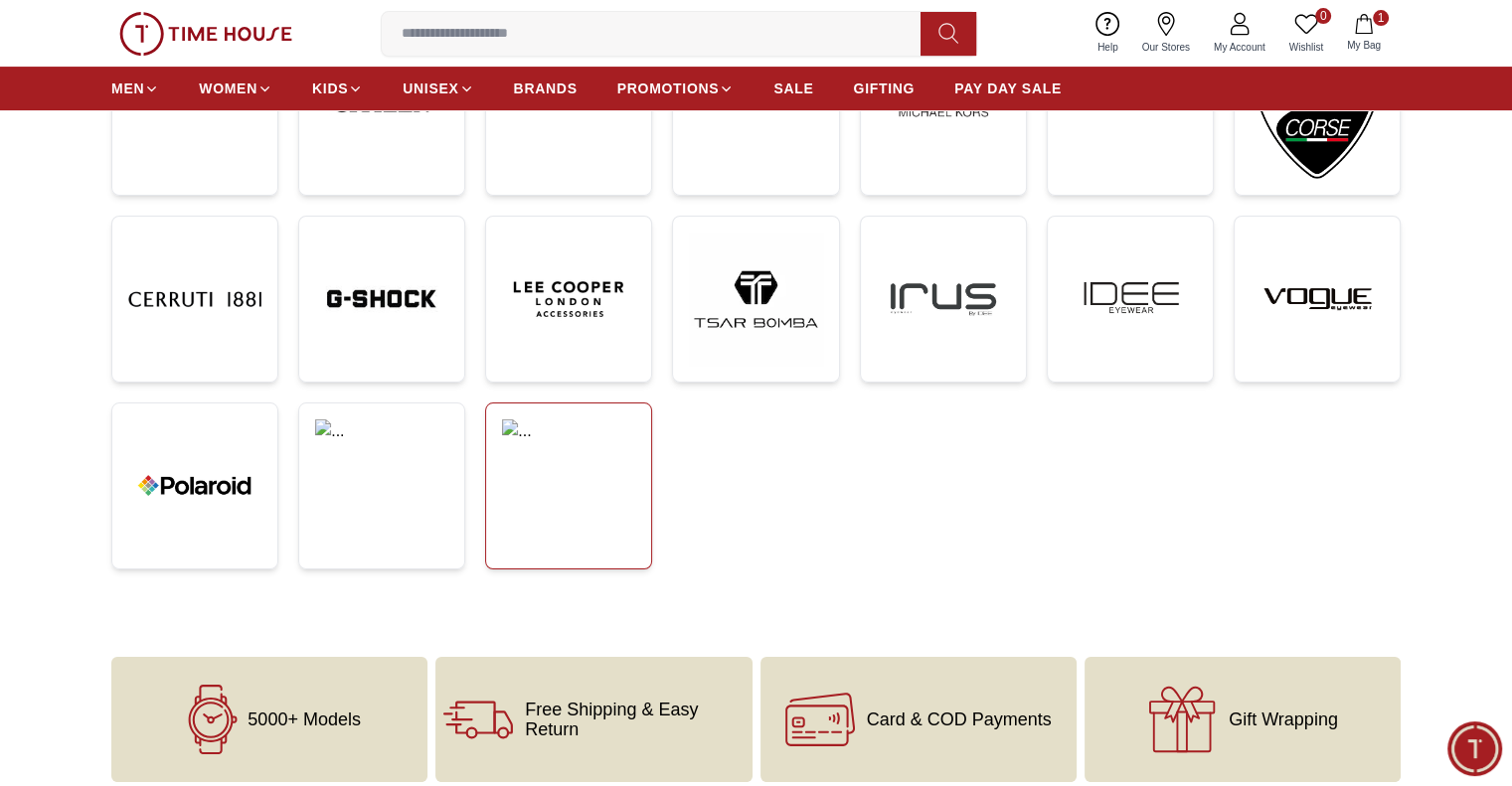 click at bounding box center (569, 452) 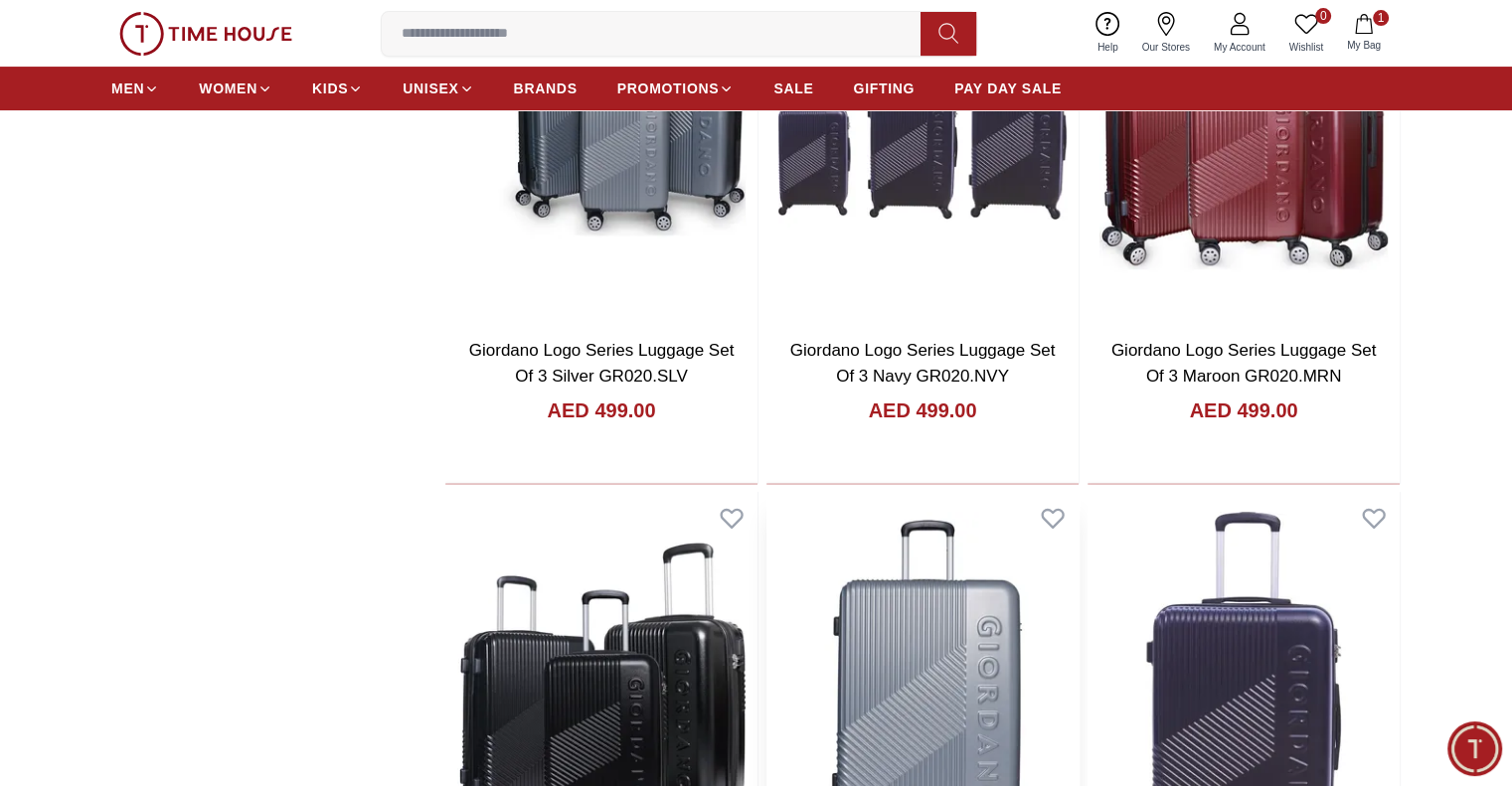 scroll, scrollTop: 397, scrollLeft: 0, axis: vertical 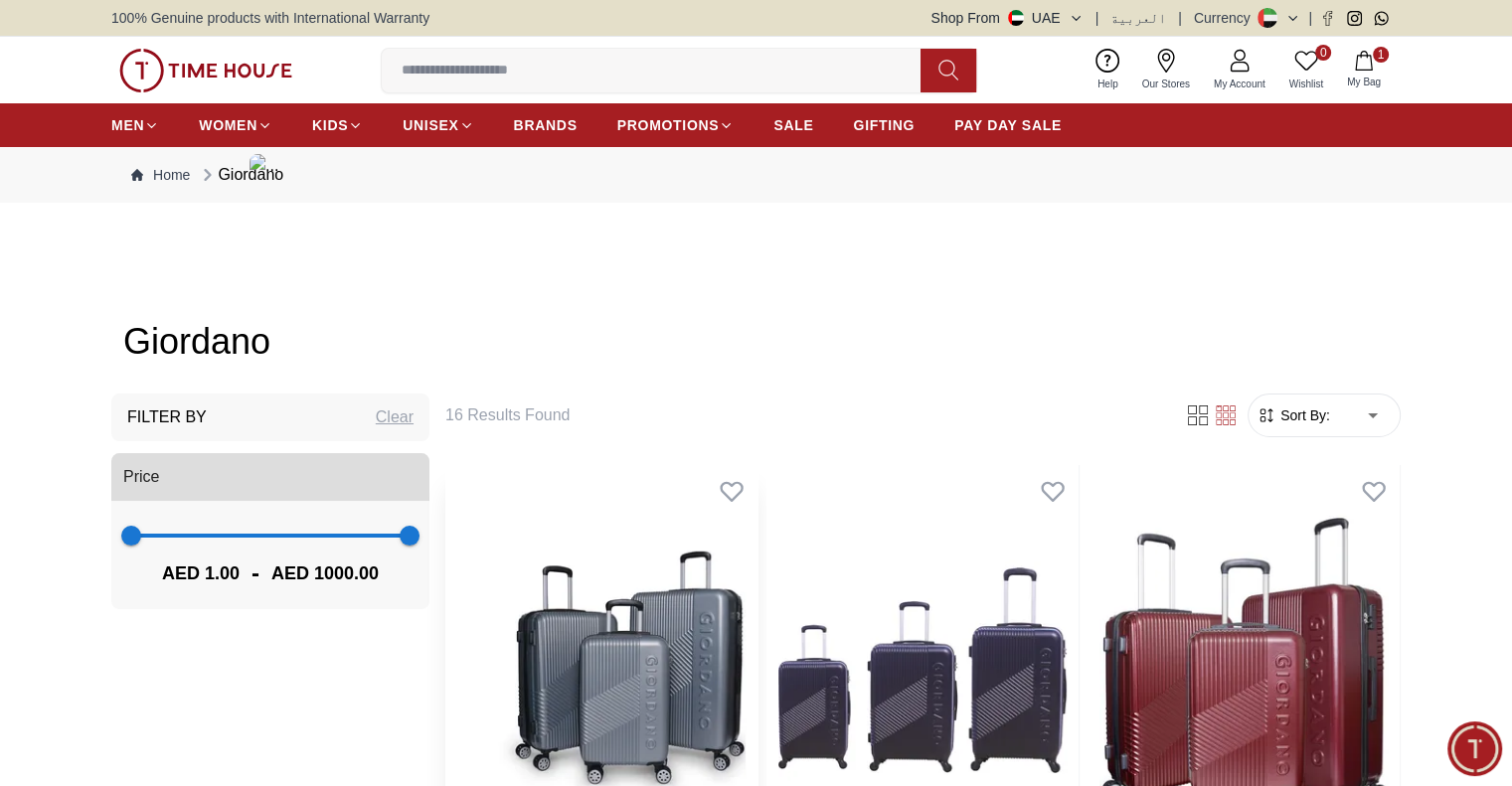 click at bounding box center [601, 670] 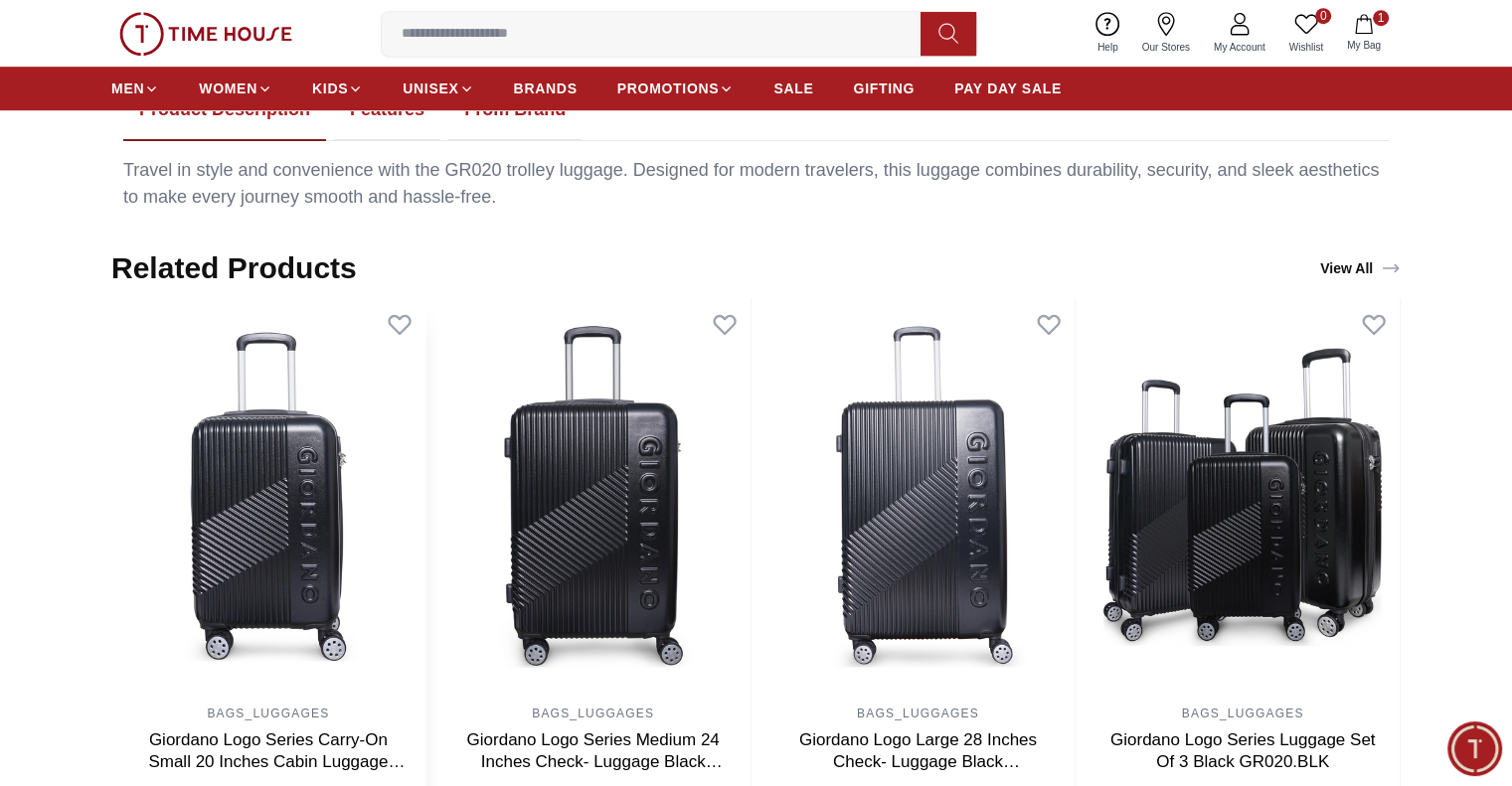 scroll, scrollTop: 1022, scrollLeft: 0, axis: vertical 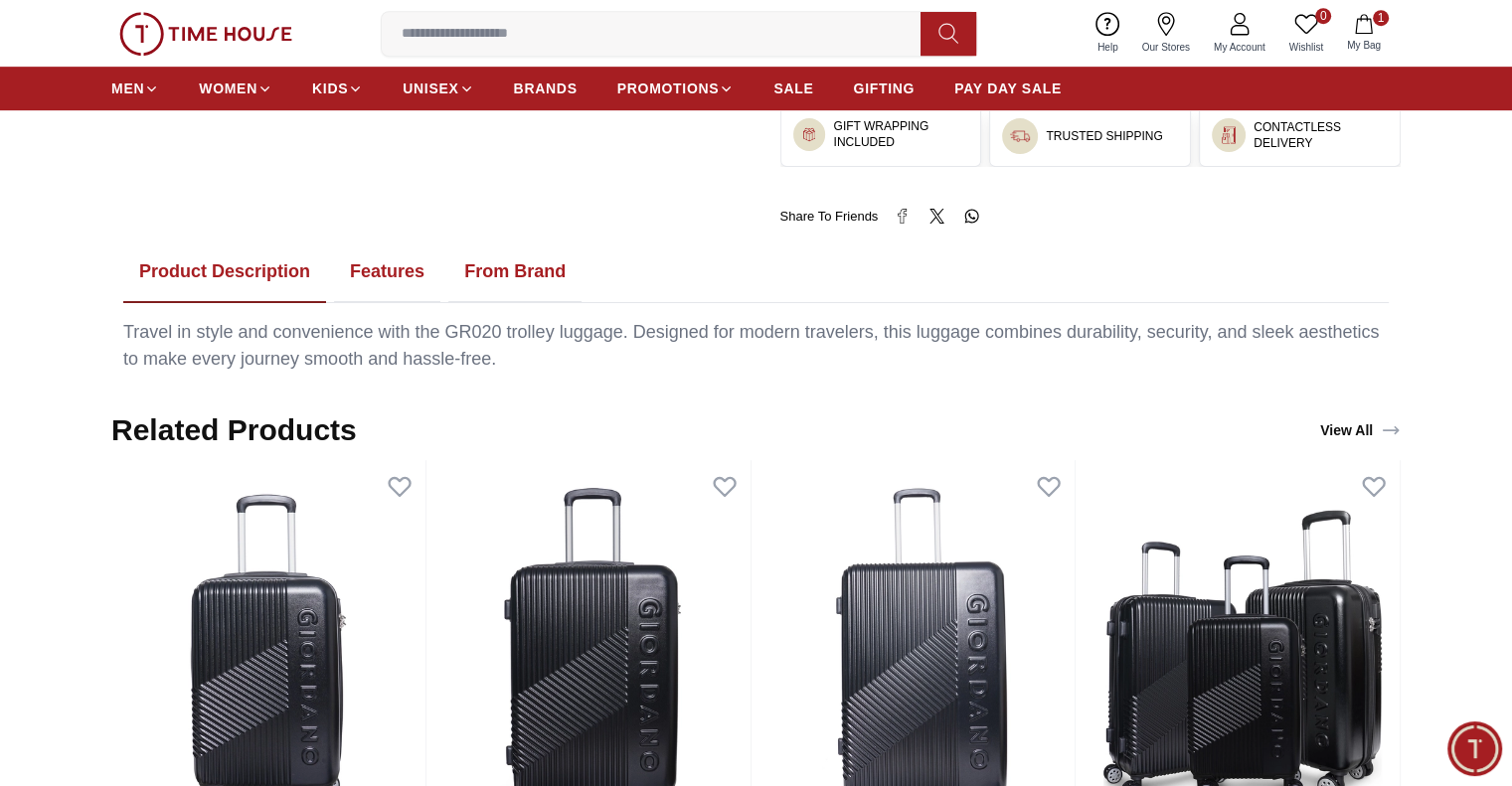 click on "Features" at bounding box center [387, 272] 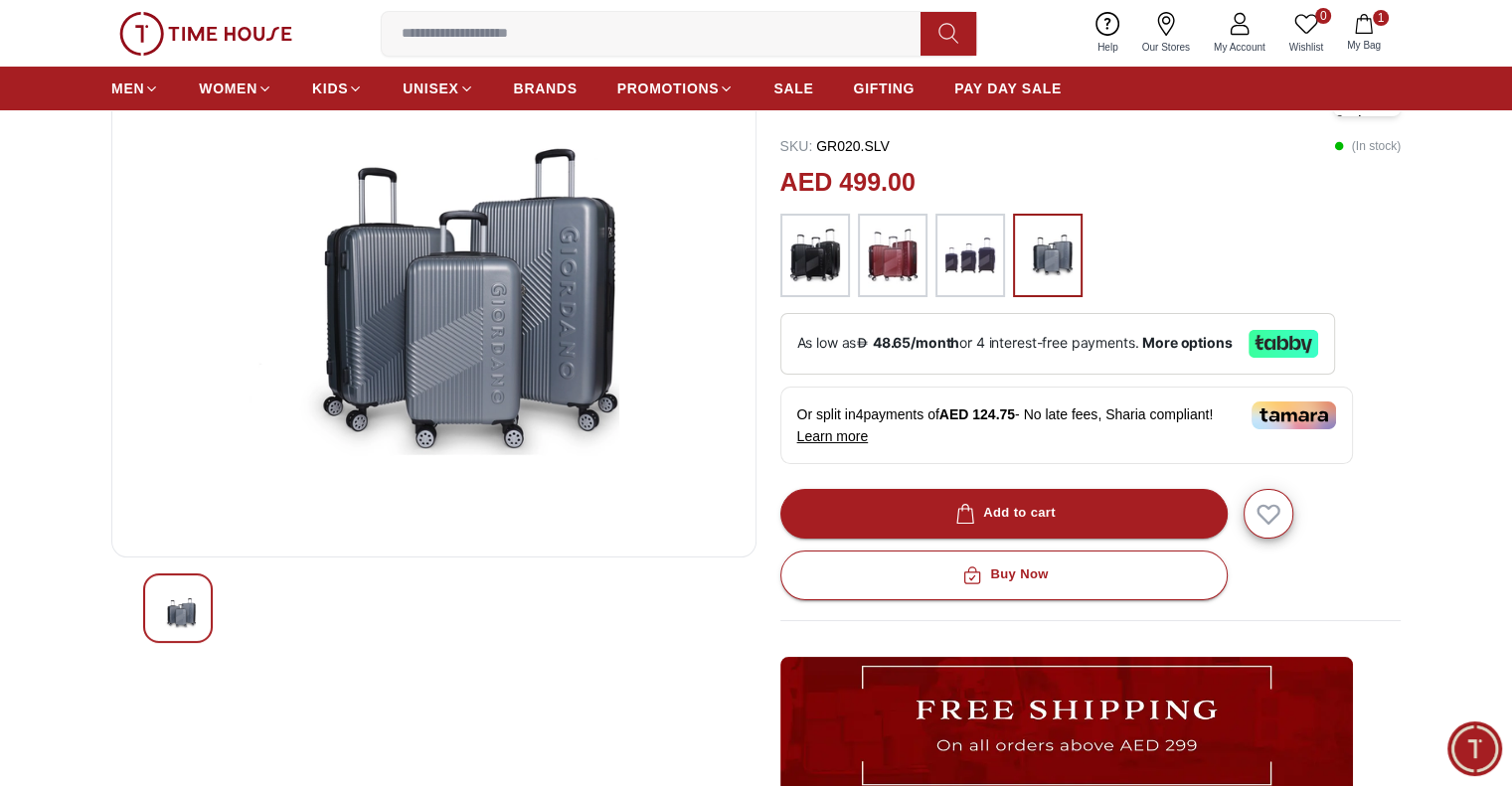 scroll, scrollTop: 0, scrollLeft: 0, axis: both 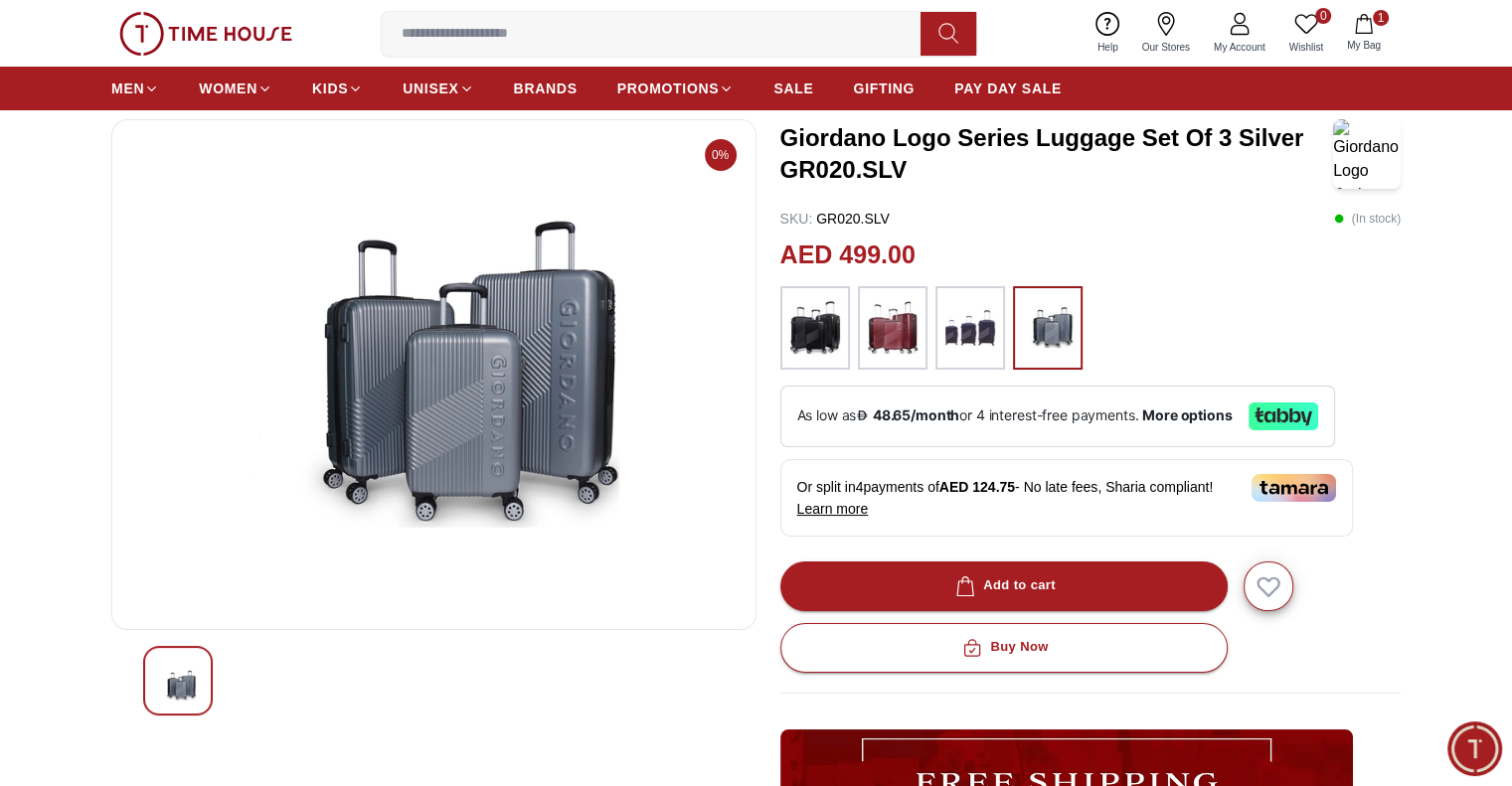 click at bounding box center (815, 328) 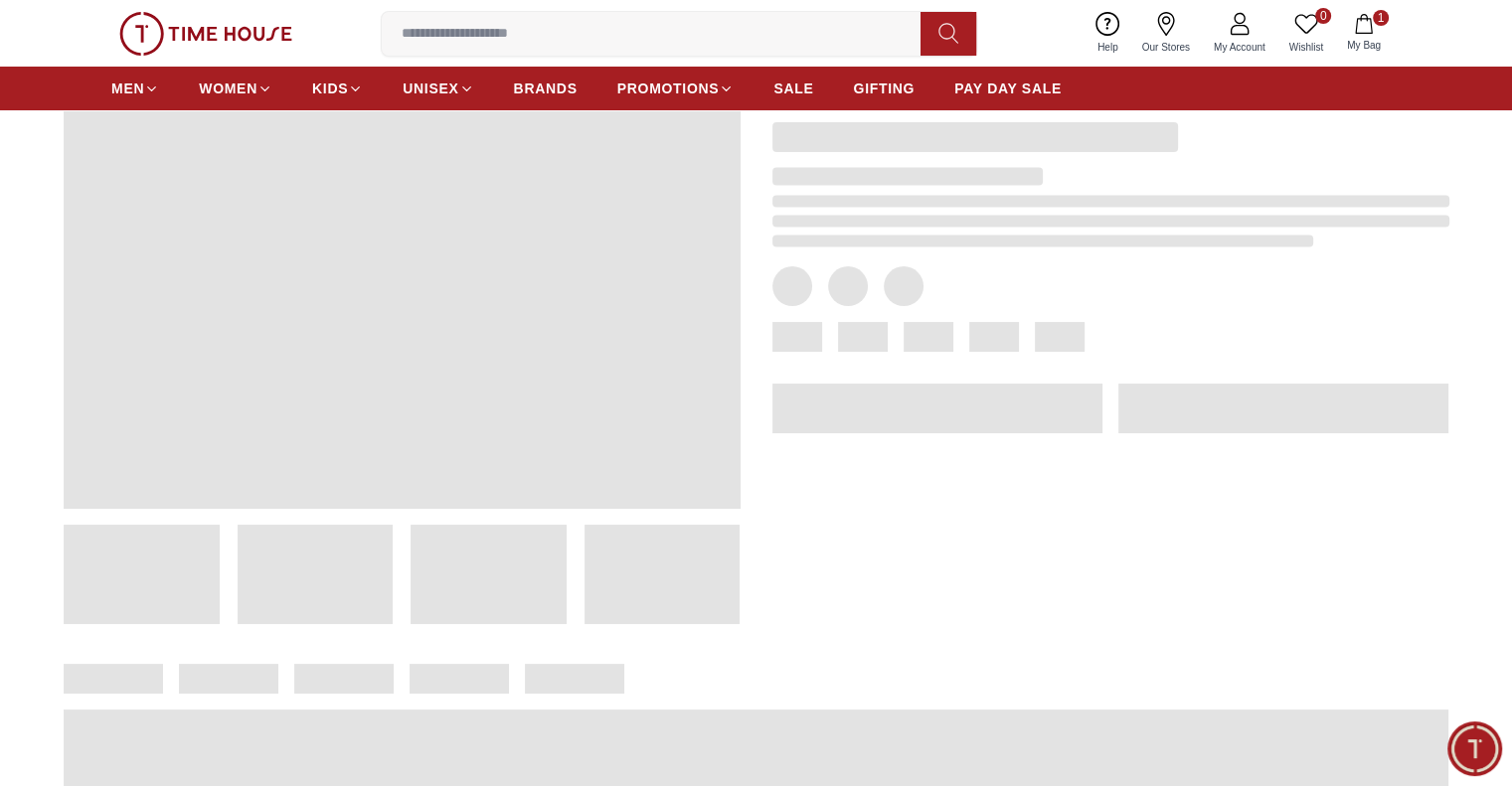 click at bounding box center (863, 337) 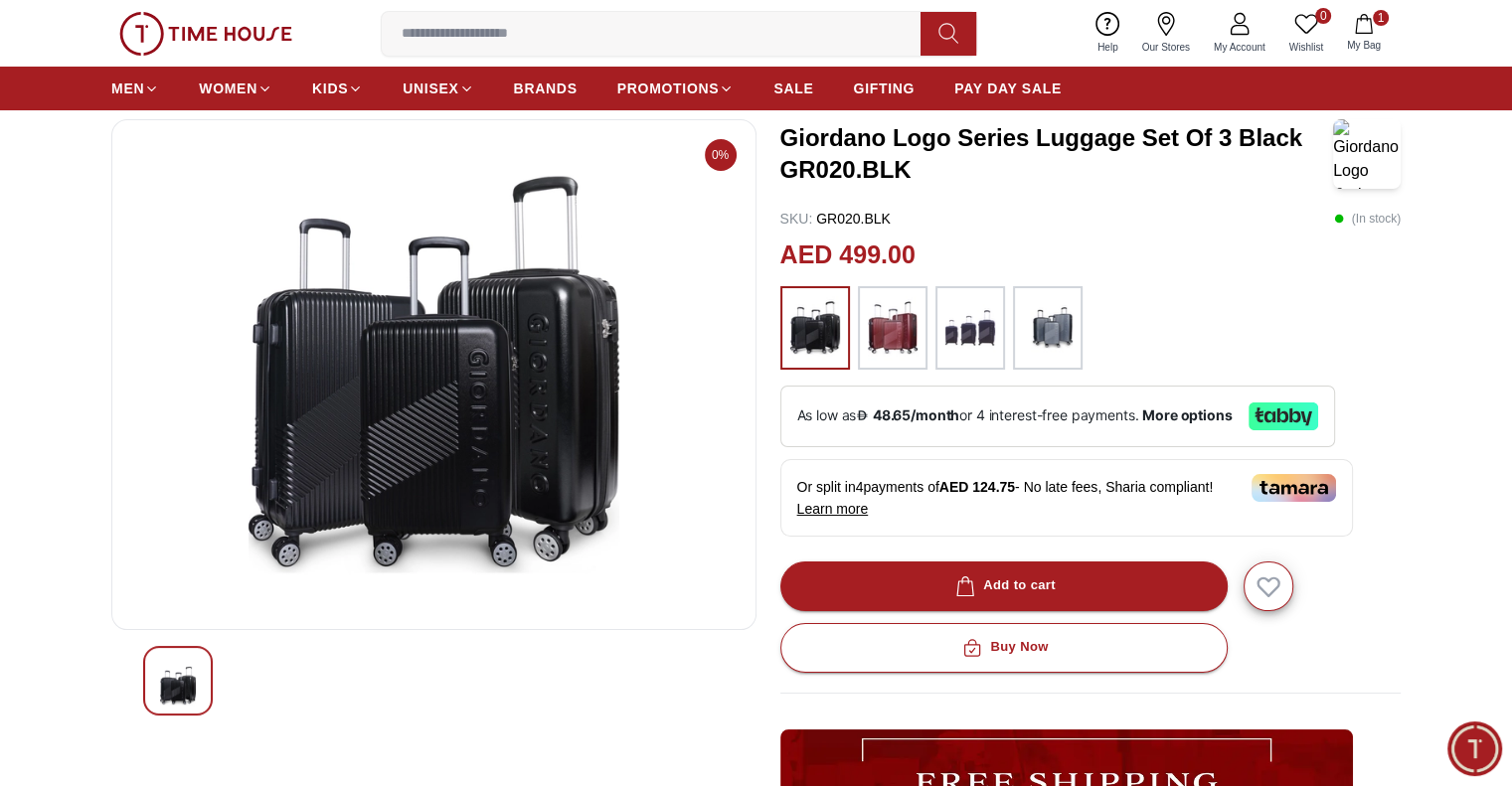 click at bounding box center [893, 328] 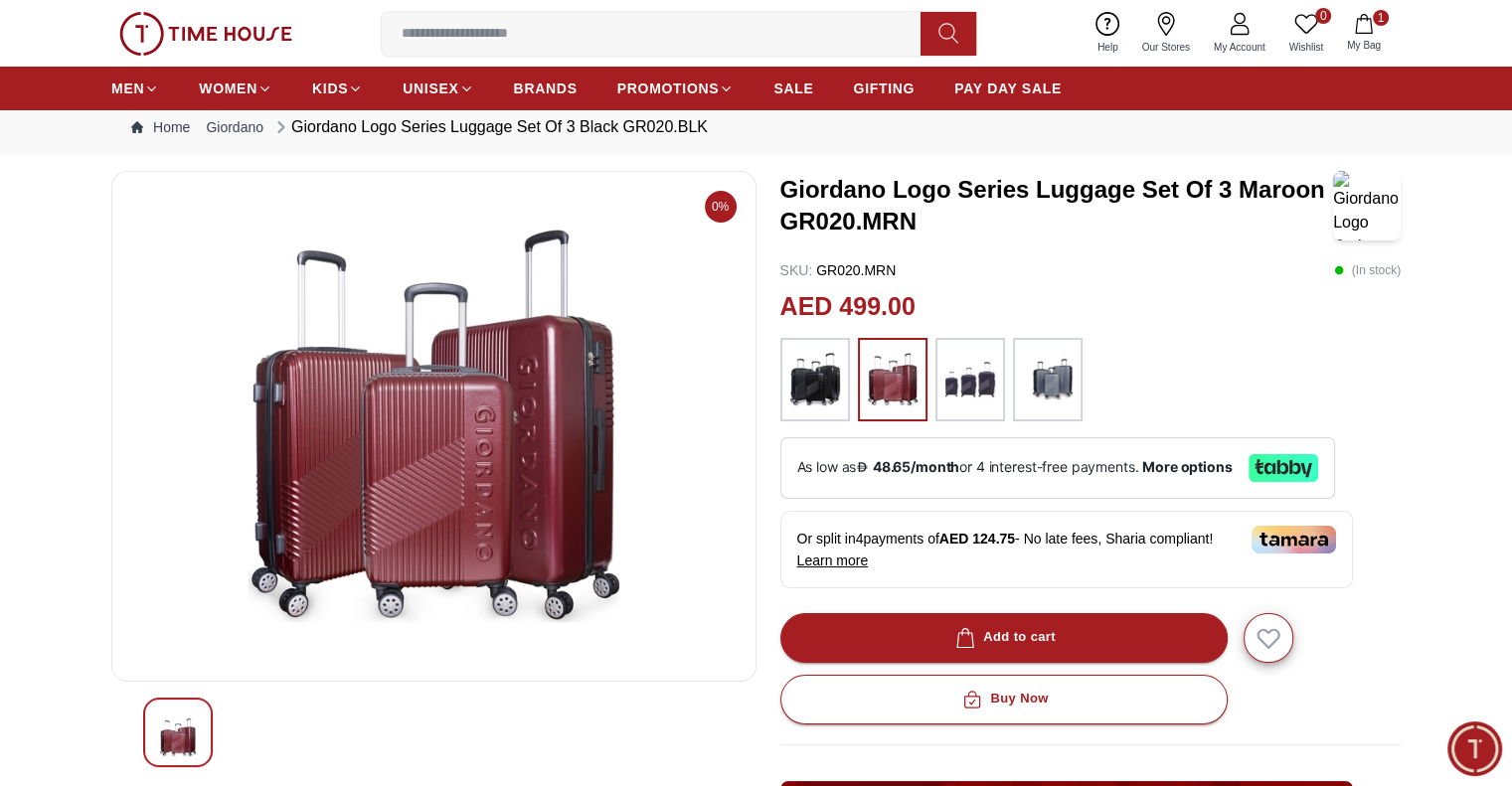 scroll, scrollTop: 0, scrollLeft: 0, axis: both 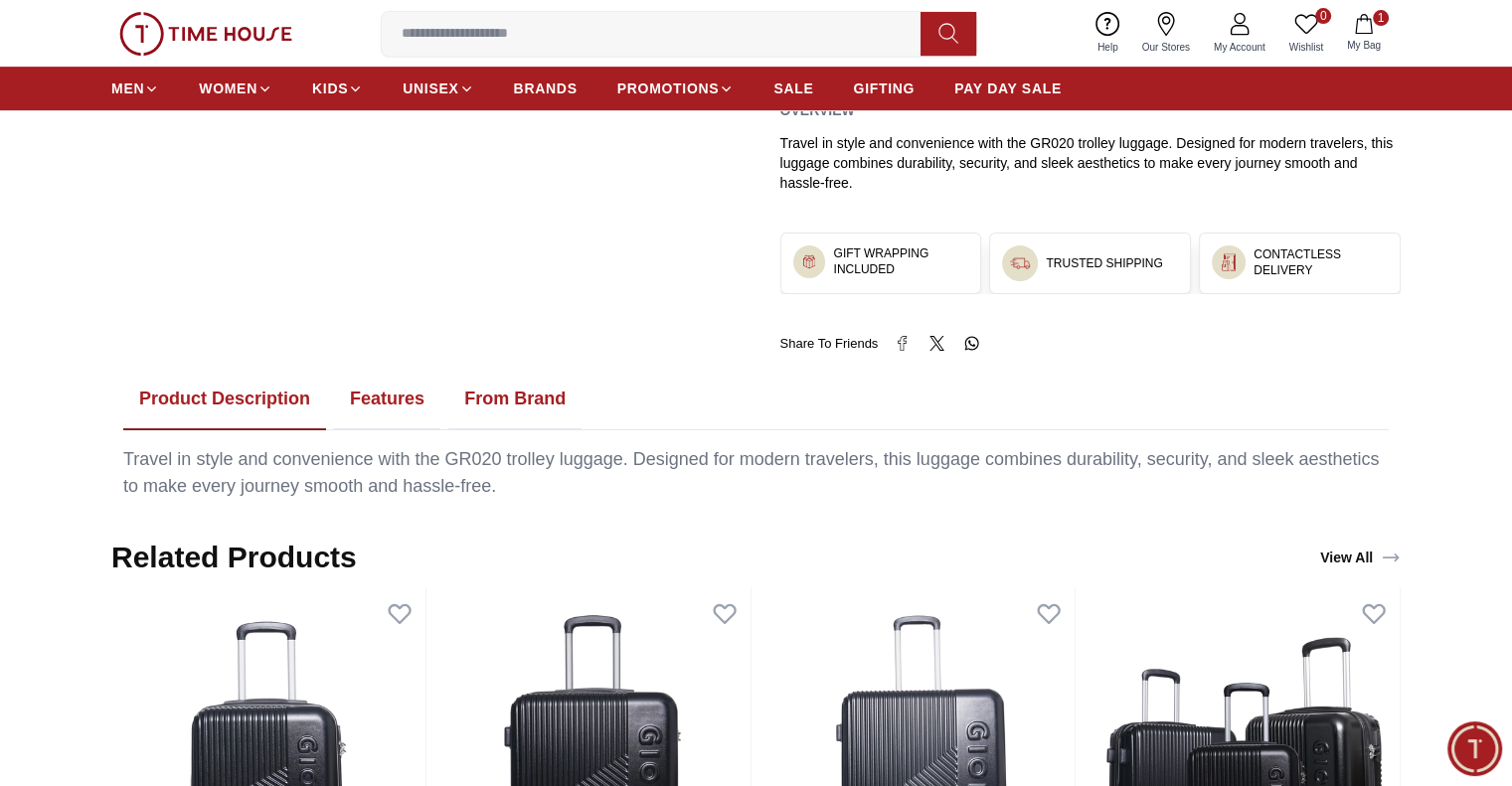click on "Features" at bounding box center (387, 399) 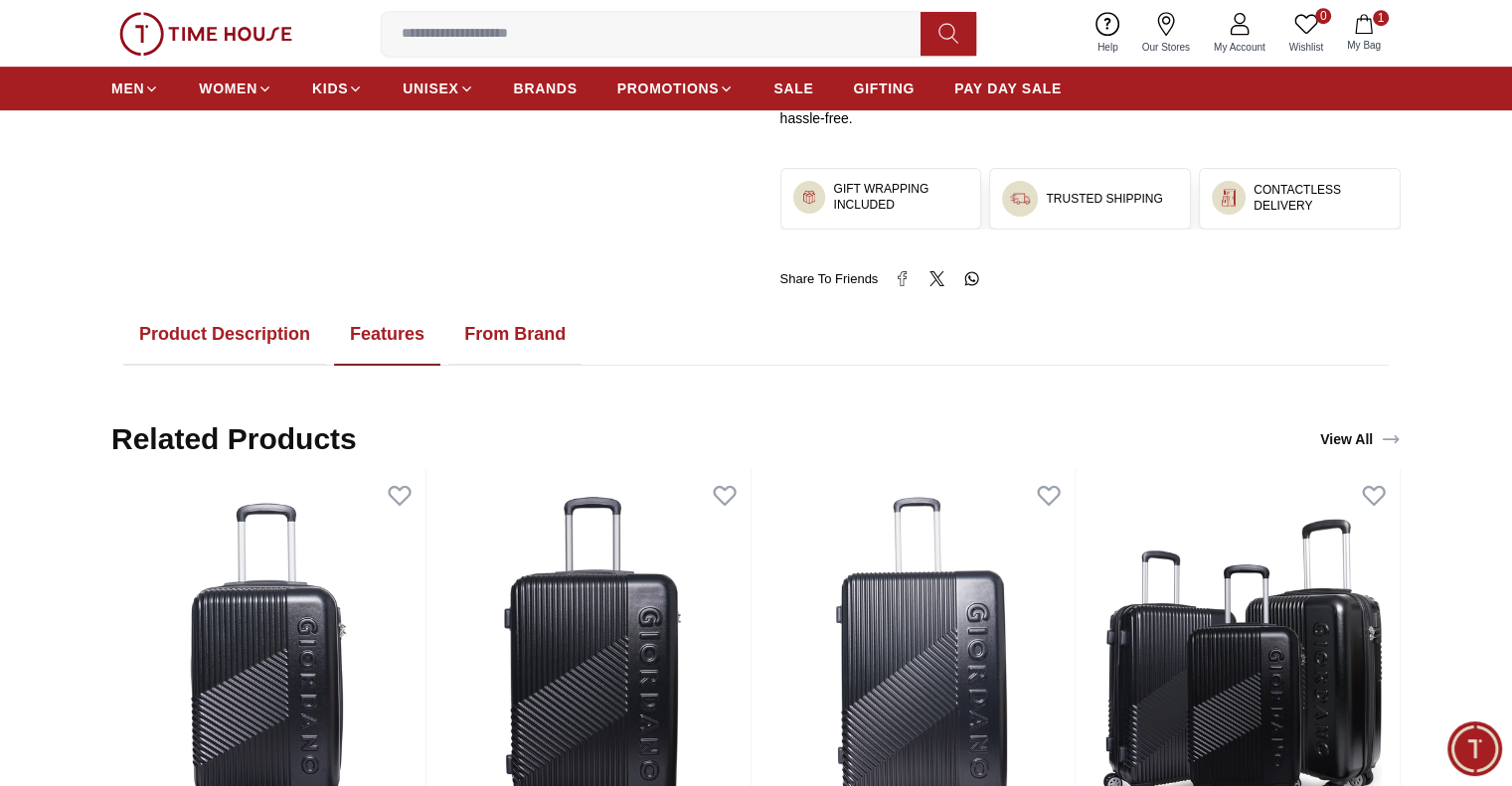 scroll, scrollTop: 994, scrollLeft: 0, axis: vertical 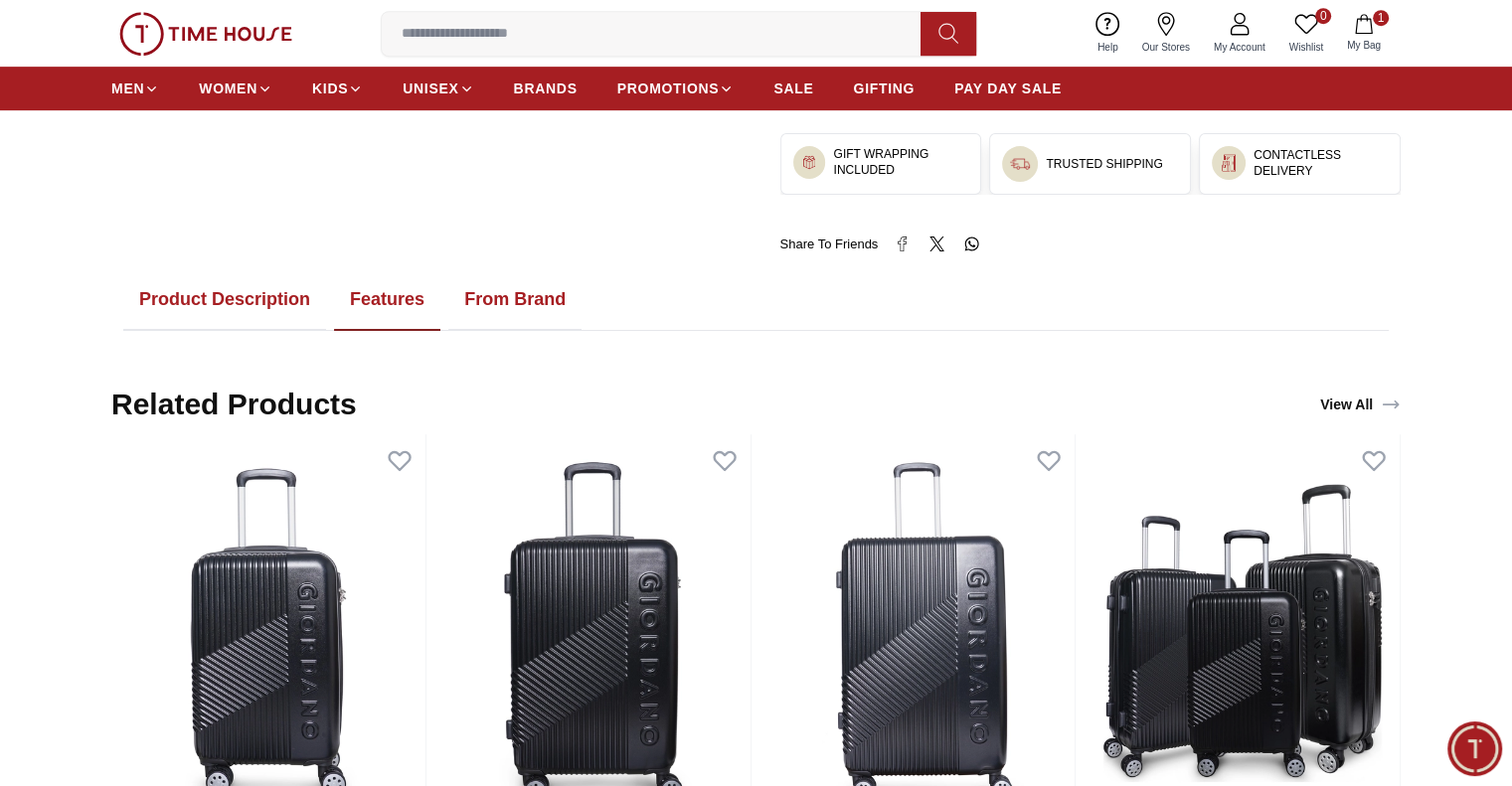 click at bounding box center [206, 34] 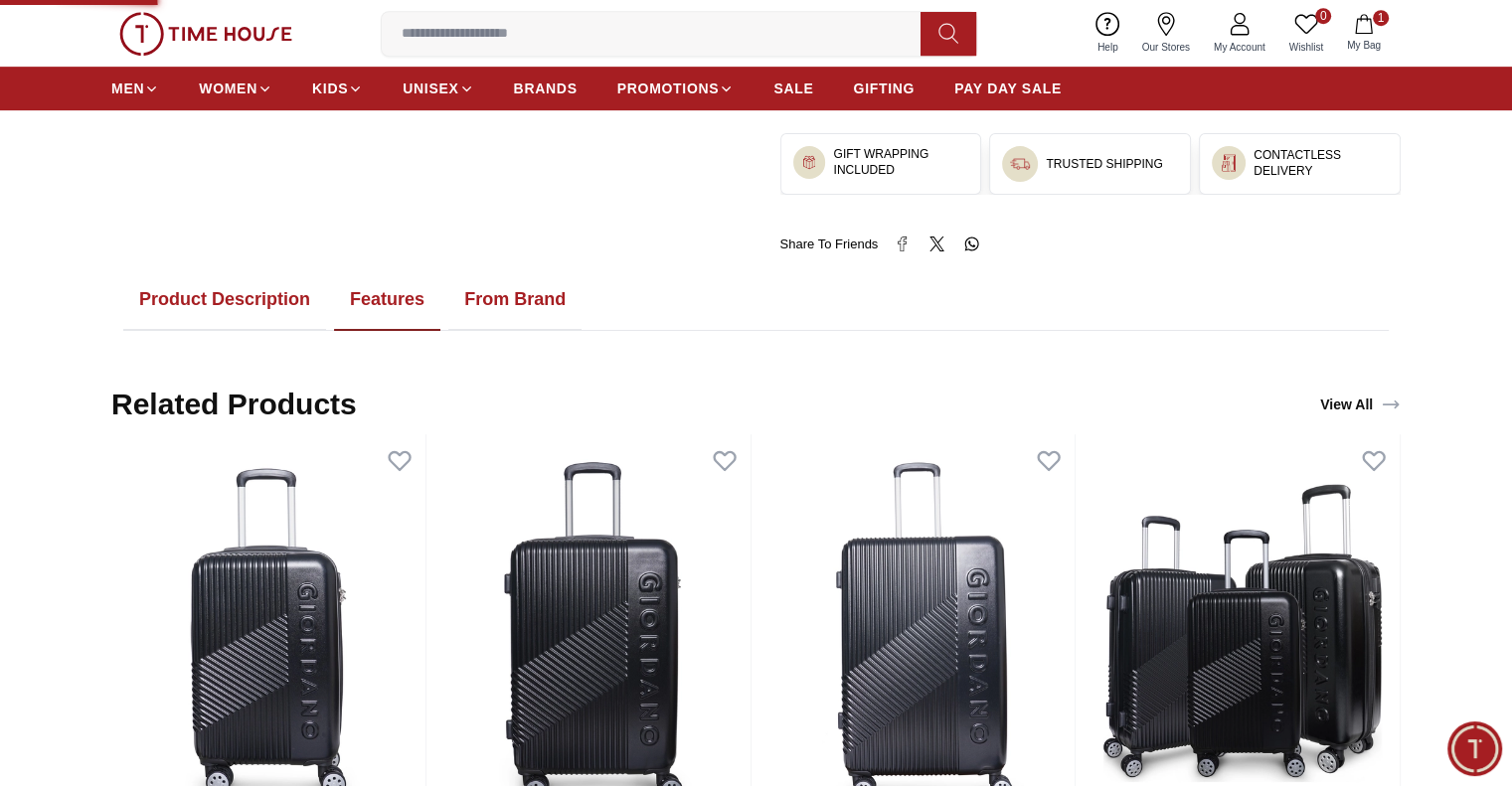 scroll, scrollTop: 0, scrollLeft: 0, axis: both 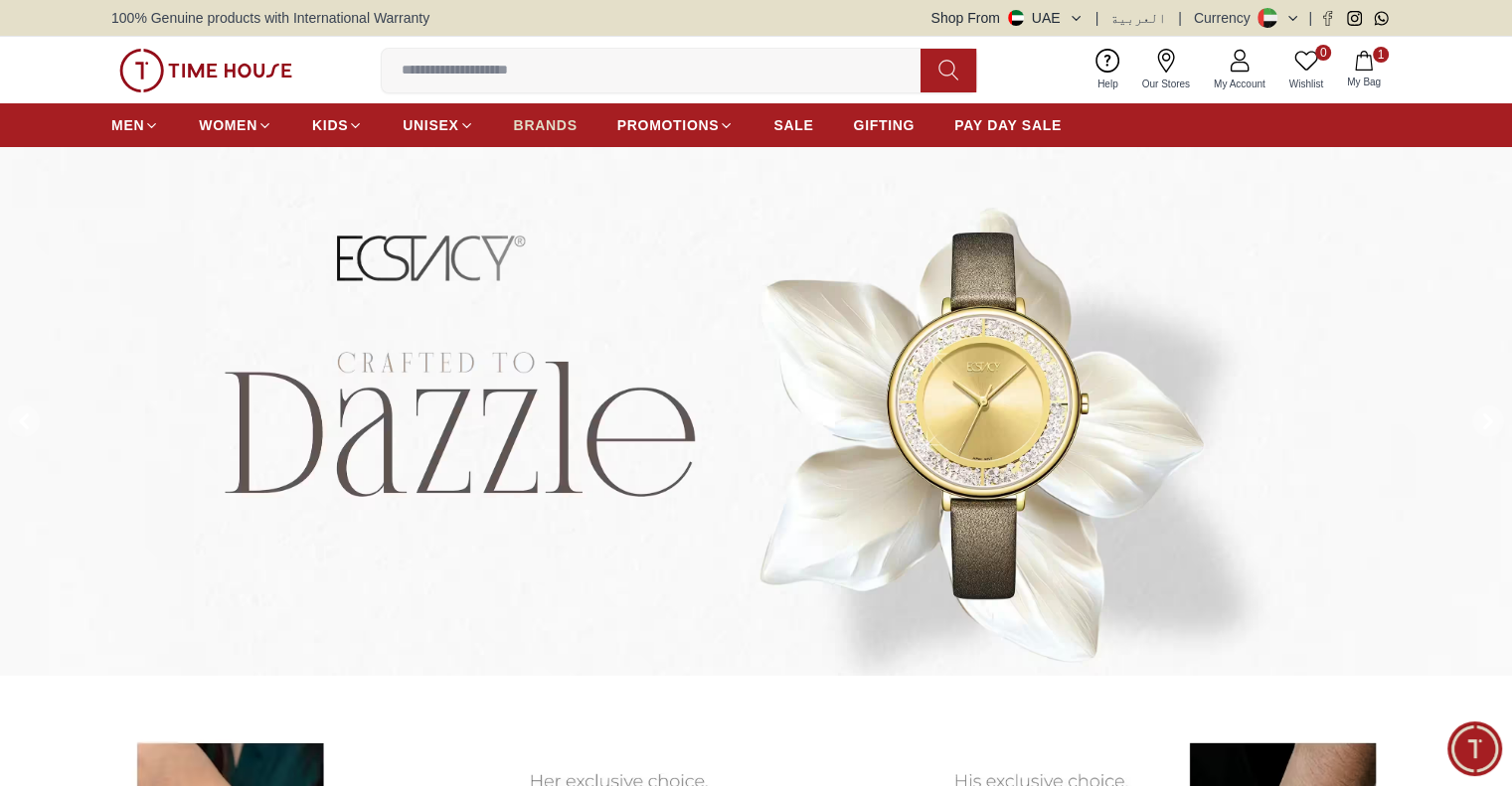 click on "BRANDS" at bounding box center (546, 125) 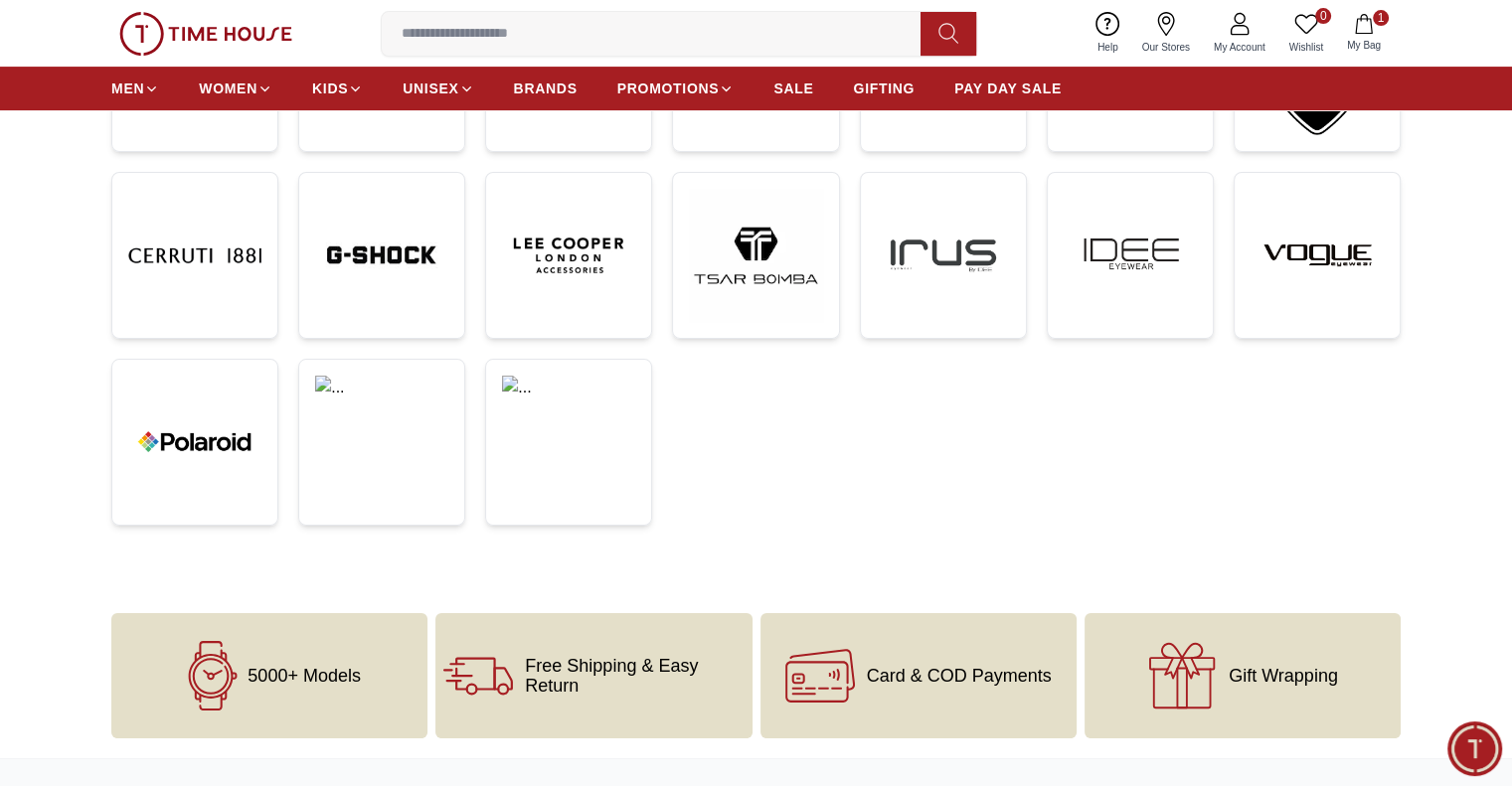 scroll, scrollTop: 894, scrollLeft: 0, axis: vertical 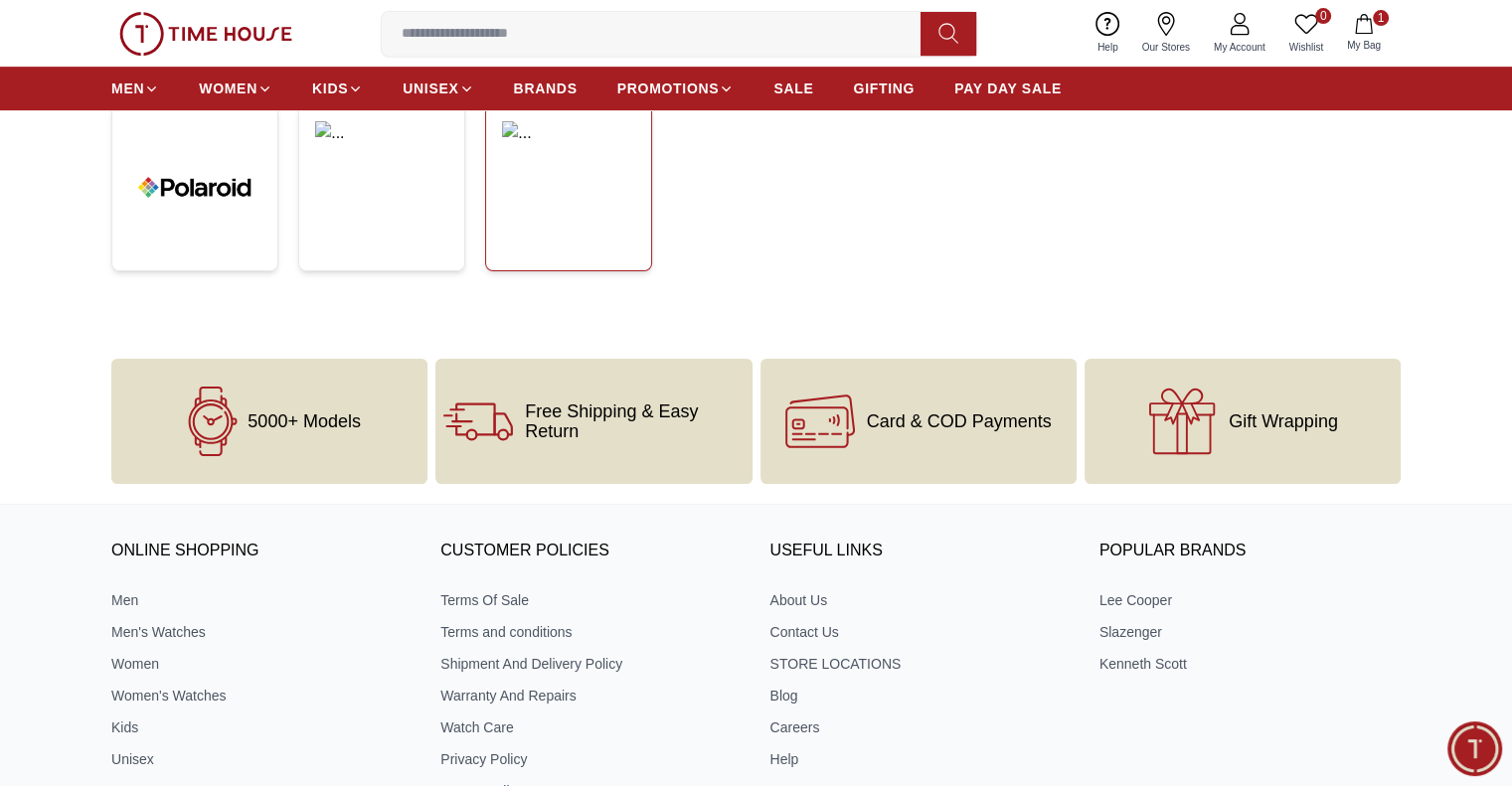 click at bounding box center [569, 188] 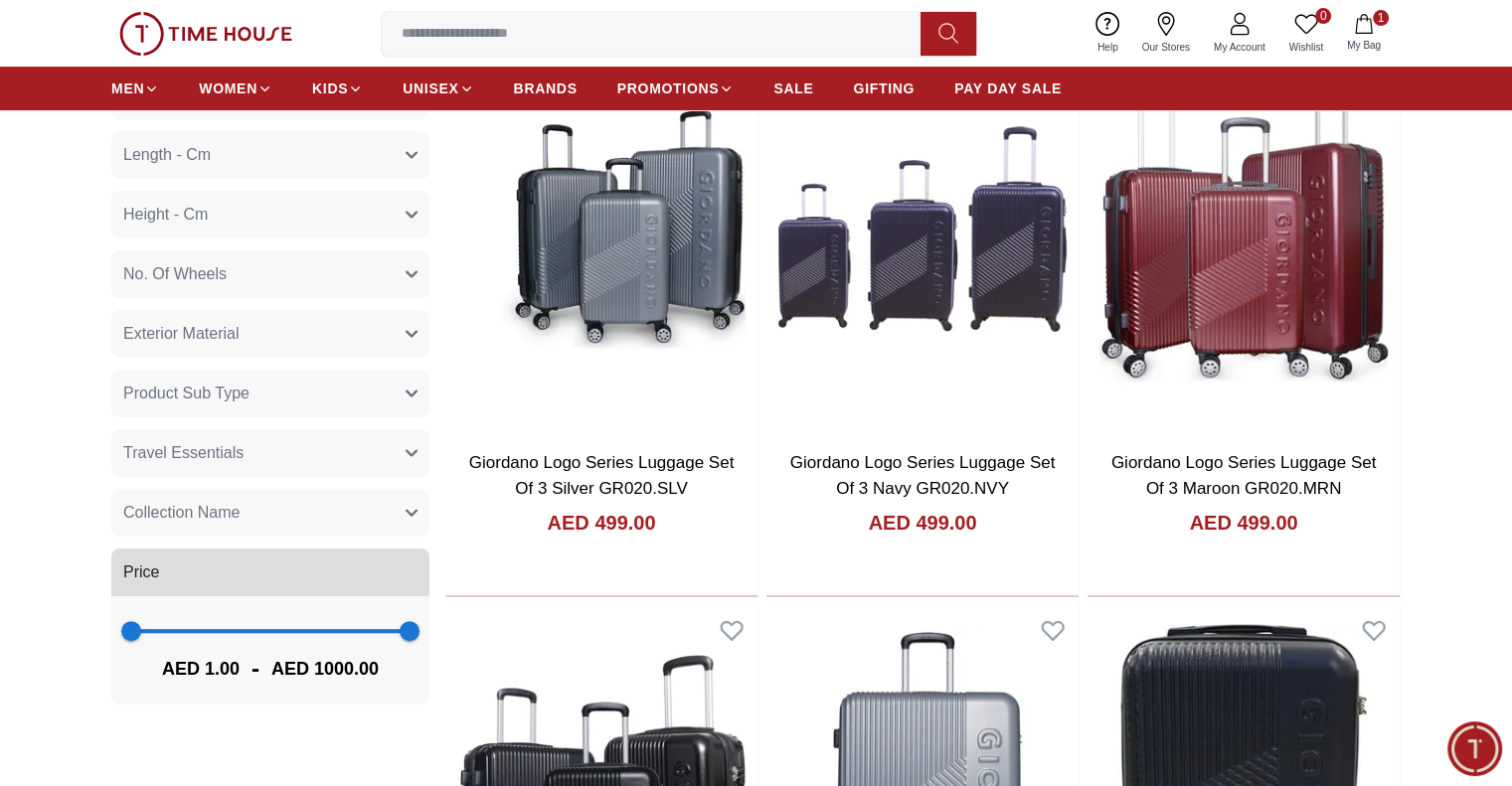 scroll, scrollTop: 397, scrollLeft: 0, axis: vertical 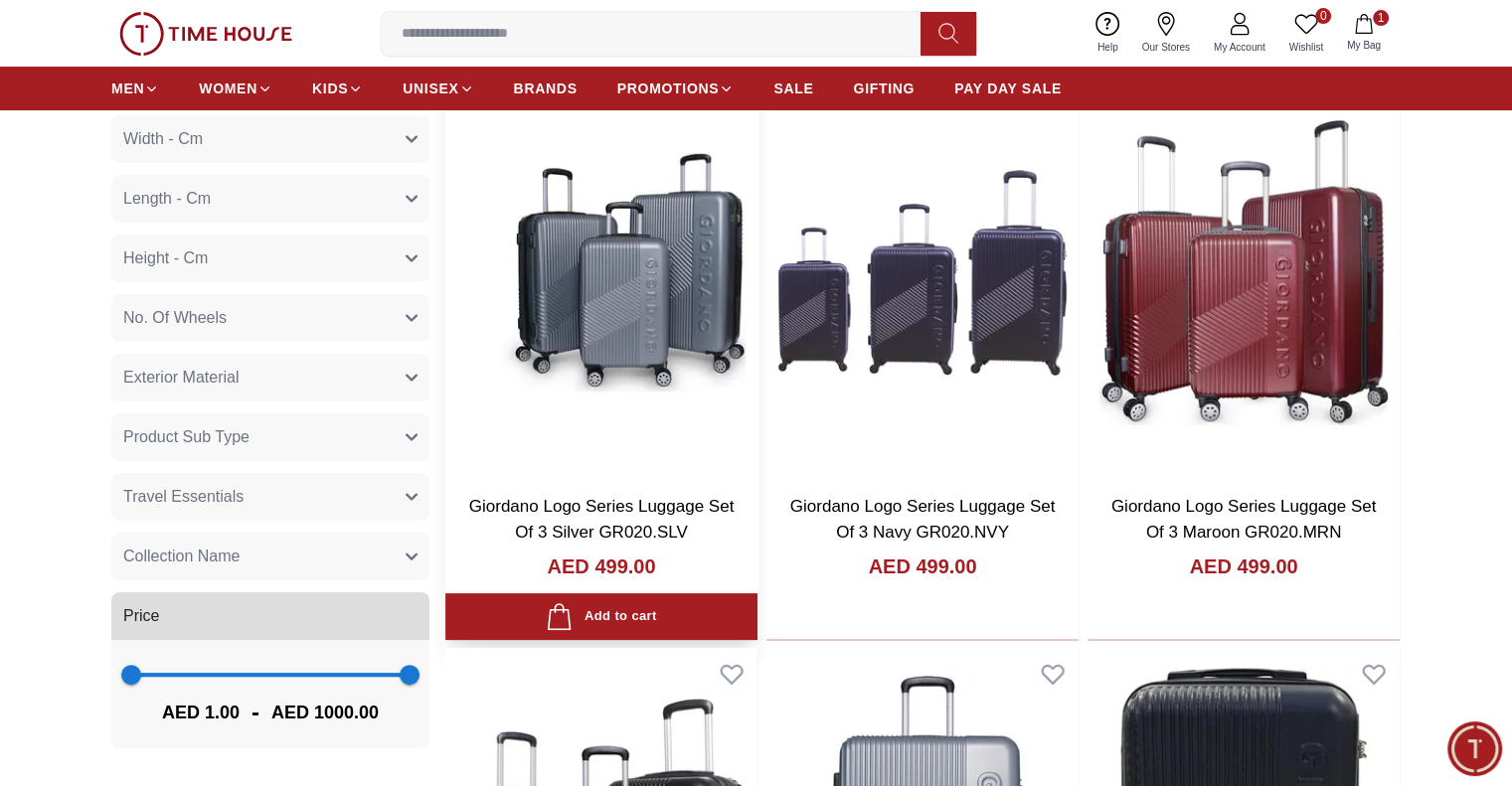 click at bounding box center [601, 272] 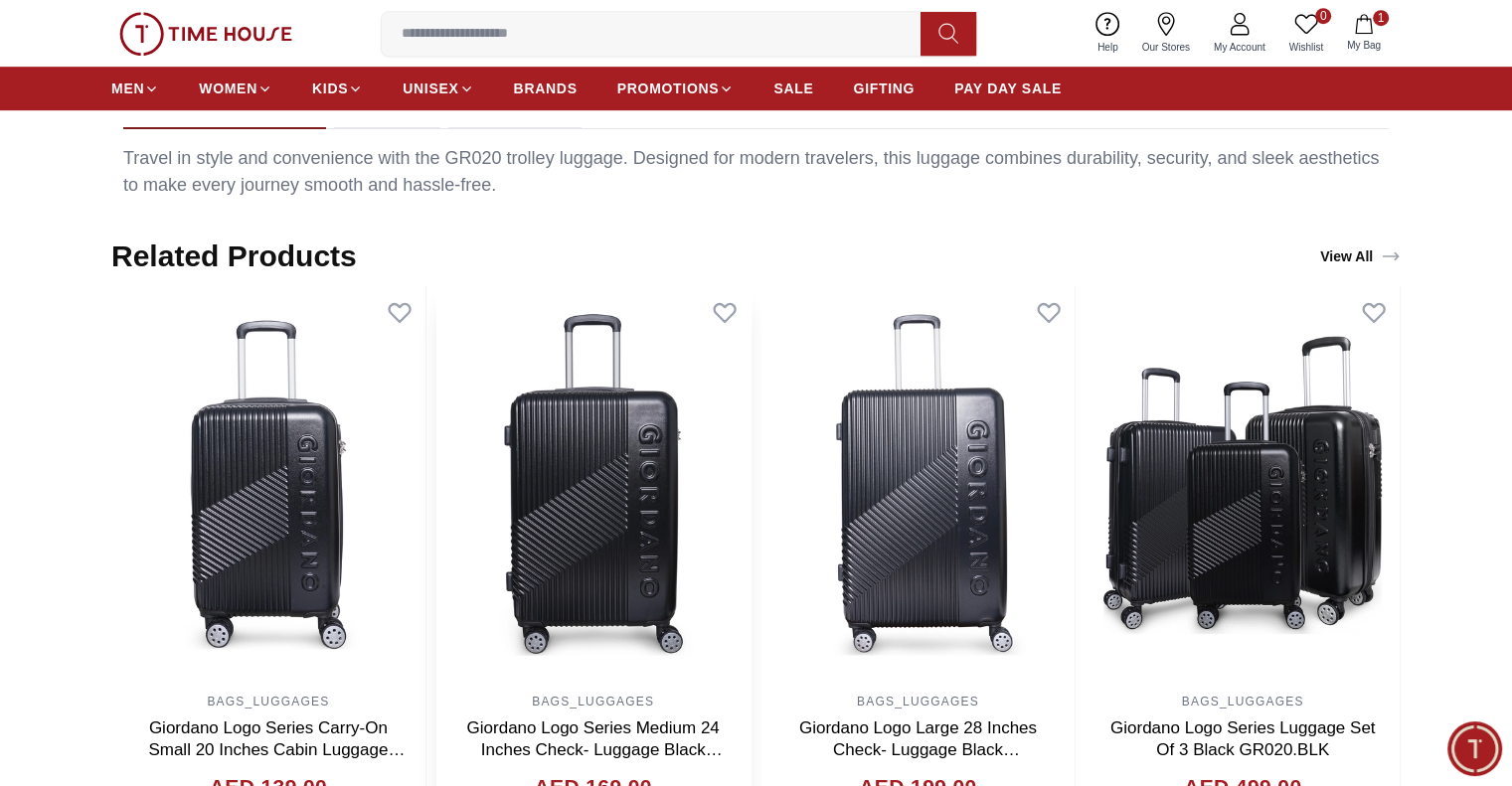 scroll, scrollTop: 1018, scrollLeft: 0, axis: vertical 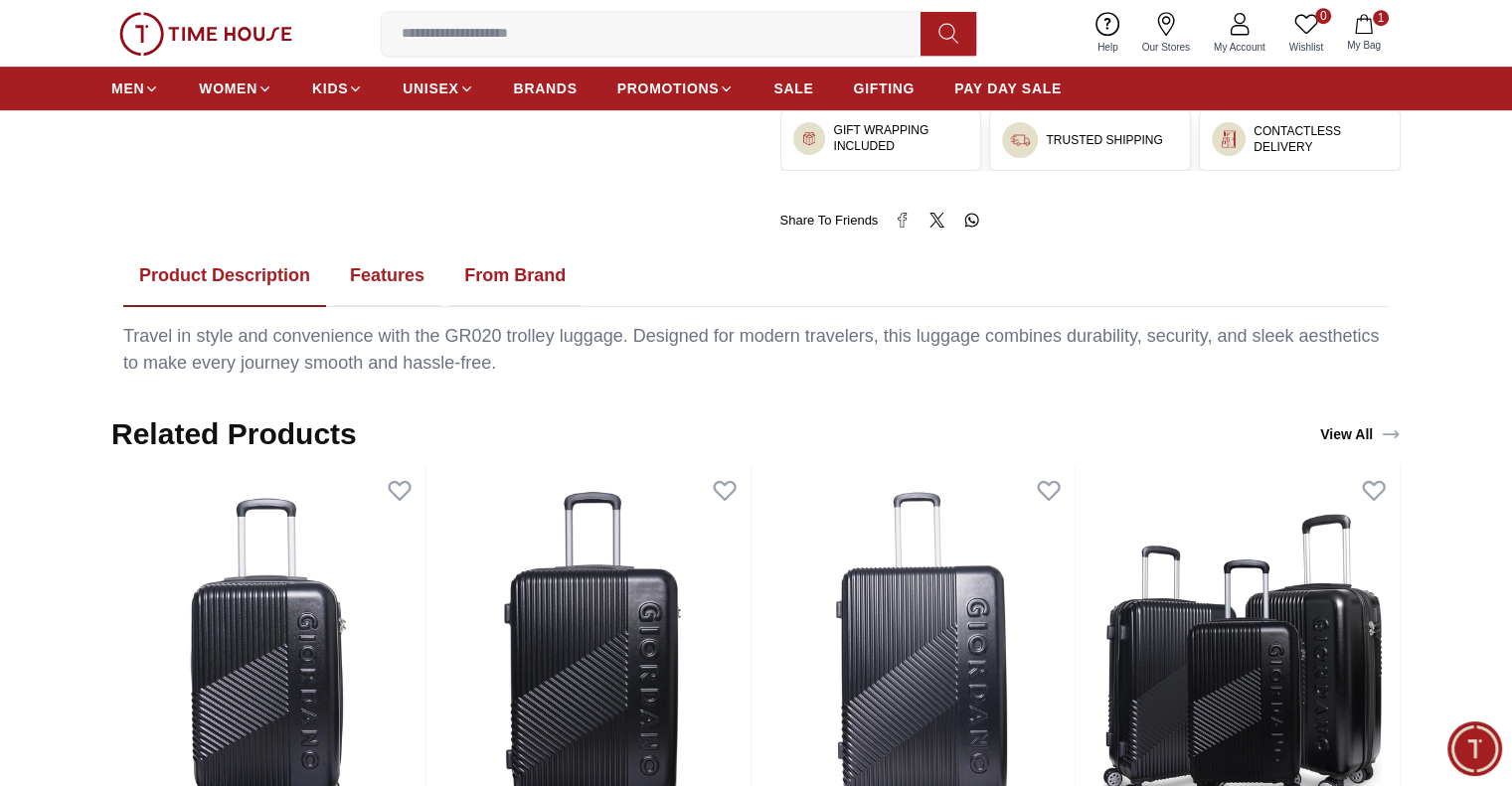 click on "Features" at bounding box center (387, 276) 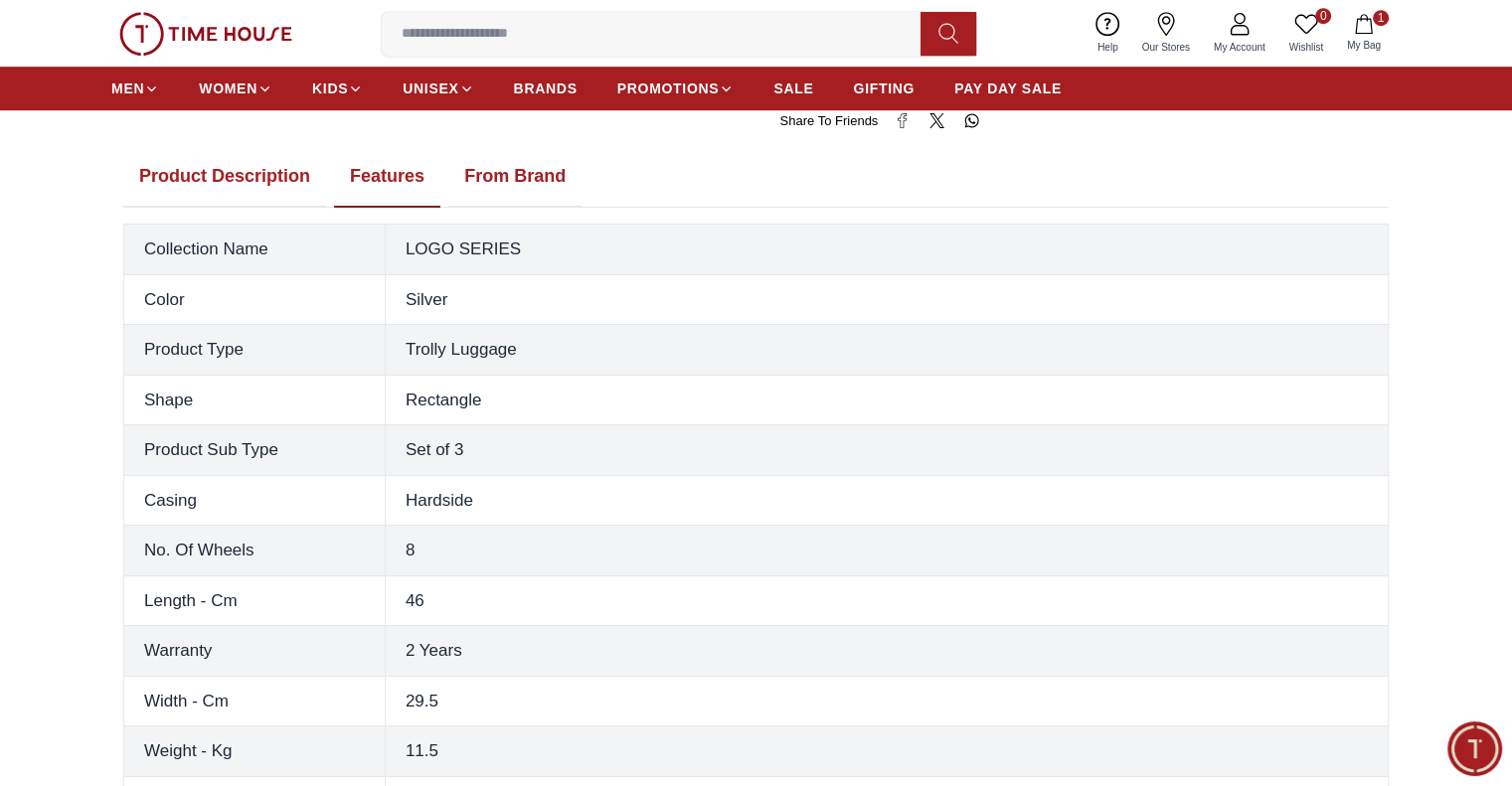 scroll, scrollTop: 620, scrollLeft: 0, axis: vertical 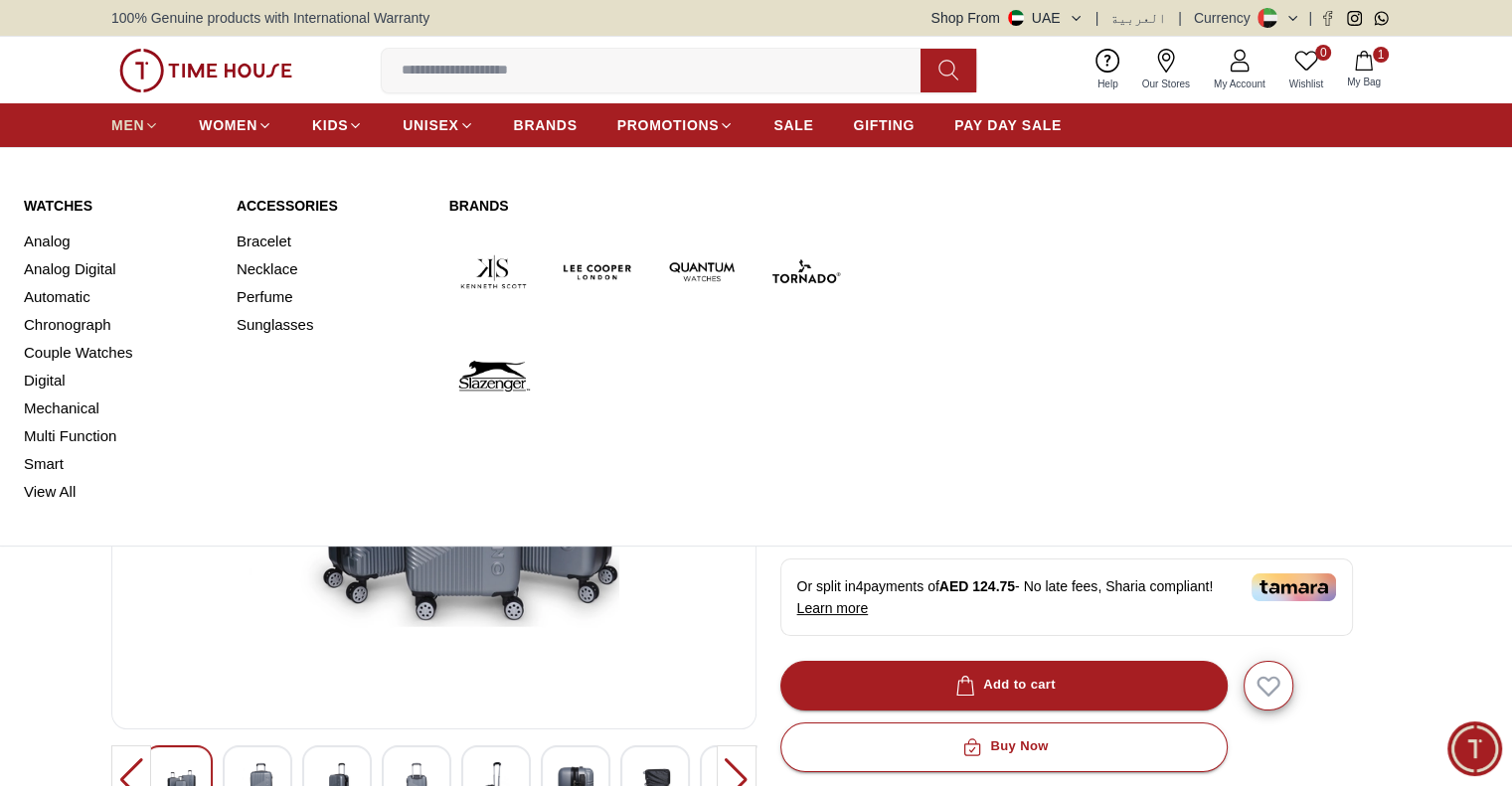 click on "MEN" at bounding box center (127, 125) 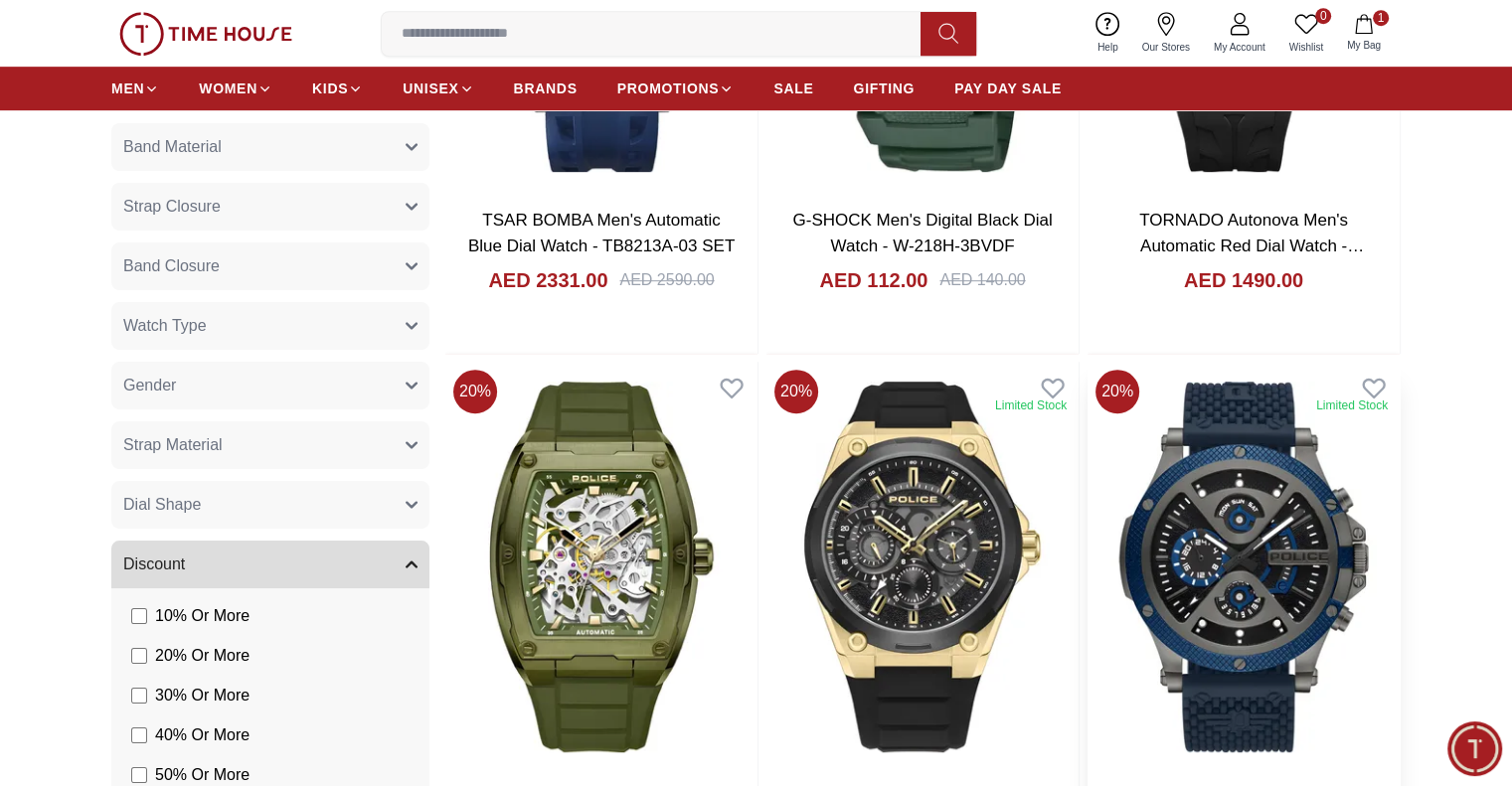 scroll, scrollTop: 1292, scrollLeft: 0, axis: vertical 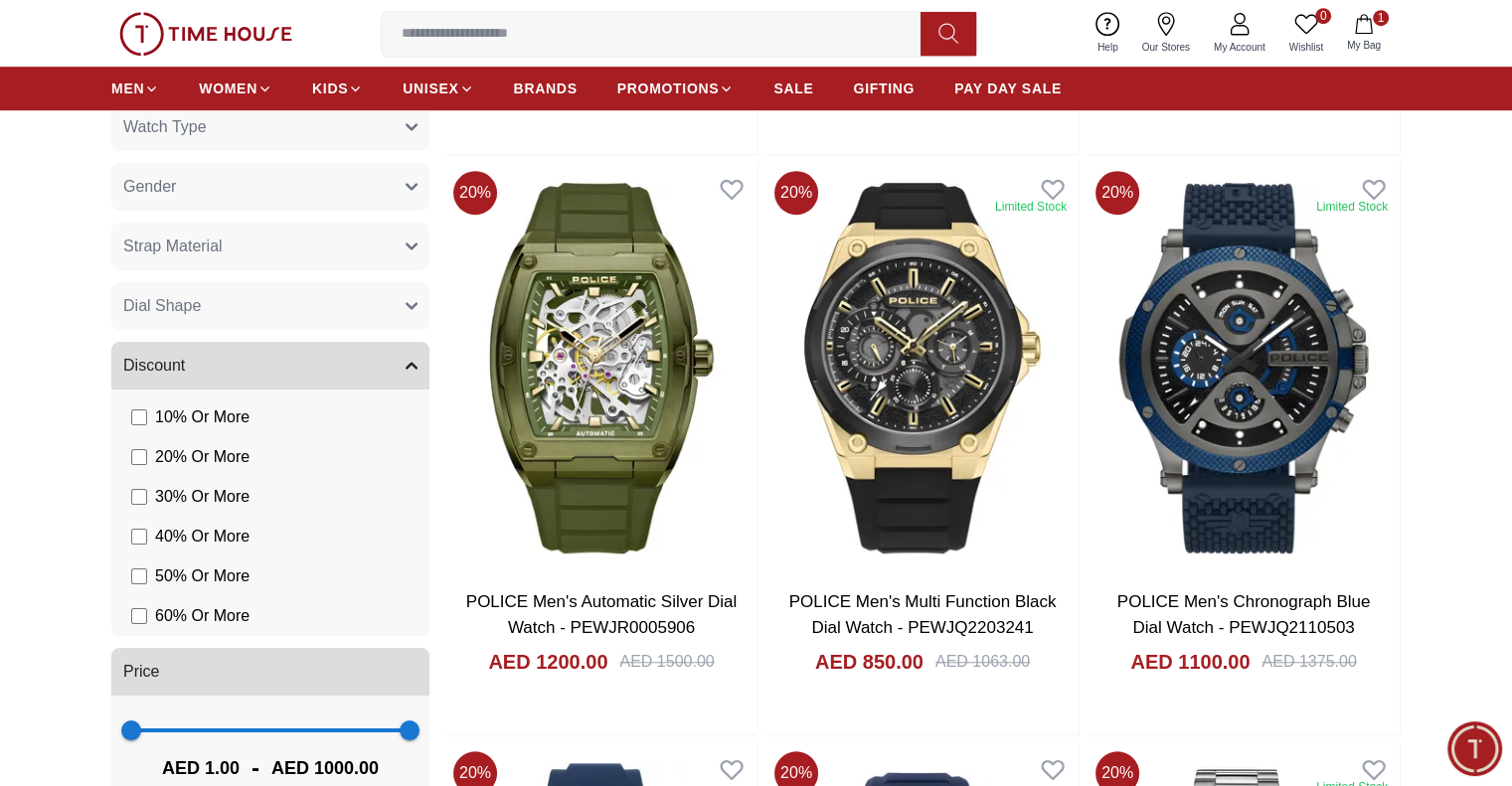 click 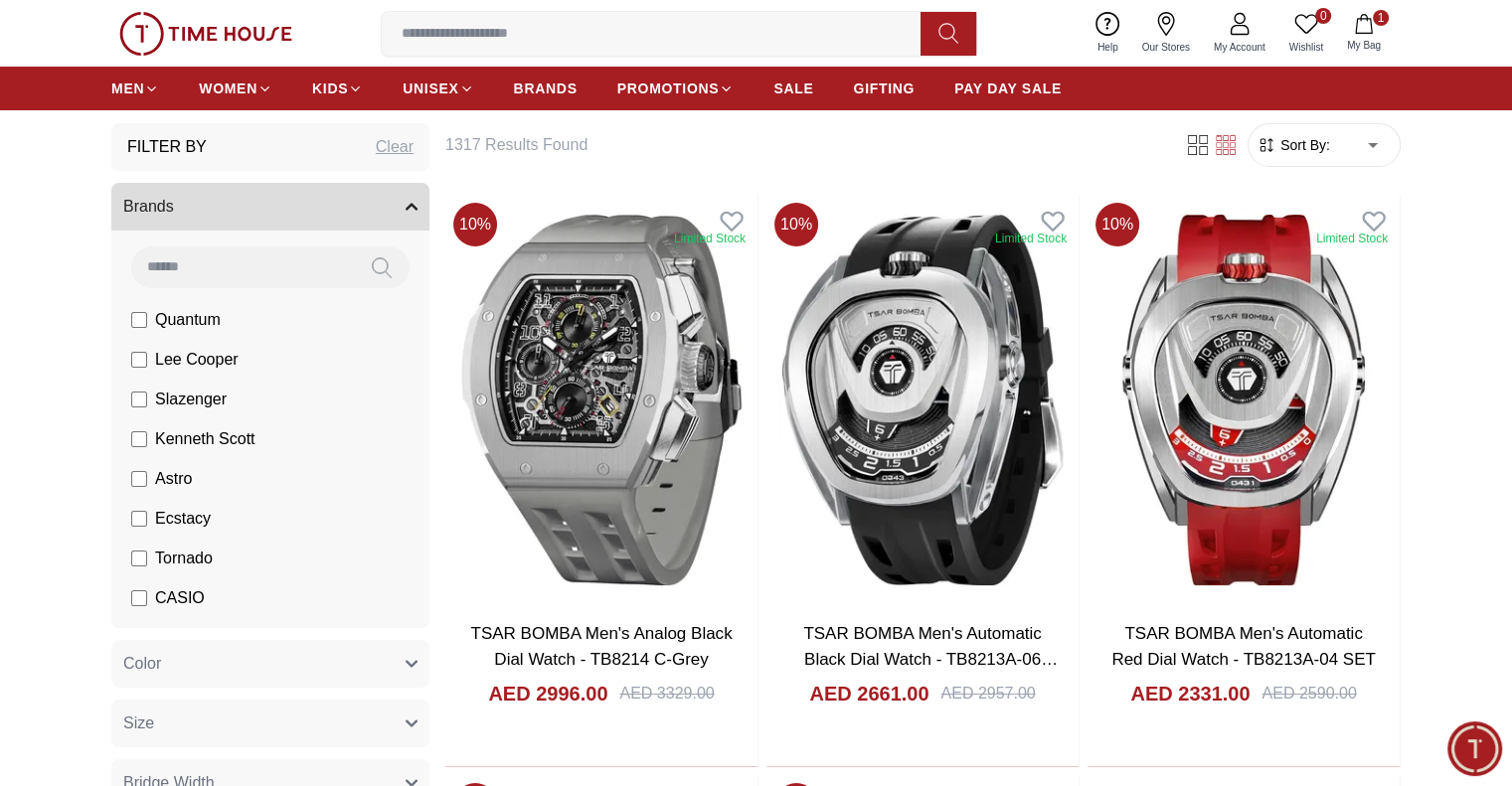 scroll, scrollTop: 0, scrollLeft: 0, axis: both 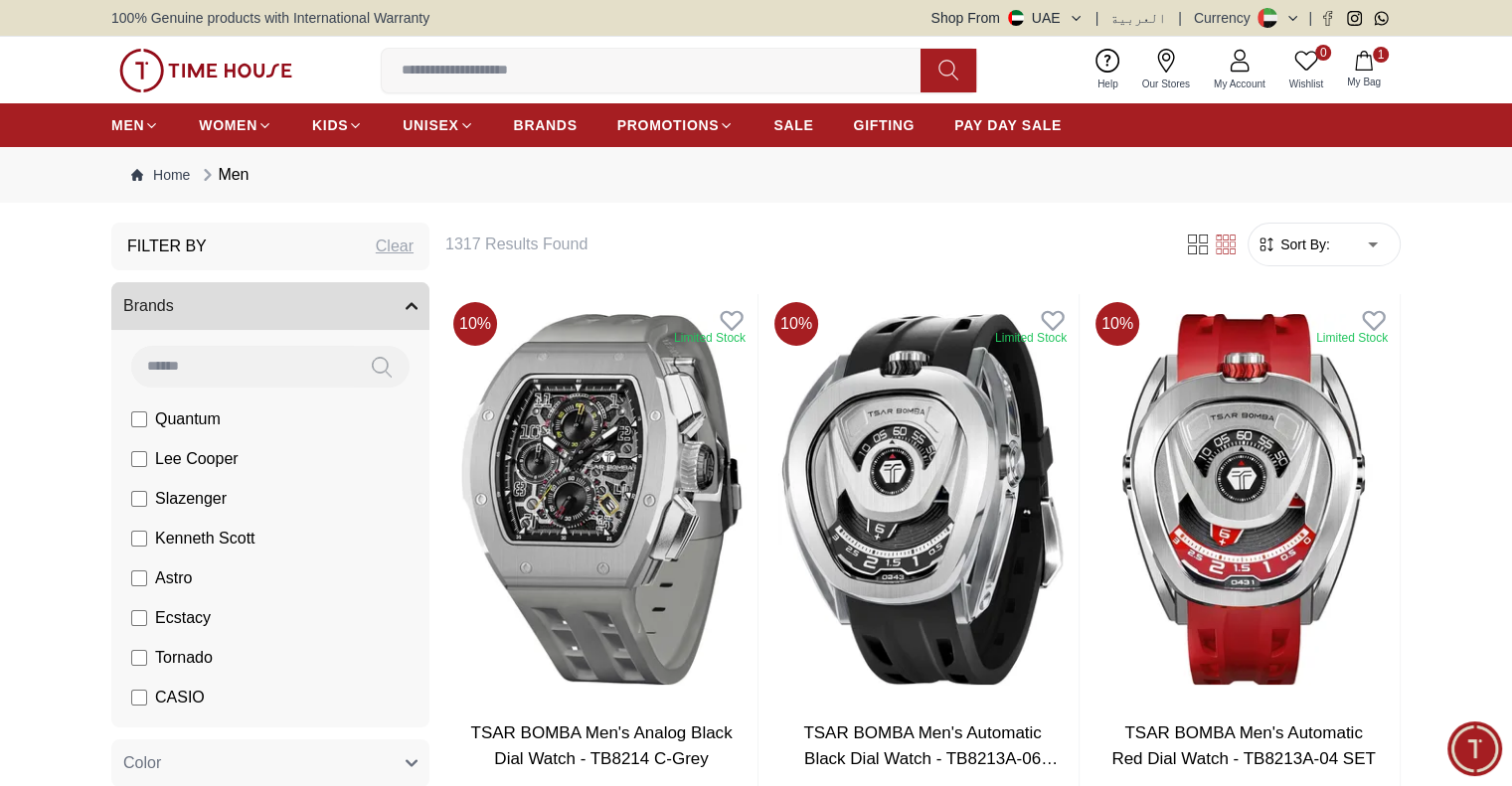 click on "Clear" at bounding box center [395, 246] 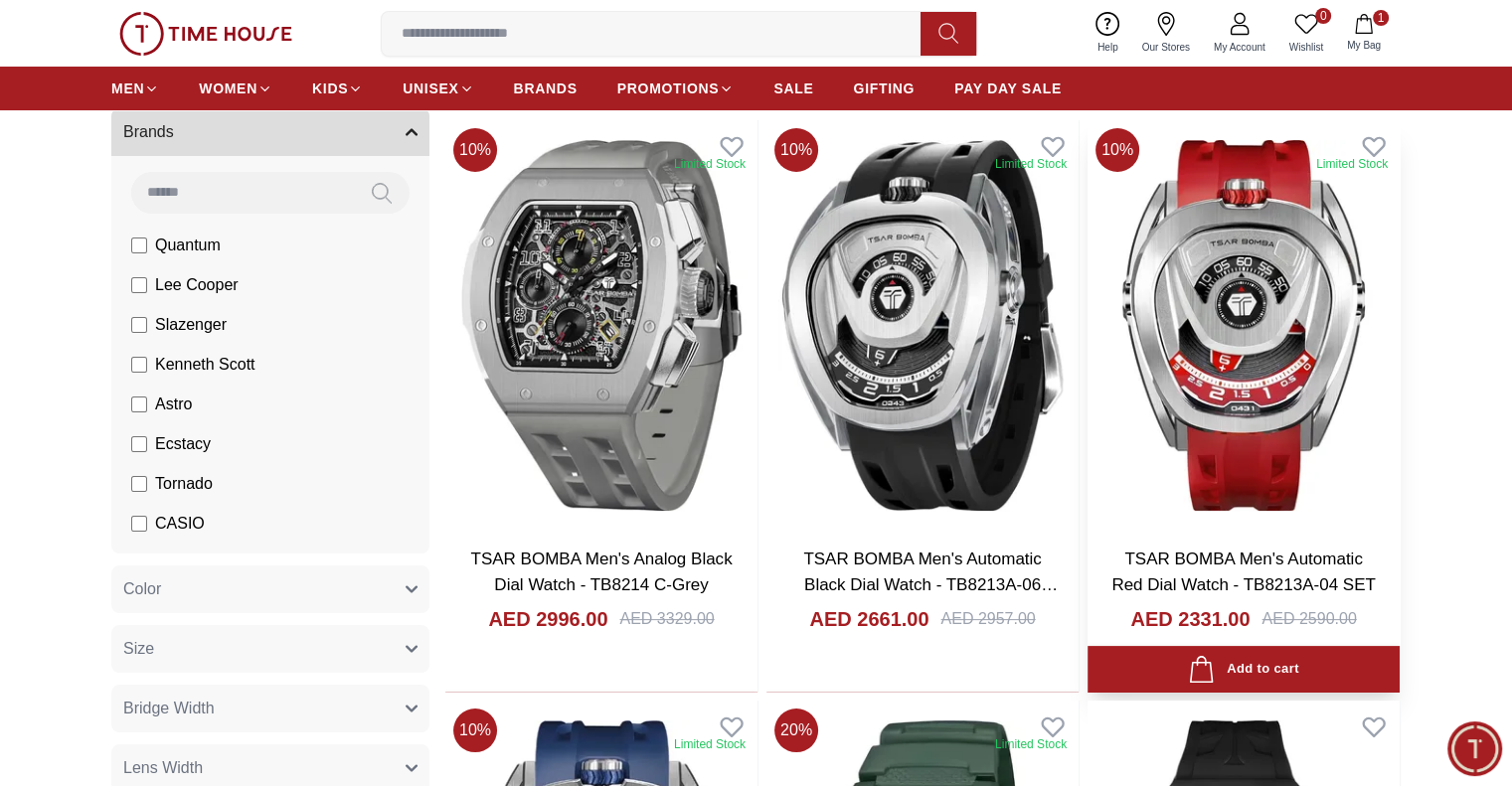 scroll, scrollTop: 0, scrollLeft: 0, axis: both 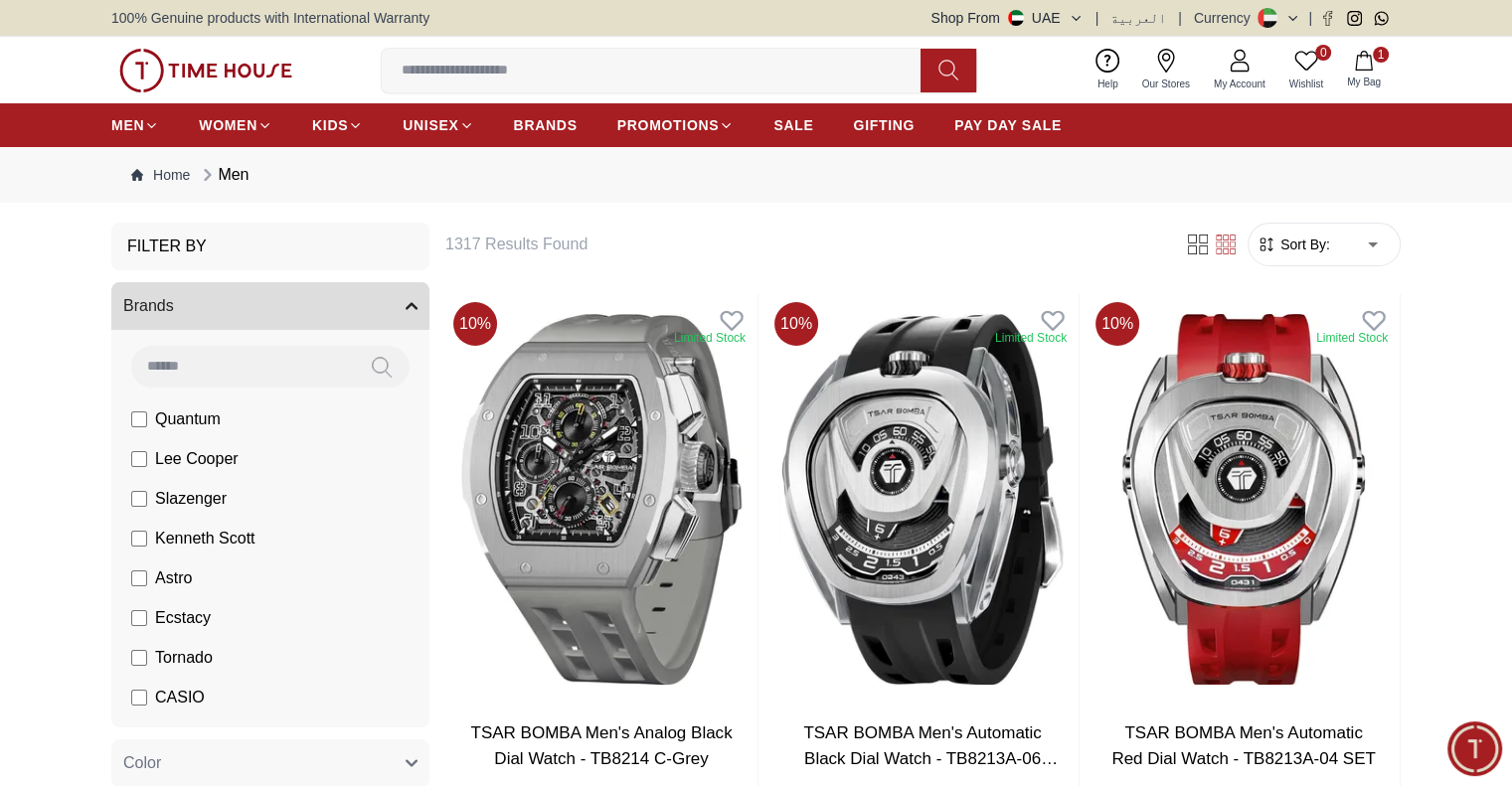 click on "Brands" at bounding box center (270, 306) 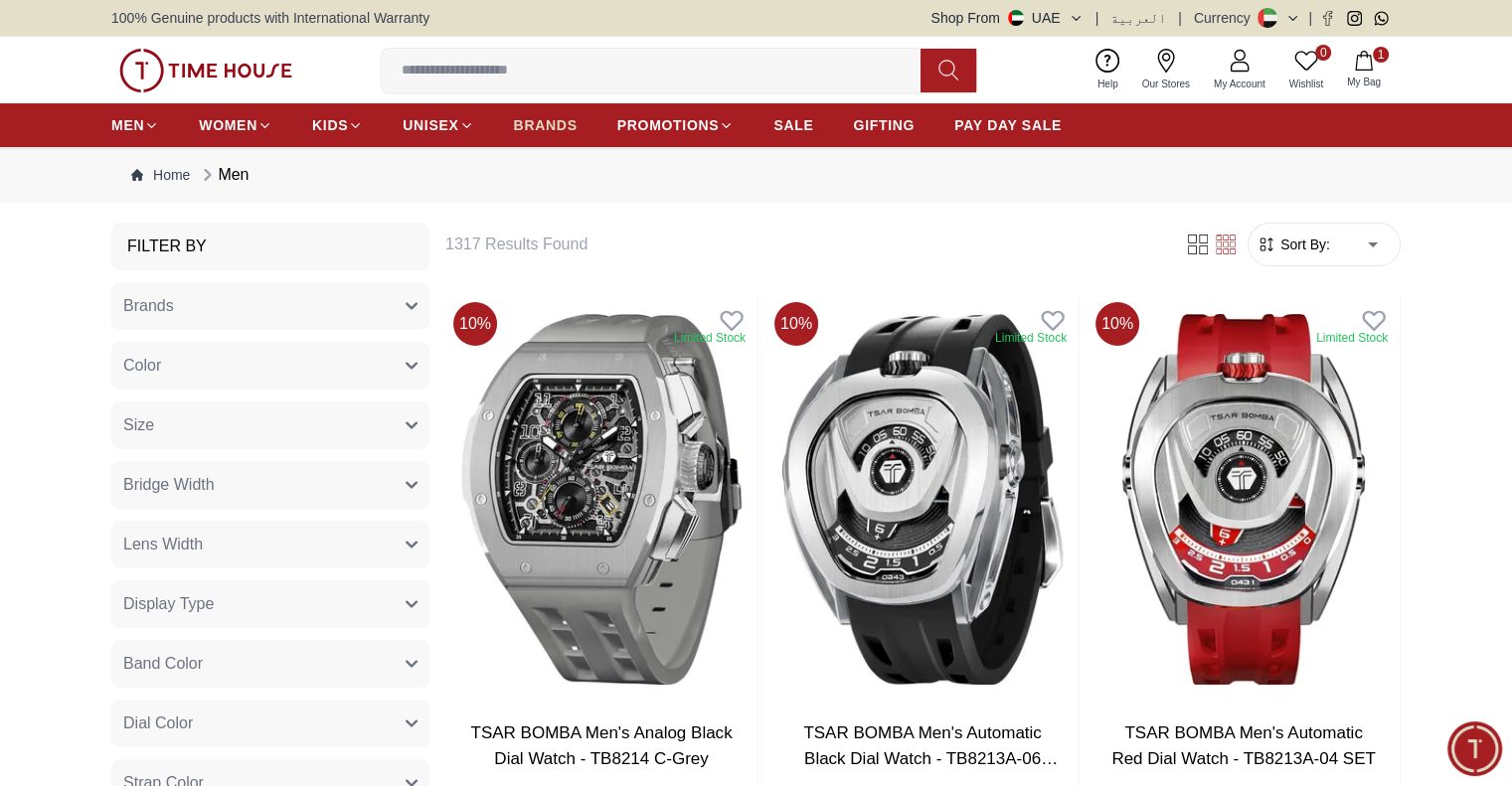 click on "BRANDS" at bounding box center (546, 125) 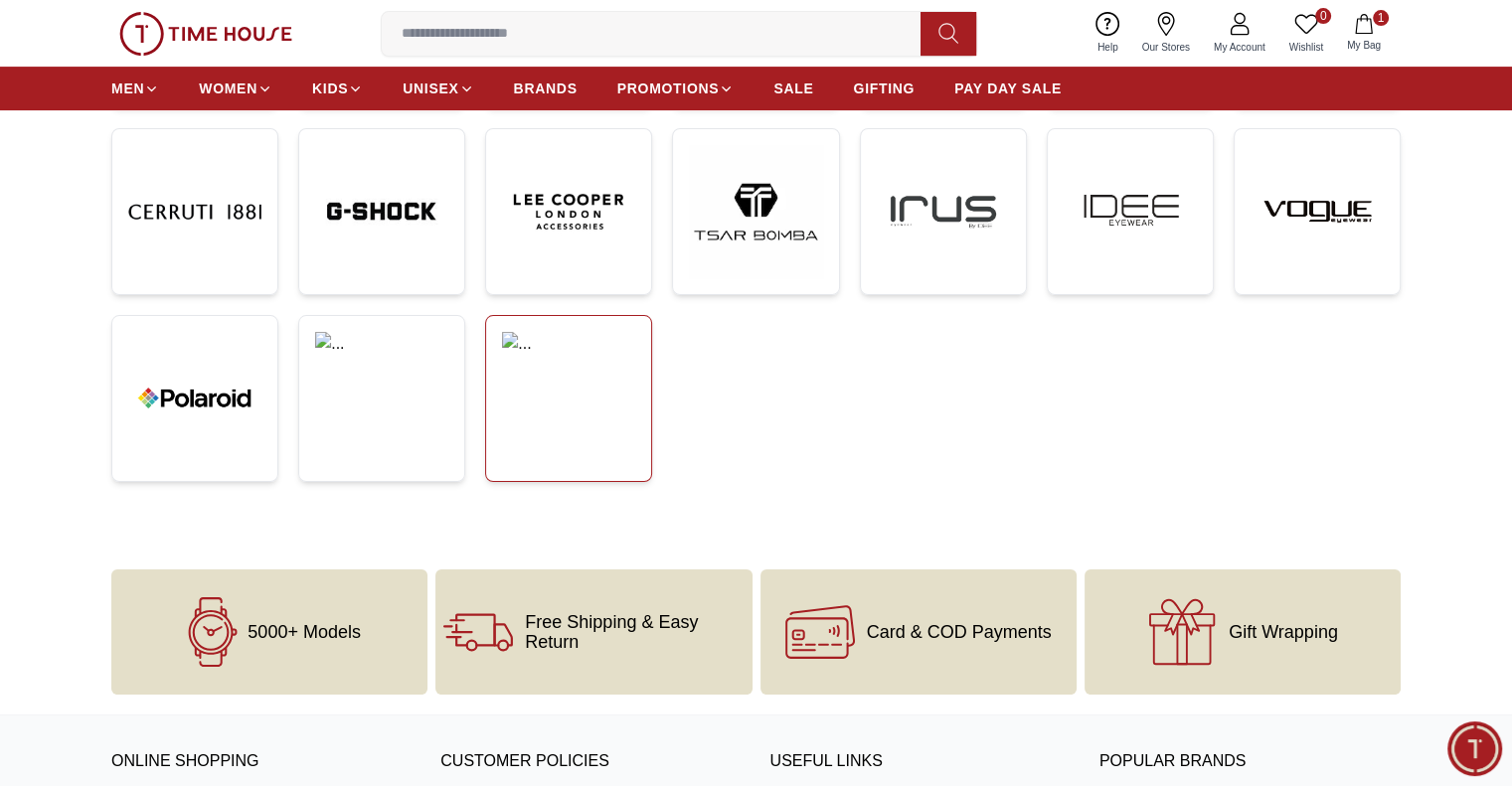 scroll, scrollTop: 692, scrollLeft: 0, axis: vertical 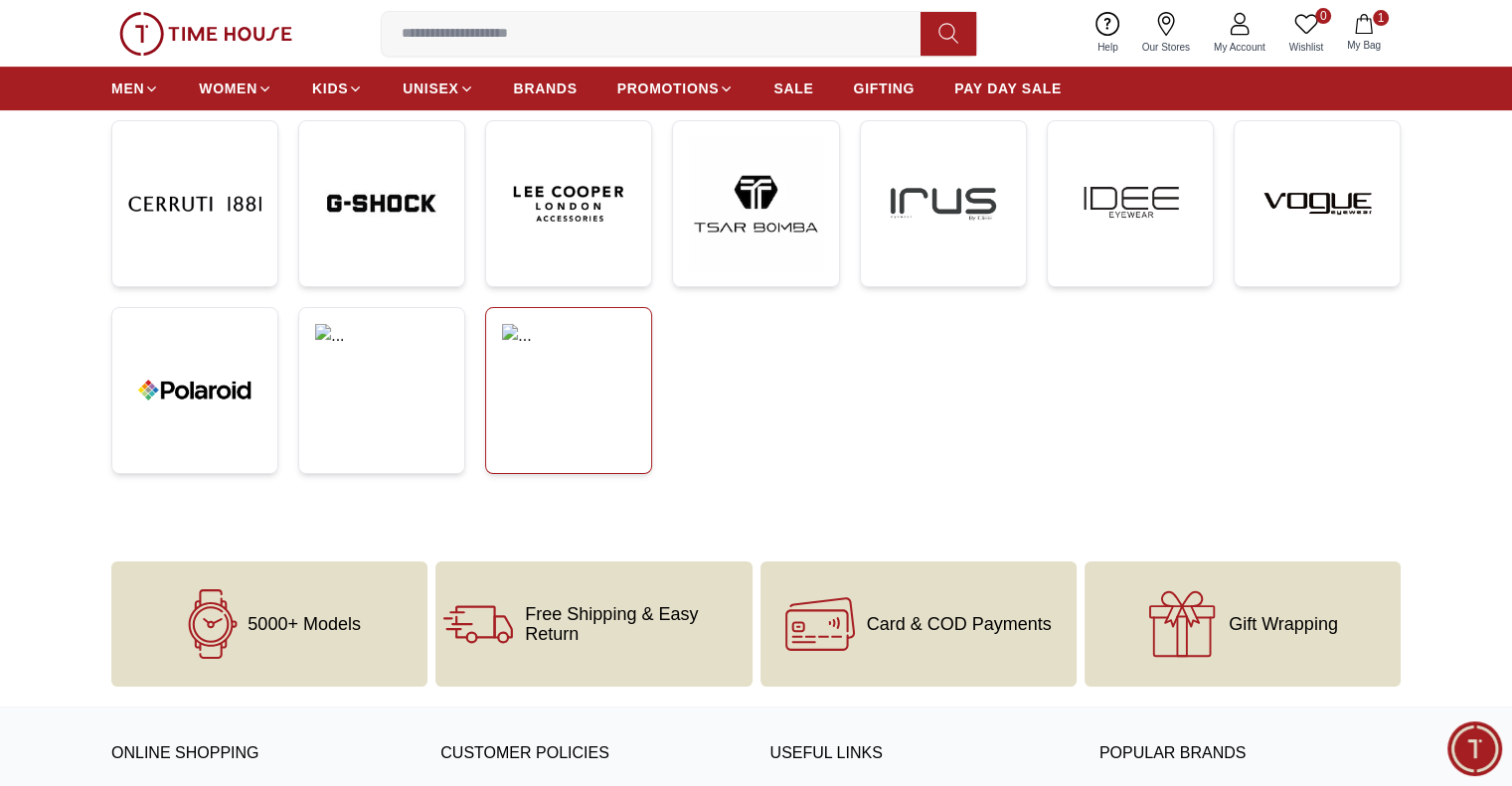 click at bounding box center [569, 391] 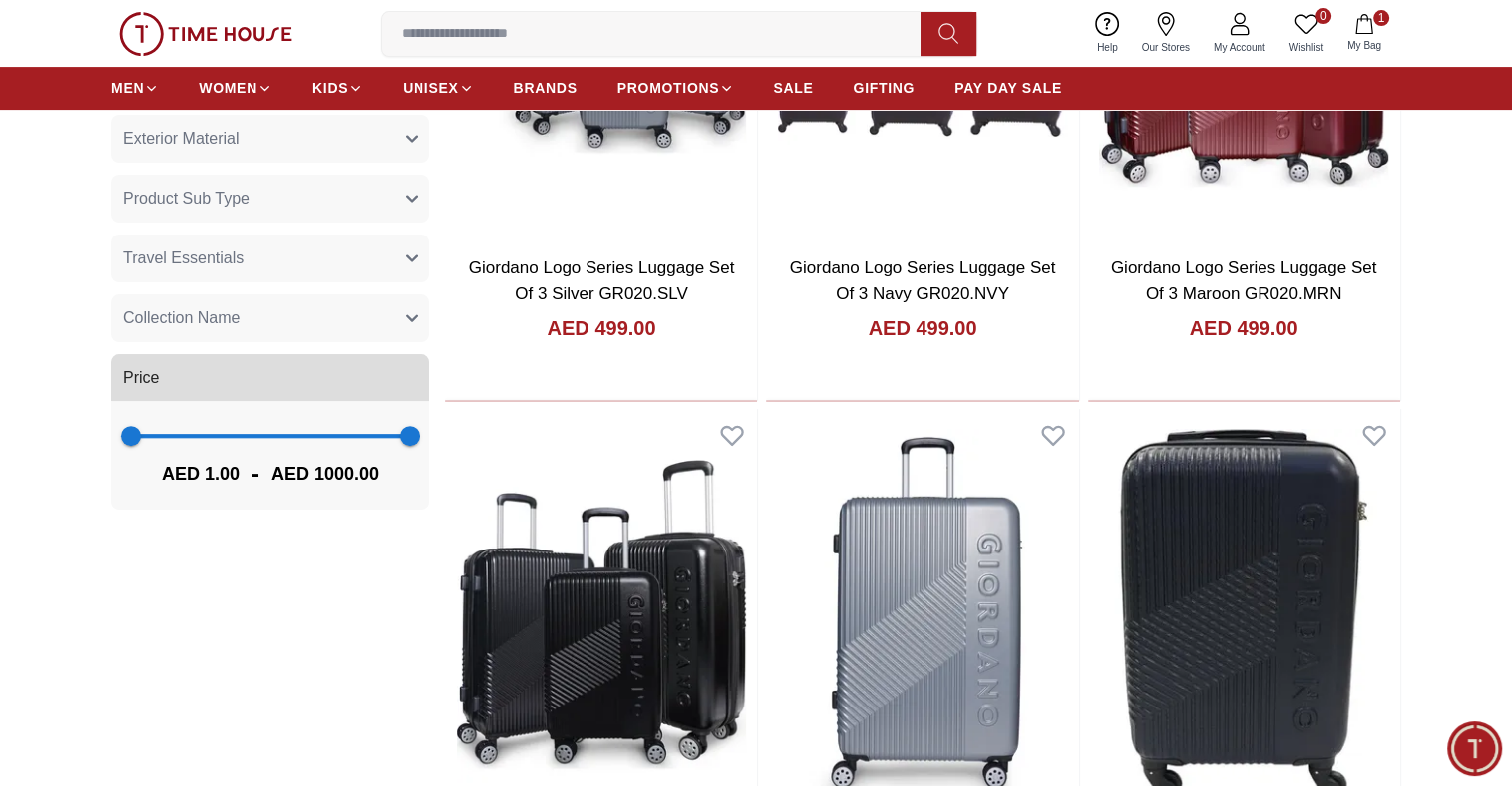 scroll, scrollTop: 638, scrollLeft: 0, axis: vertical 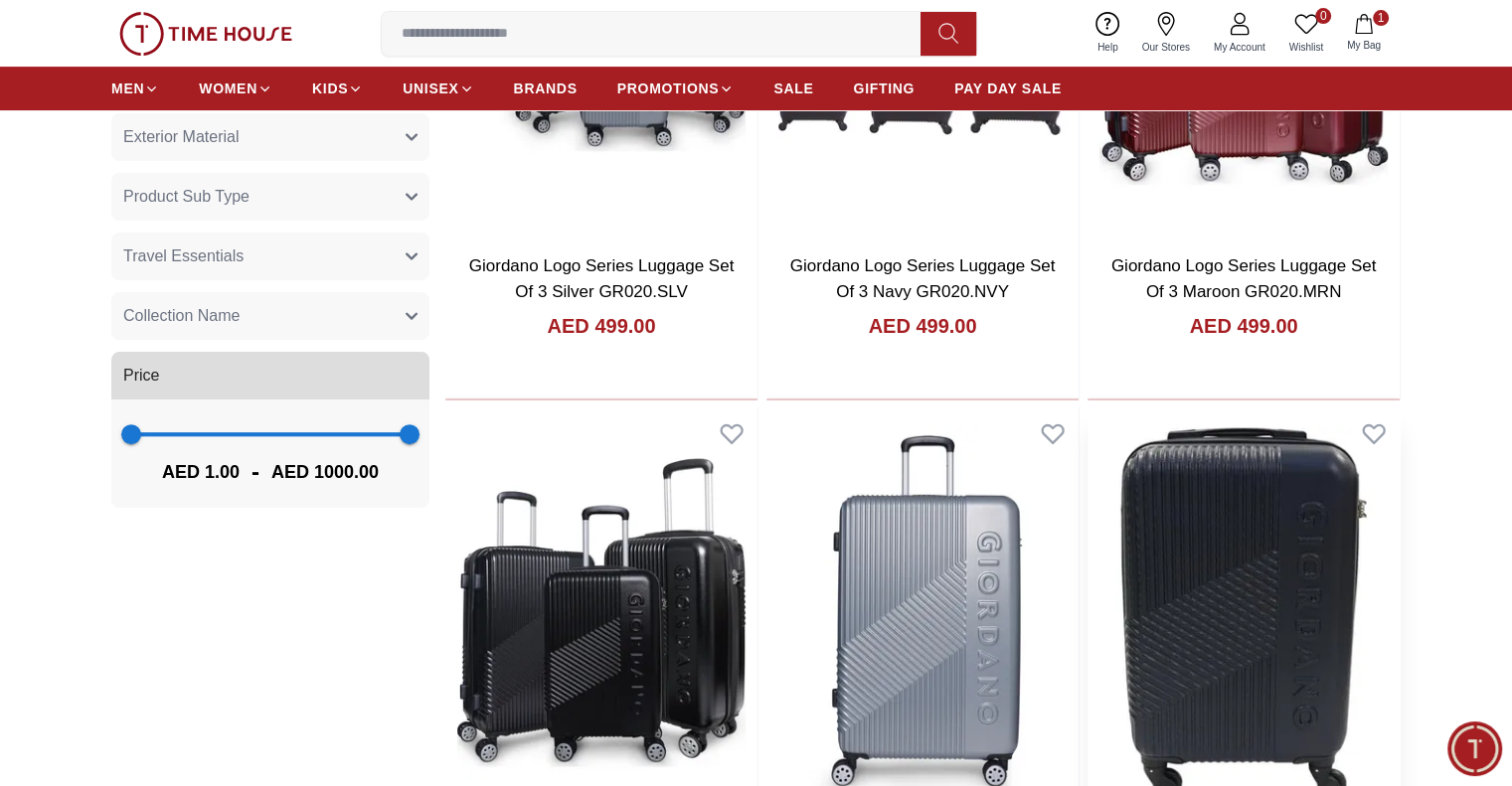 click at bounding box center [1244, 612] 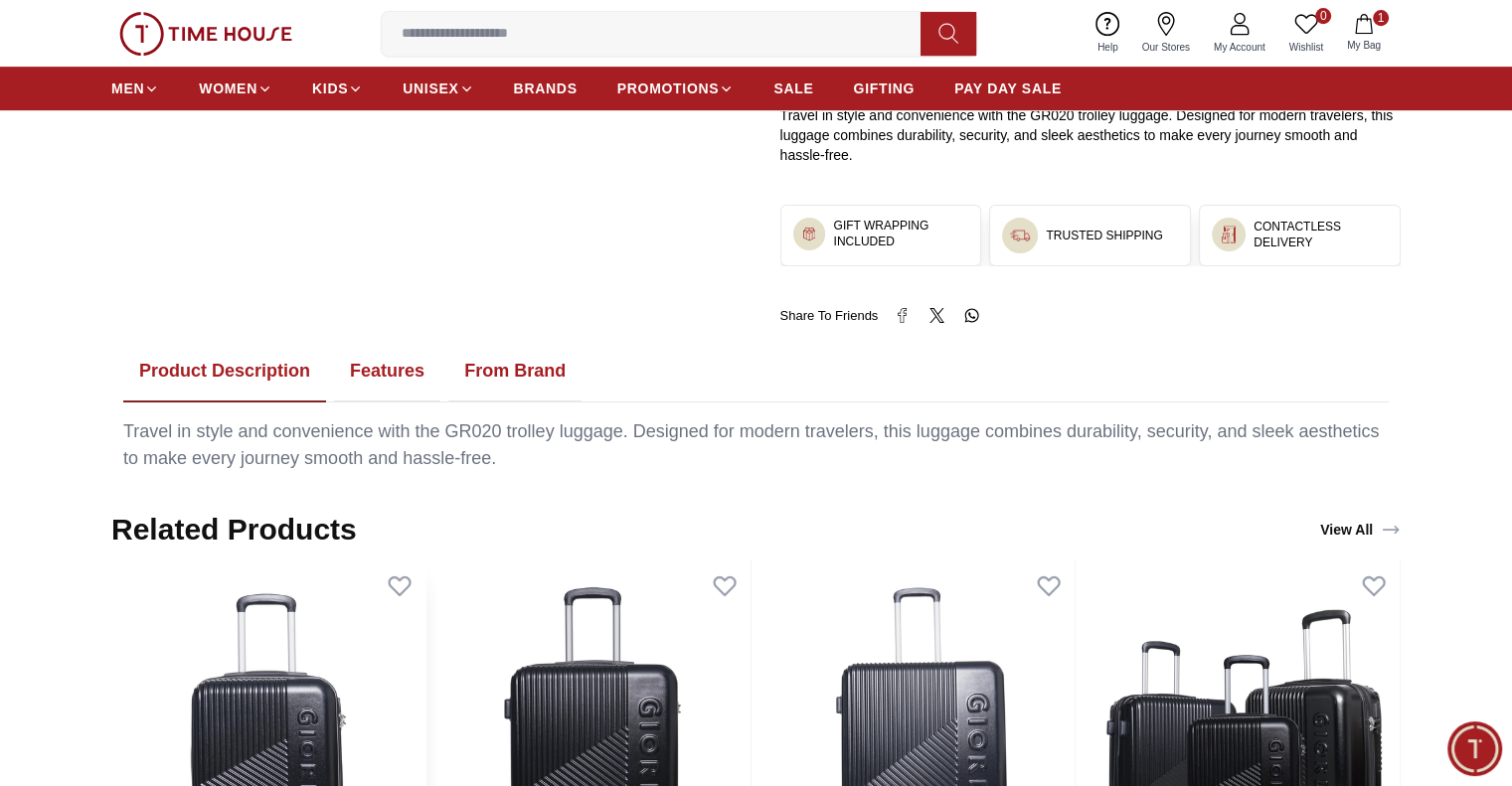 scroll, scrollTop: 920, scrollLeft: 0, axis: vertical 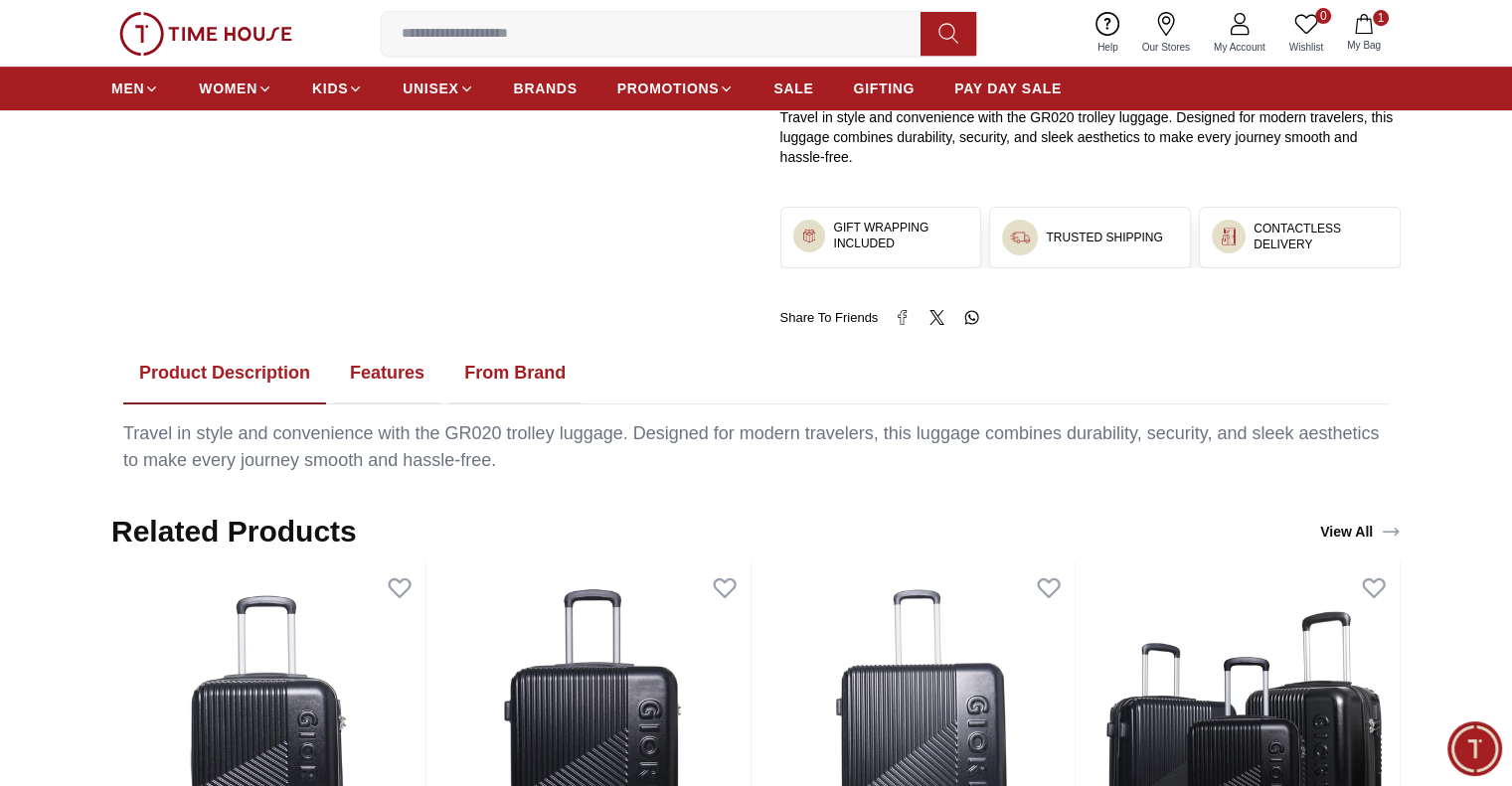 click on "Features" at bounding box center [387, 374] 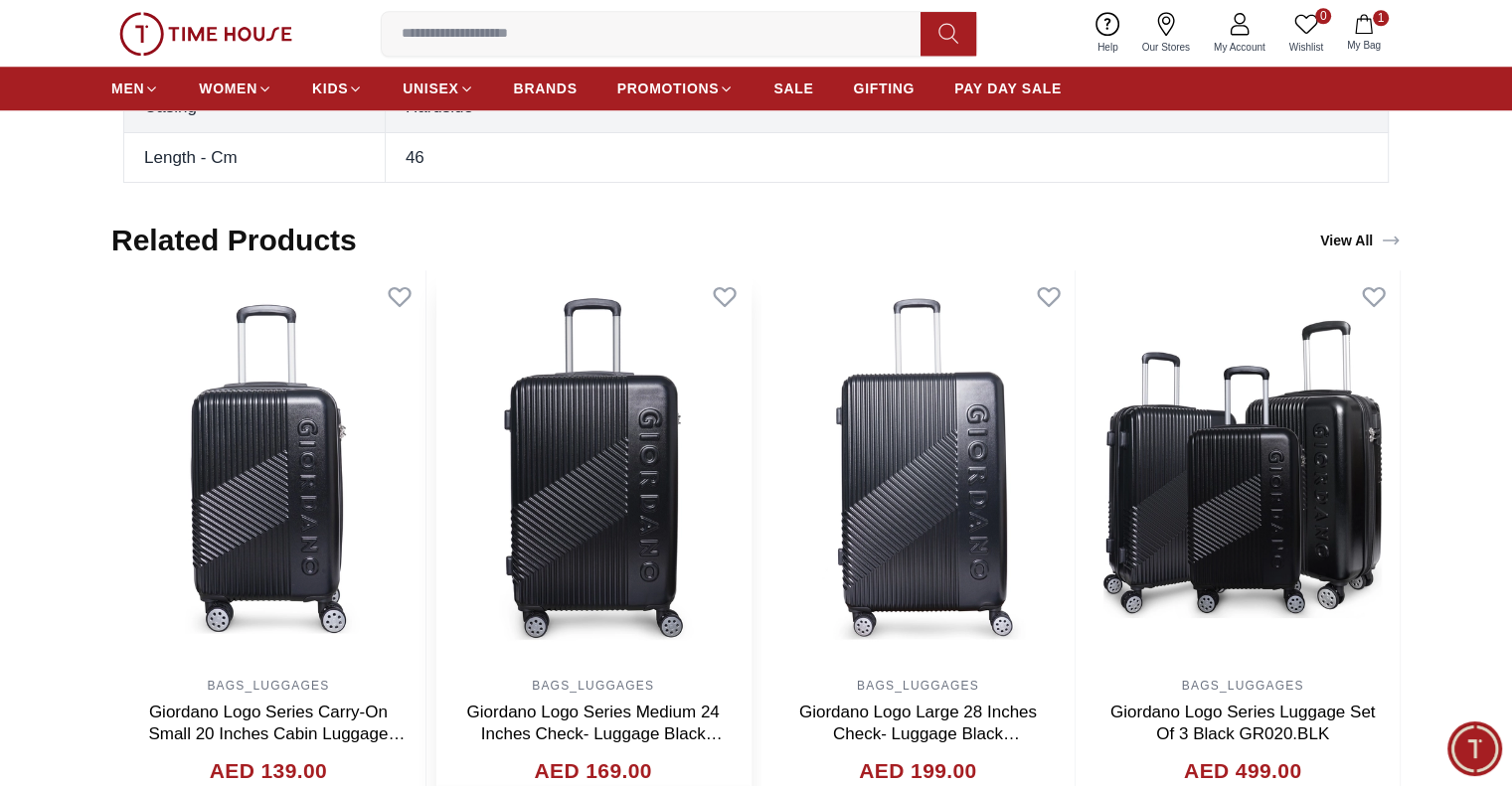 scroll, scrollTop: 1914, scrollLeft: 0, axis: vertical 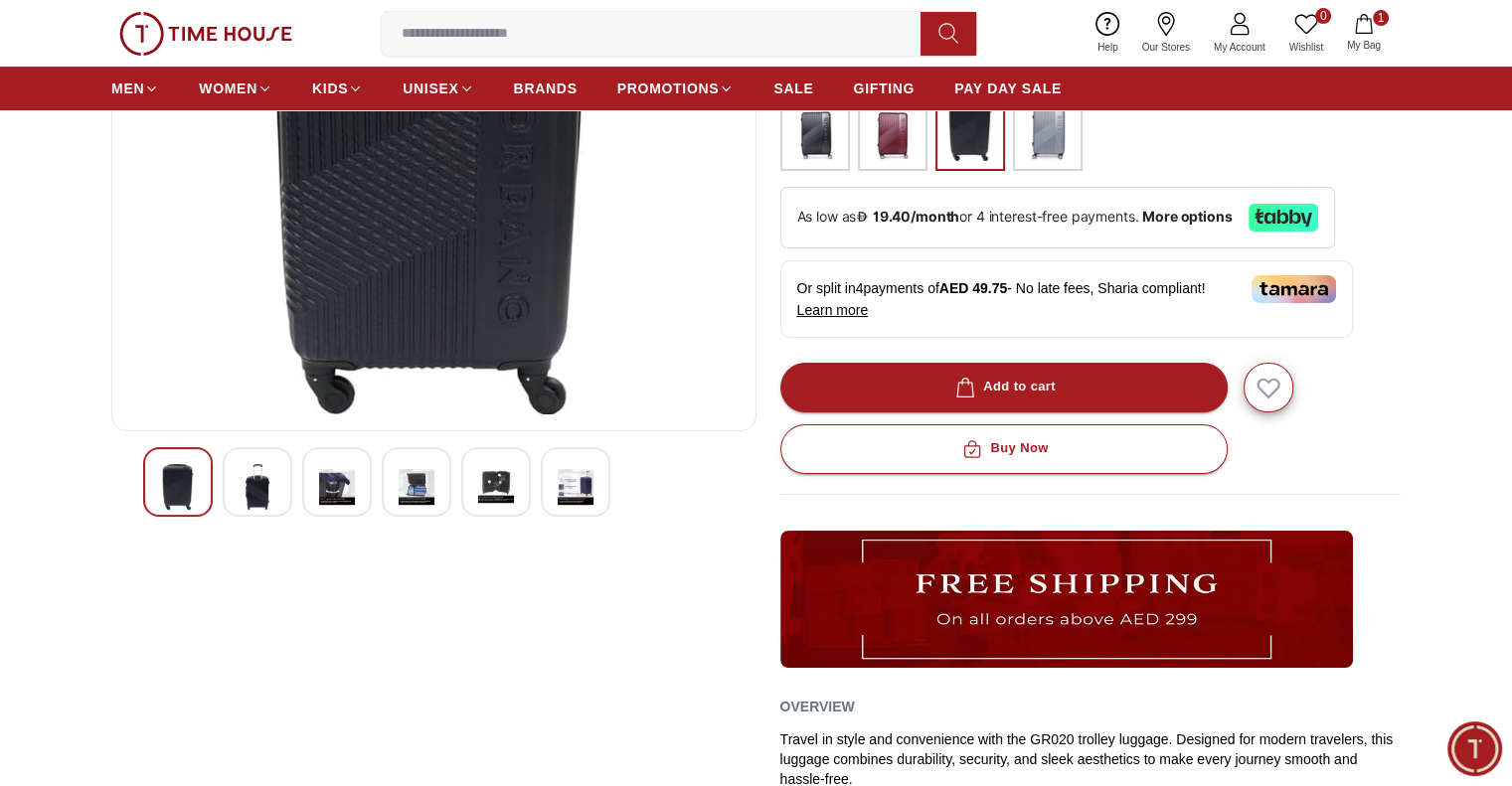 click at bounding box center (257, 487) 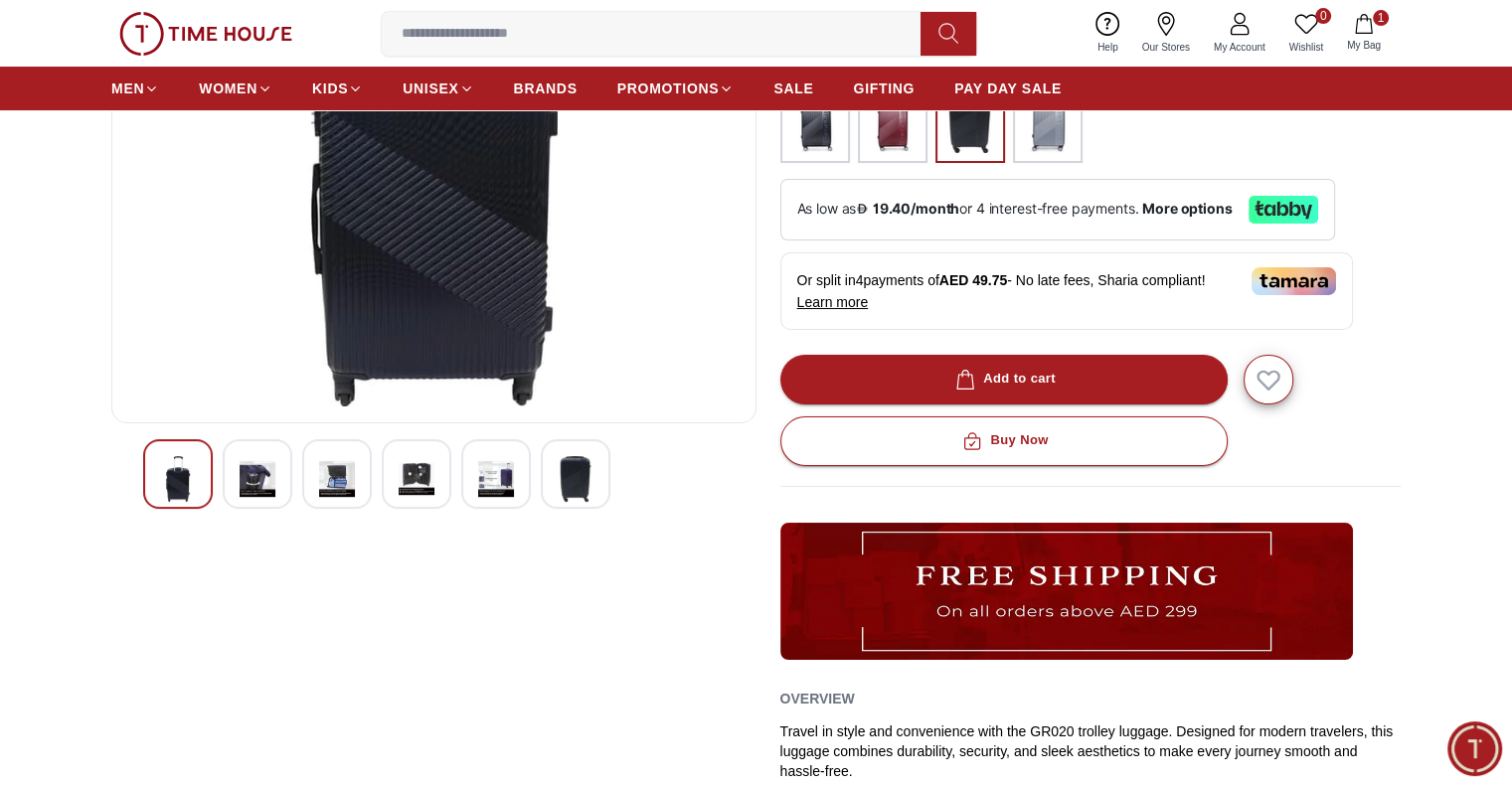 scroll, scrollTop: 298, scrollLeft: 0, axis: vertical 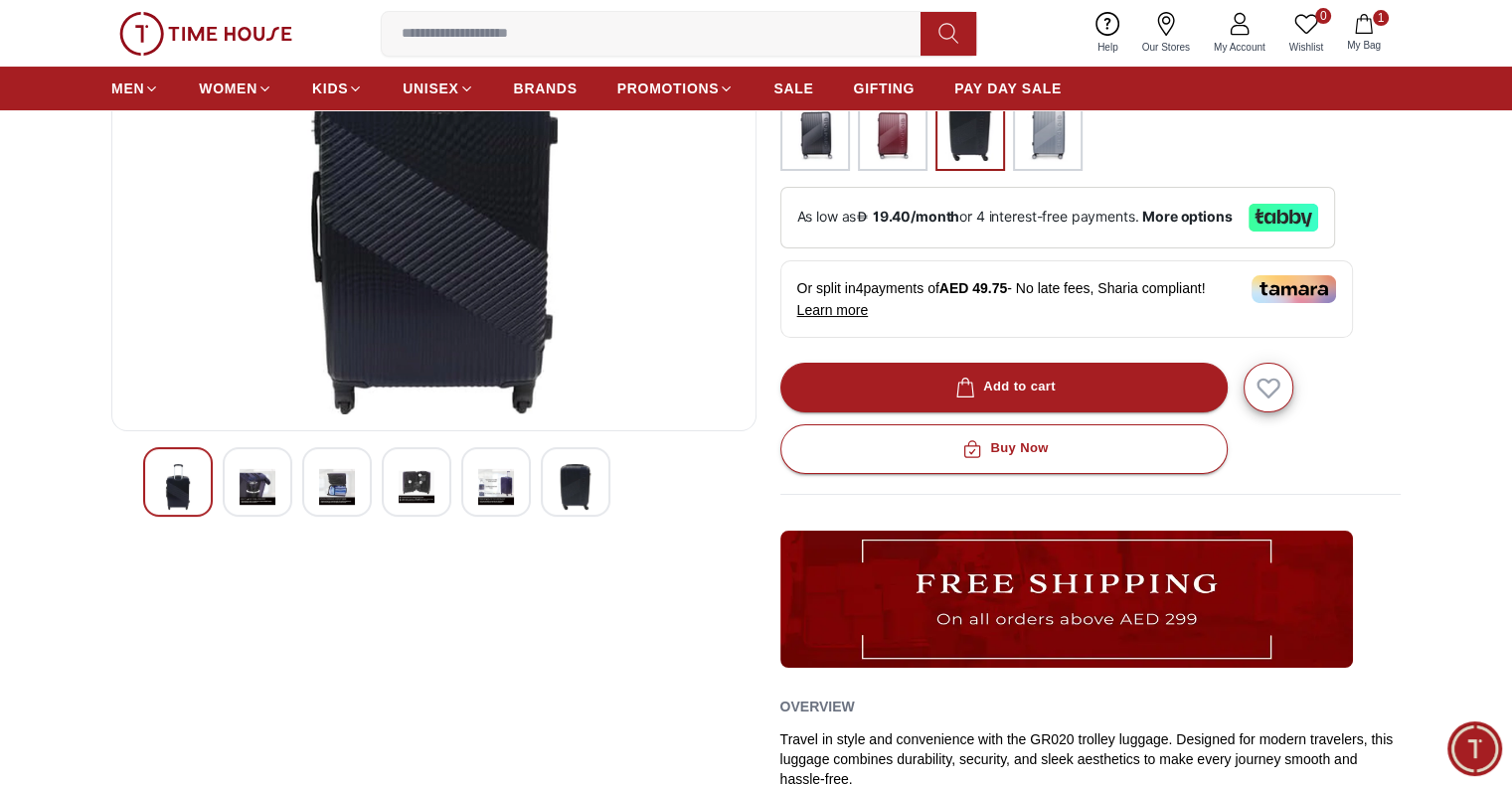 click at bounding box center (257, 487) 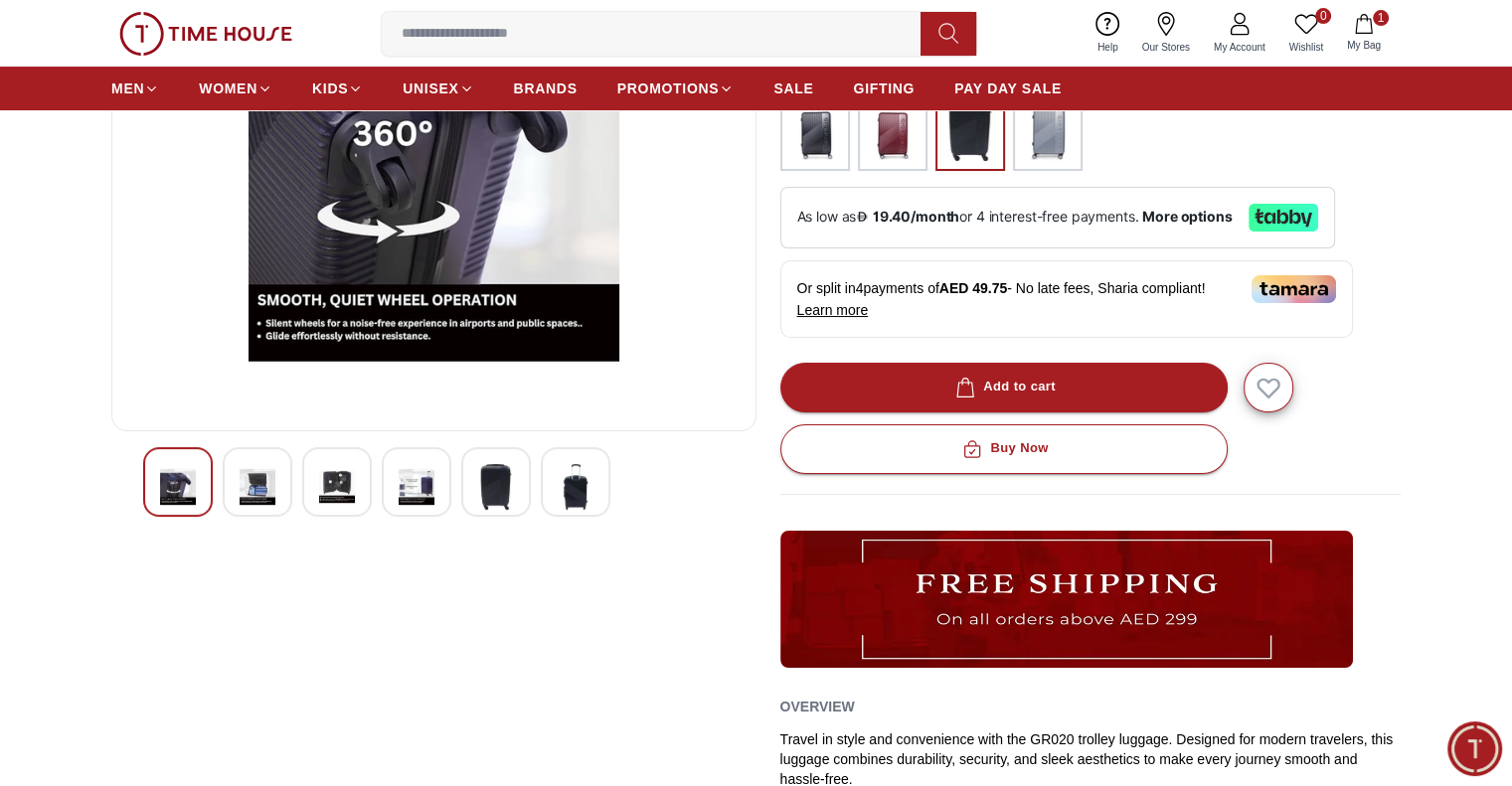 click at bounding box center [257, 487] 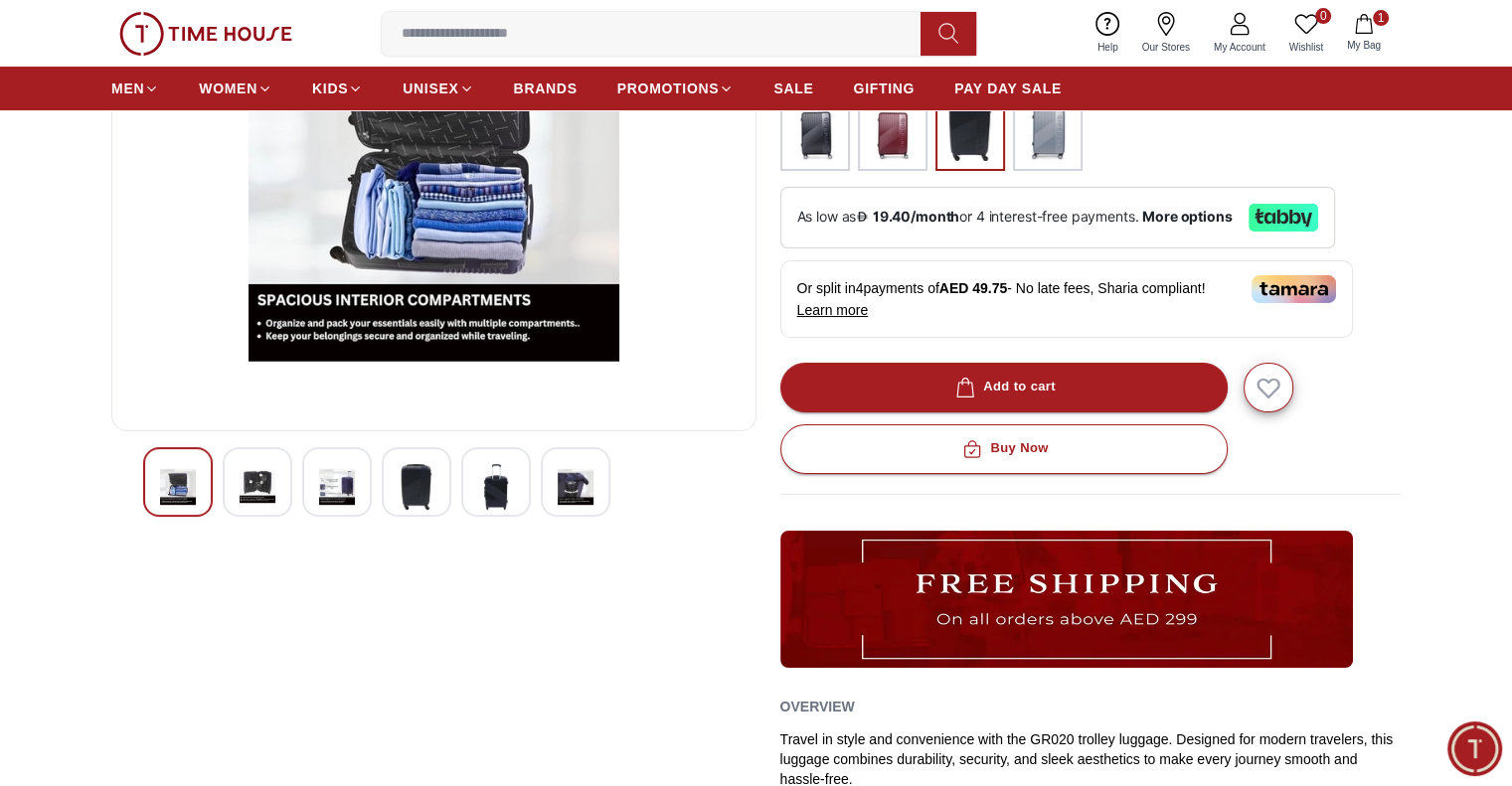 click at bounding box center [257, 487] 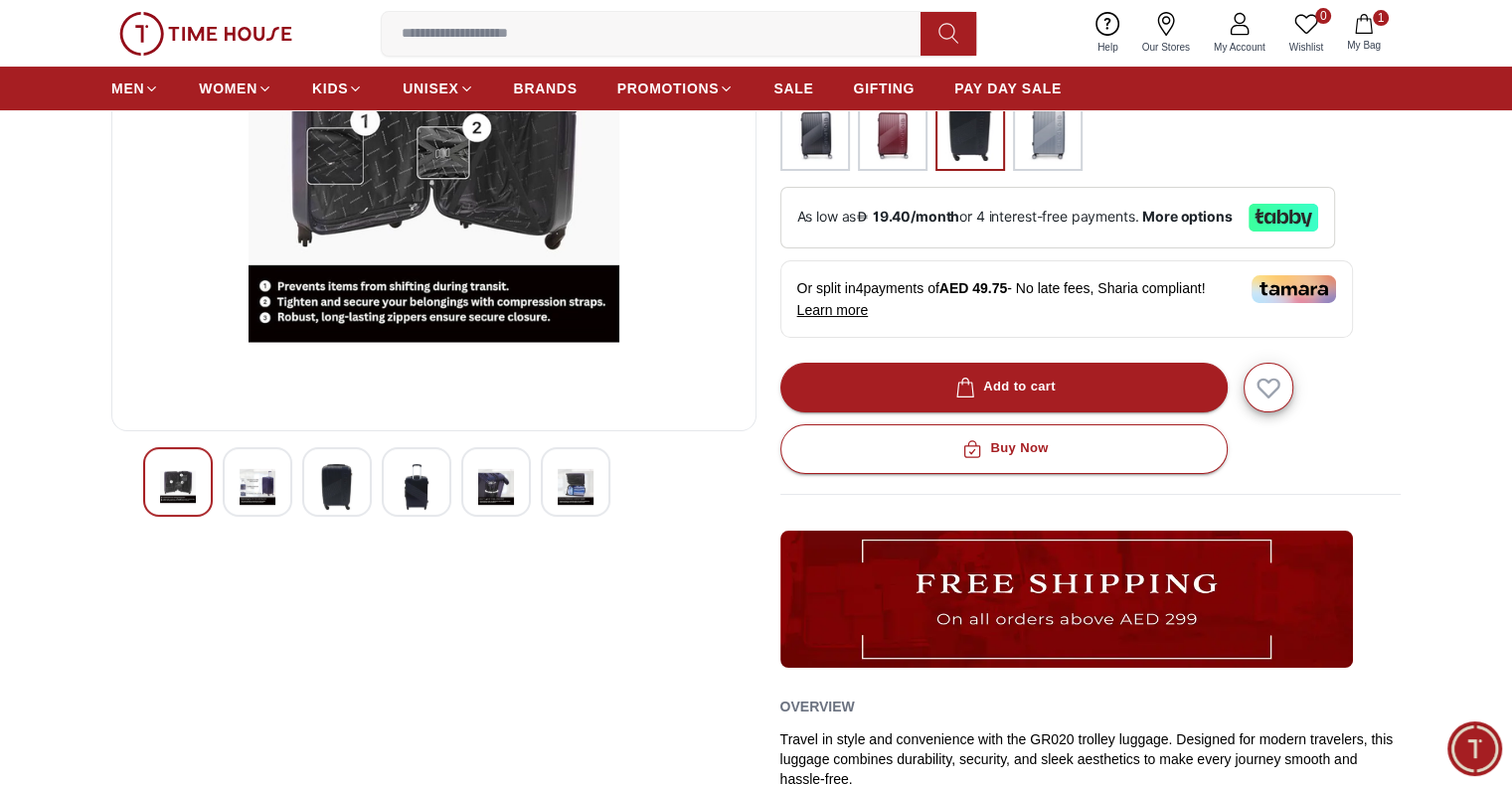 click at bounding box center [257, 487] 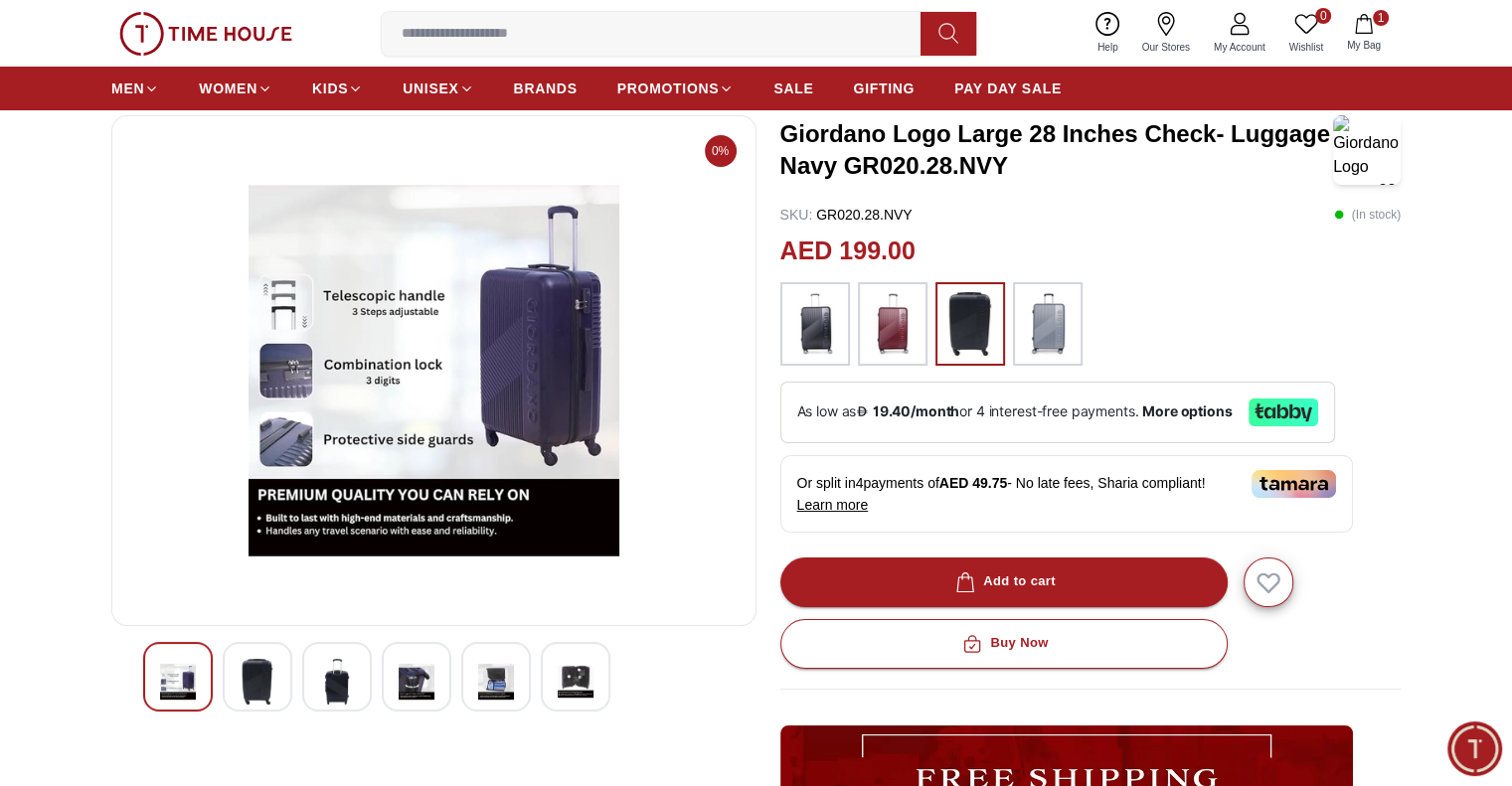 scroll, scrollTop: 0, scrollLeft: 0, axis: both 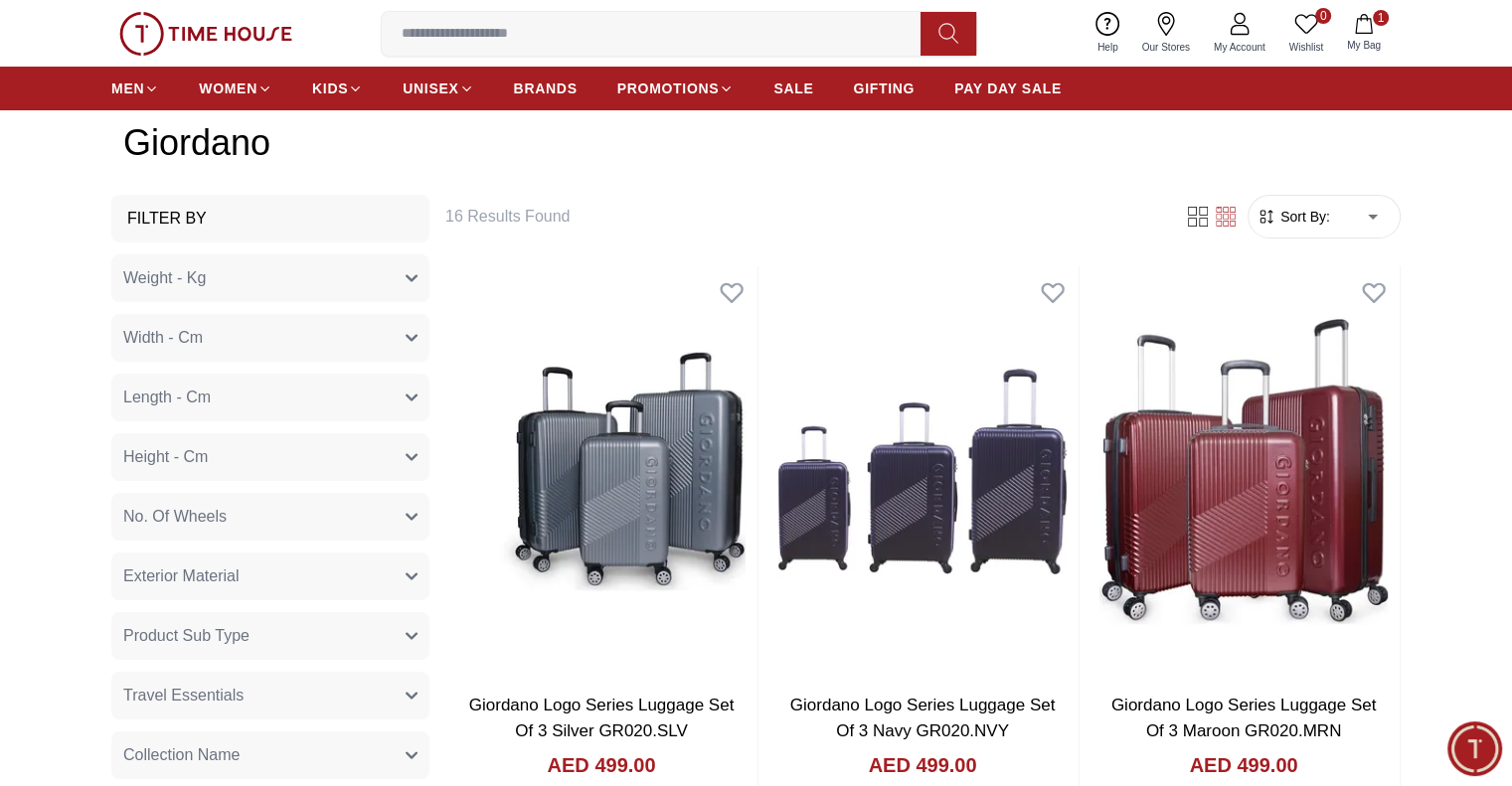 click on "Weight - Kg" at bounding box center [270, 278] 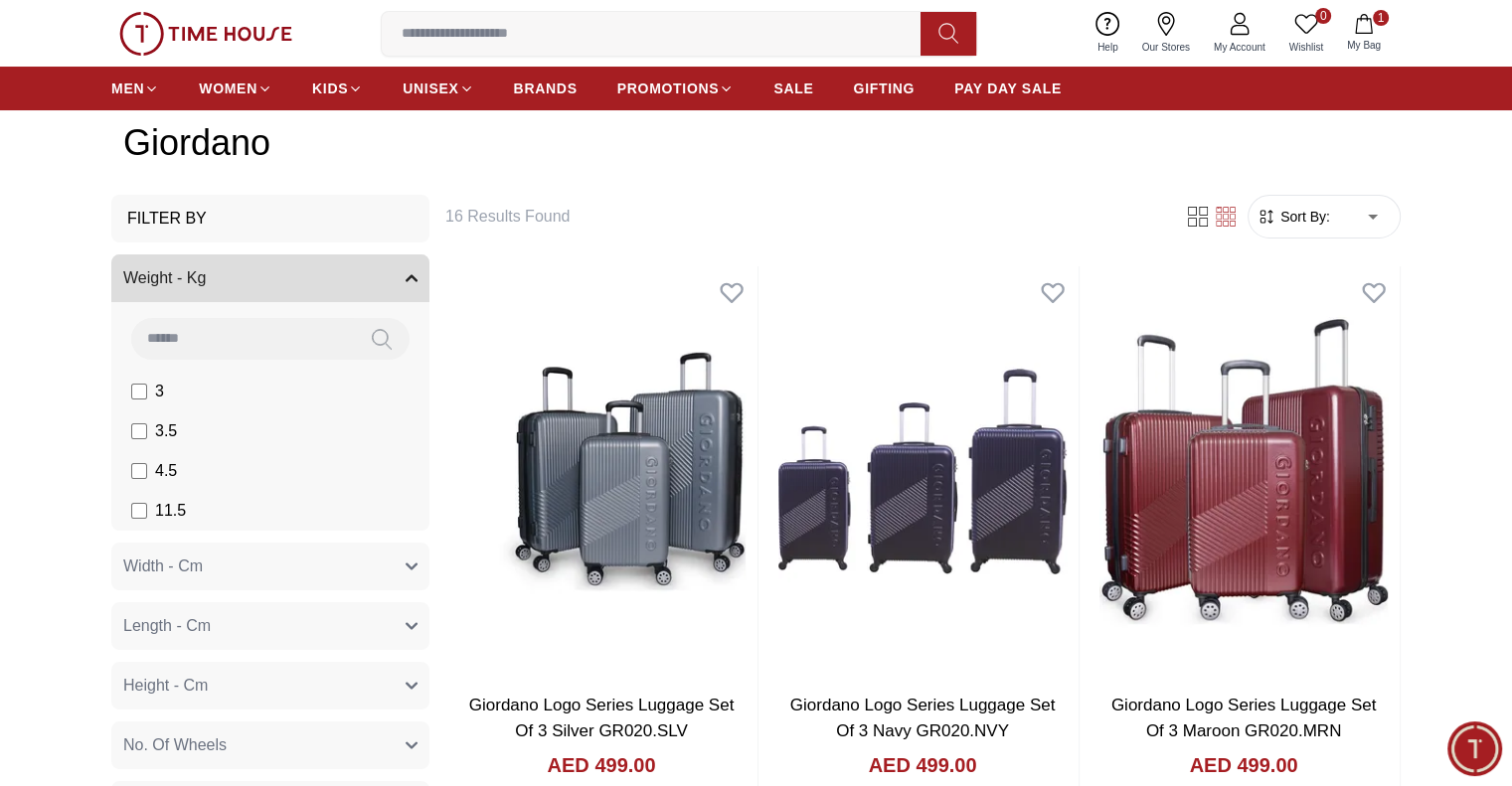 click on "Weight - Kg" at bounding box center [270, 278] 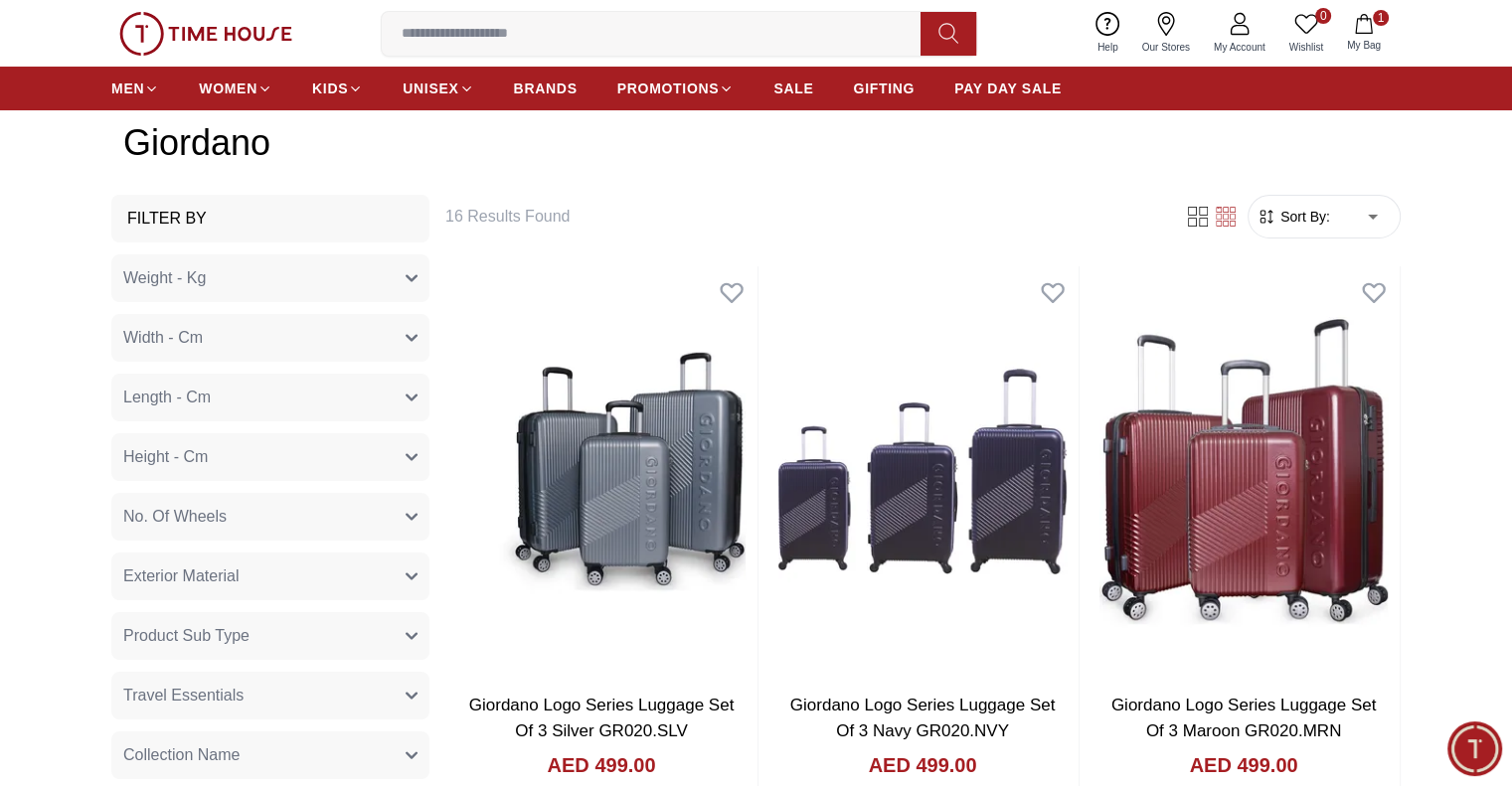 click on "Width - Cm" at bounding box center (270, 338) 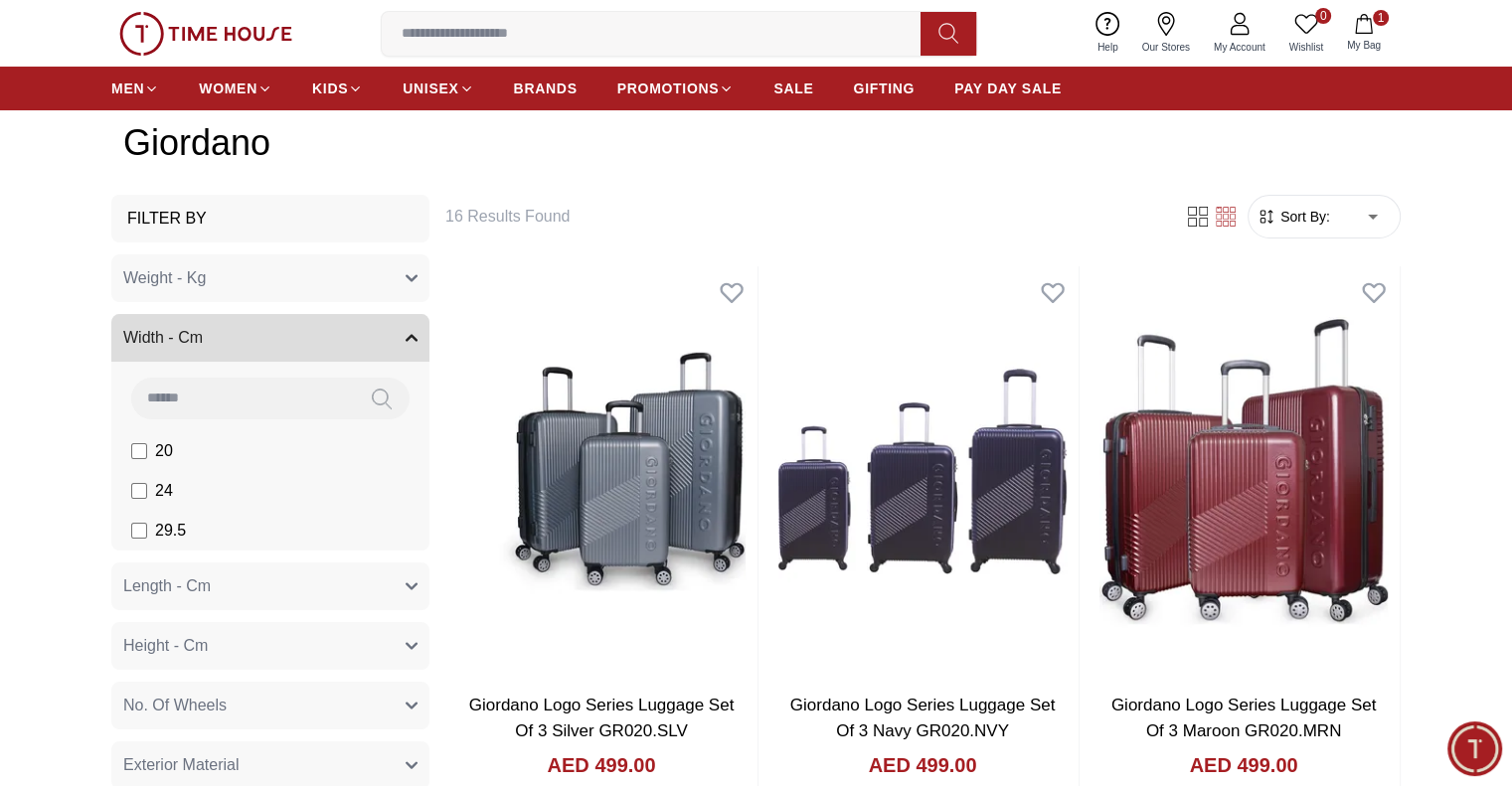 click on "Width - Cm" at bounding box center (270, 338) 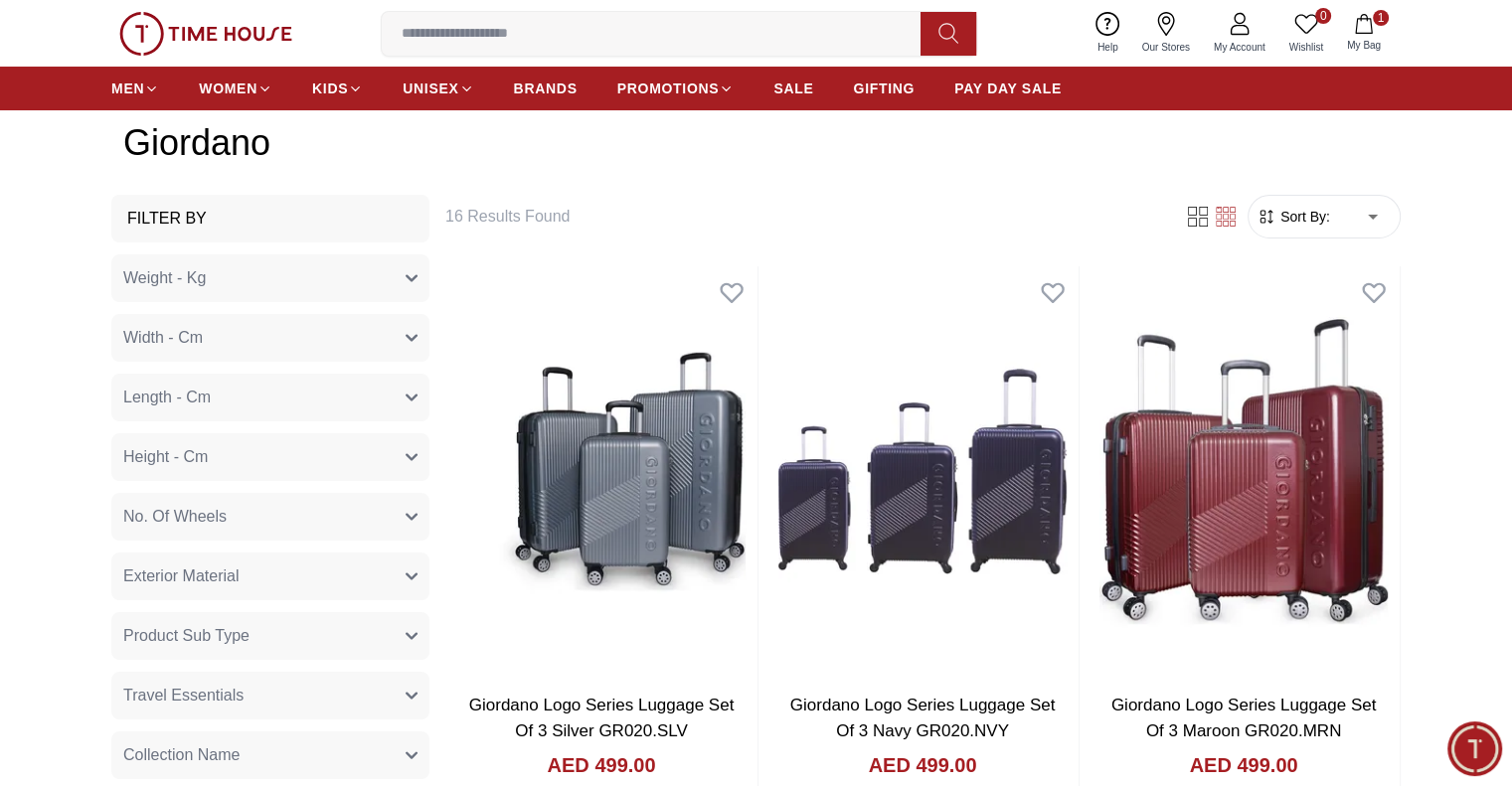 click on "Length - Cm" at bounding box center (270, 397) 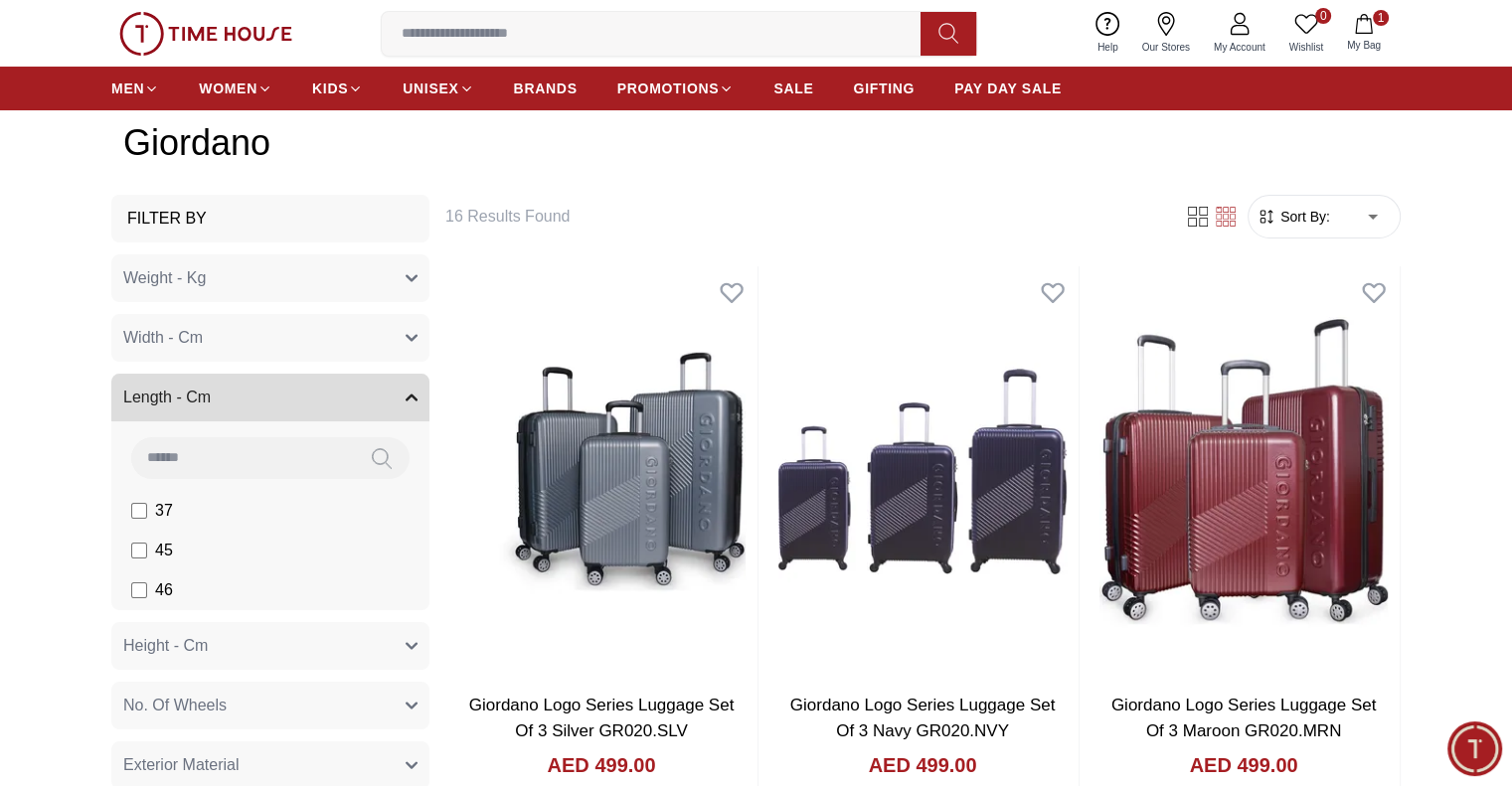 click on "Length - Cm" at bounding box center [270, 397] 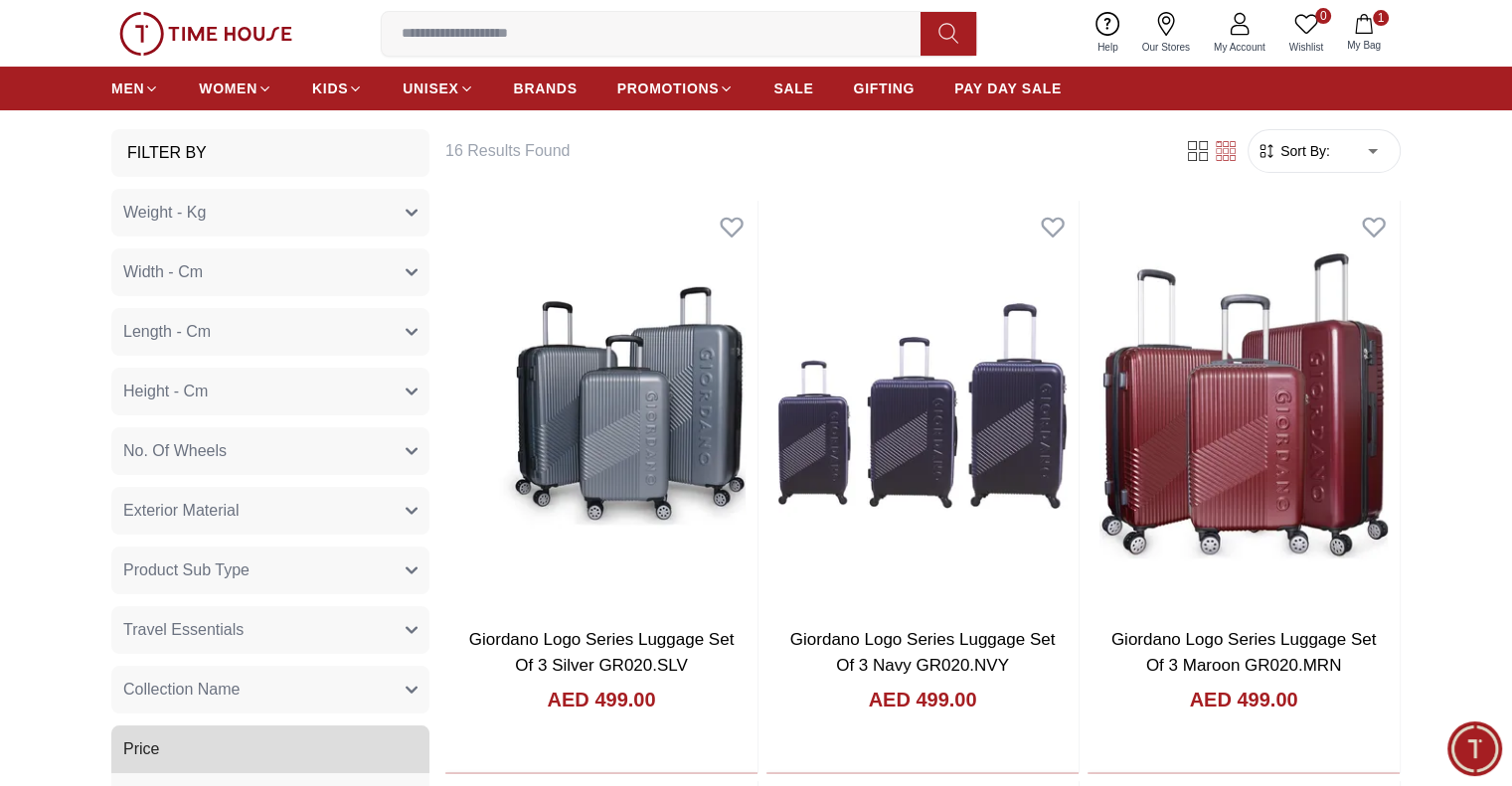 scroll, scrollTop: 298, scrollLeft: 0, axis: vertical 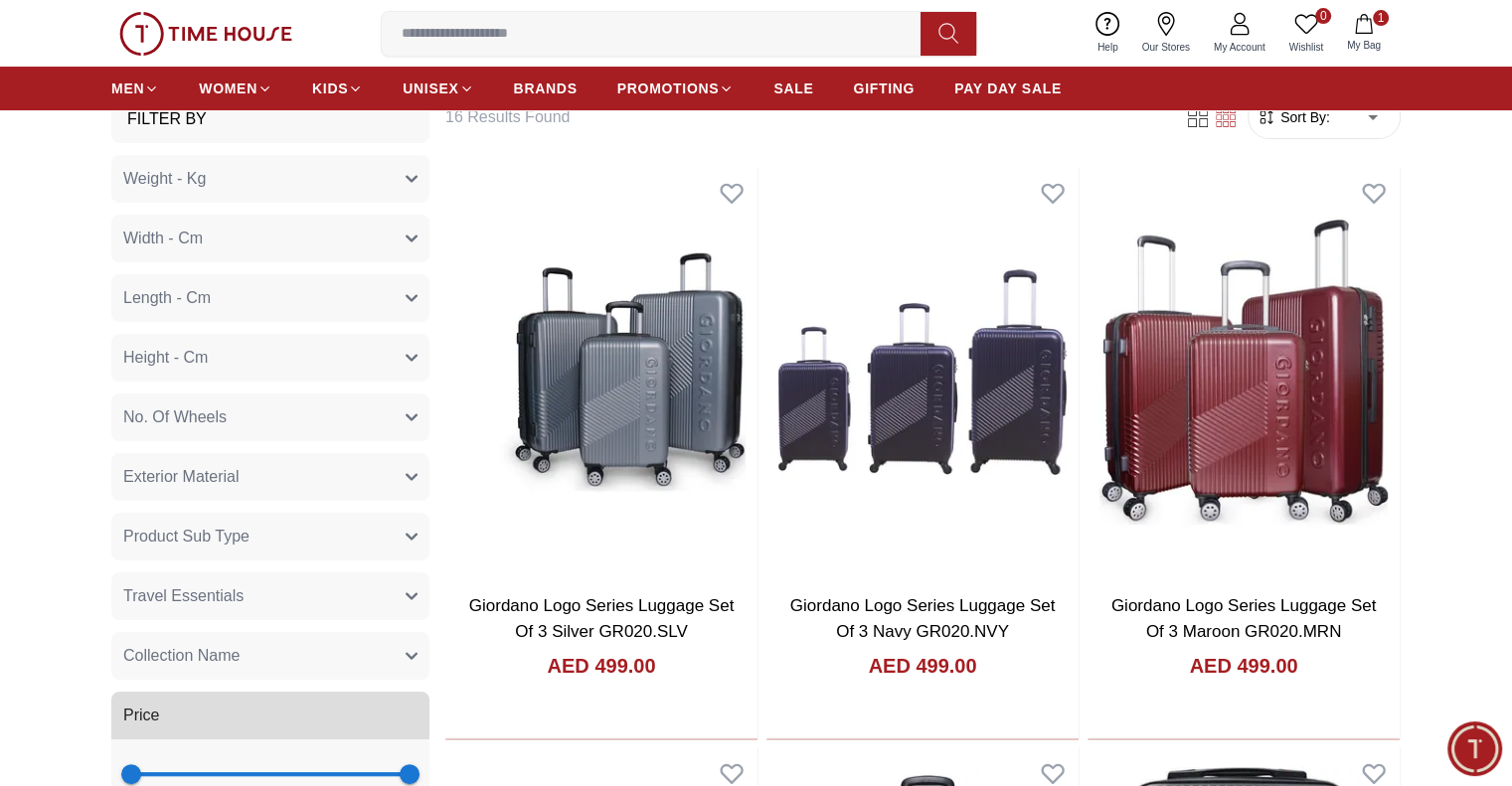 click on "Weight - Kg" at bounding box center (270, 179) 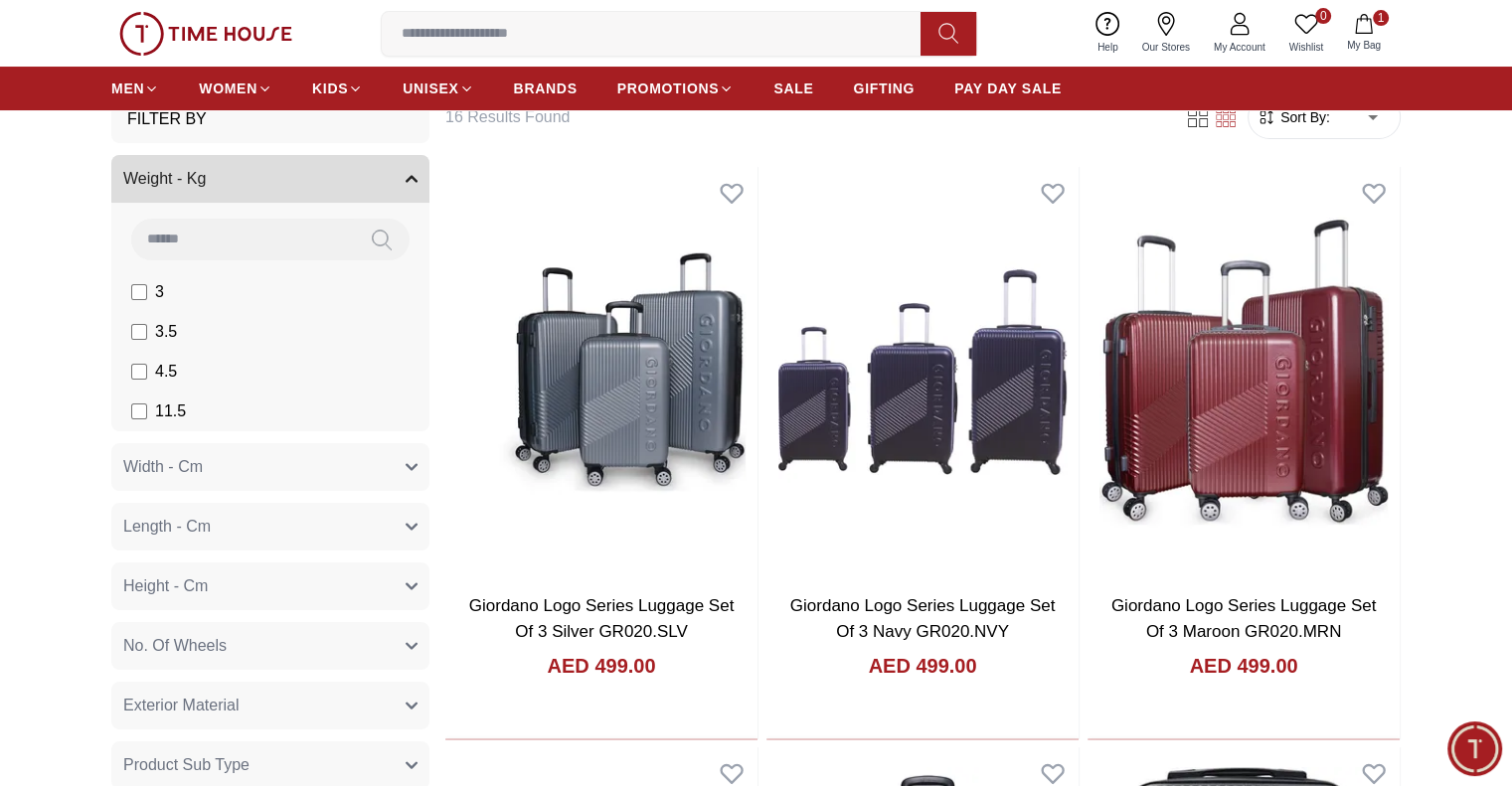 click on "Weight - Kg" at bounding box center (270, 179) 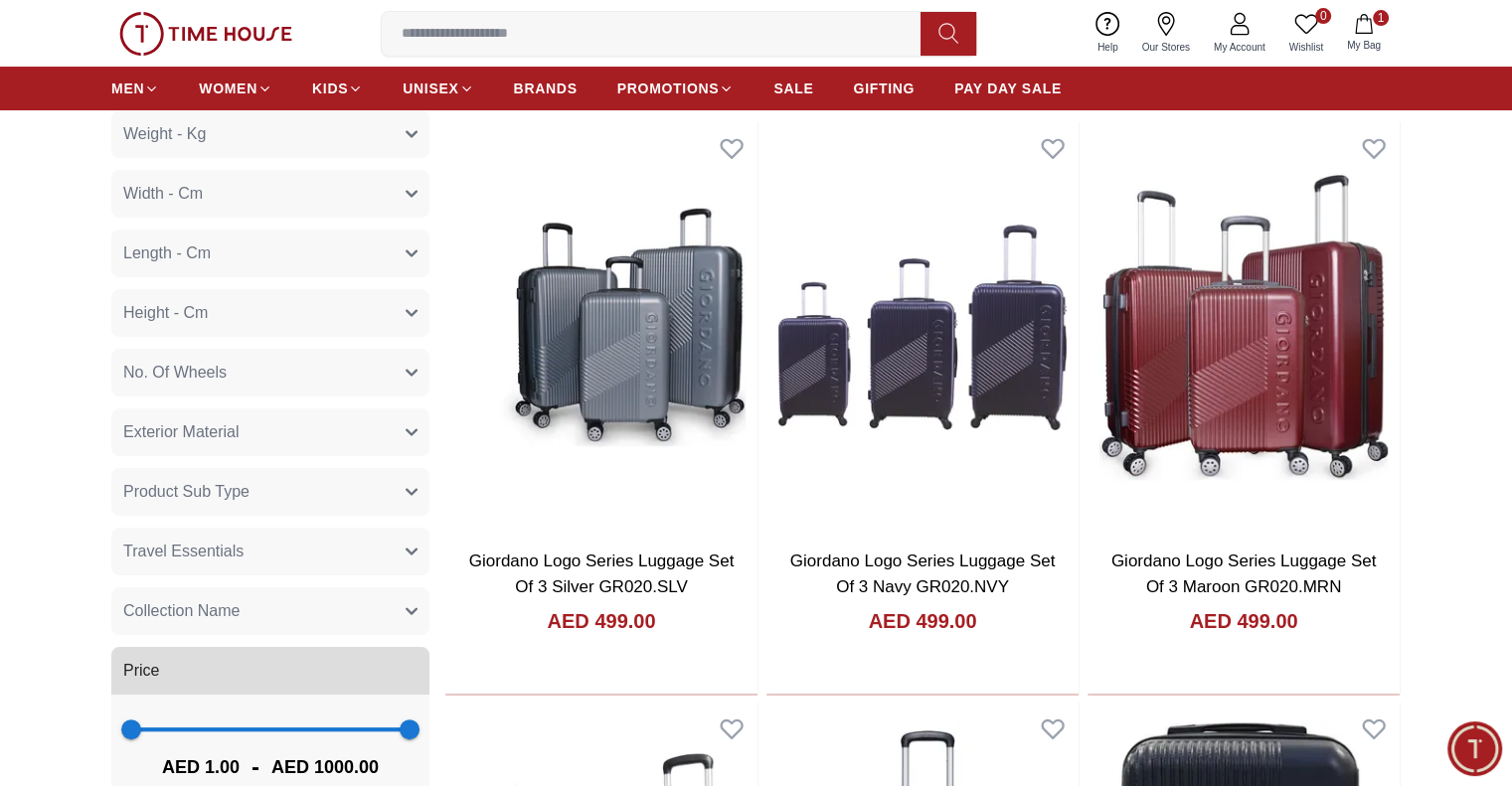 scroll, scrollTop: 298, scrollLeft: 0, axis: vertical 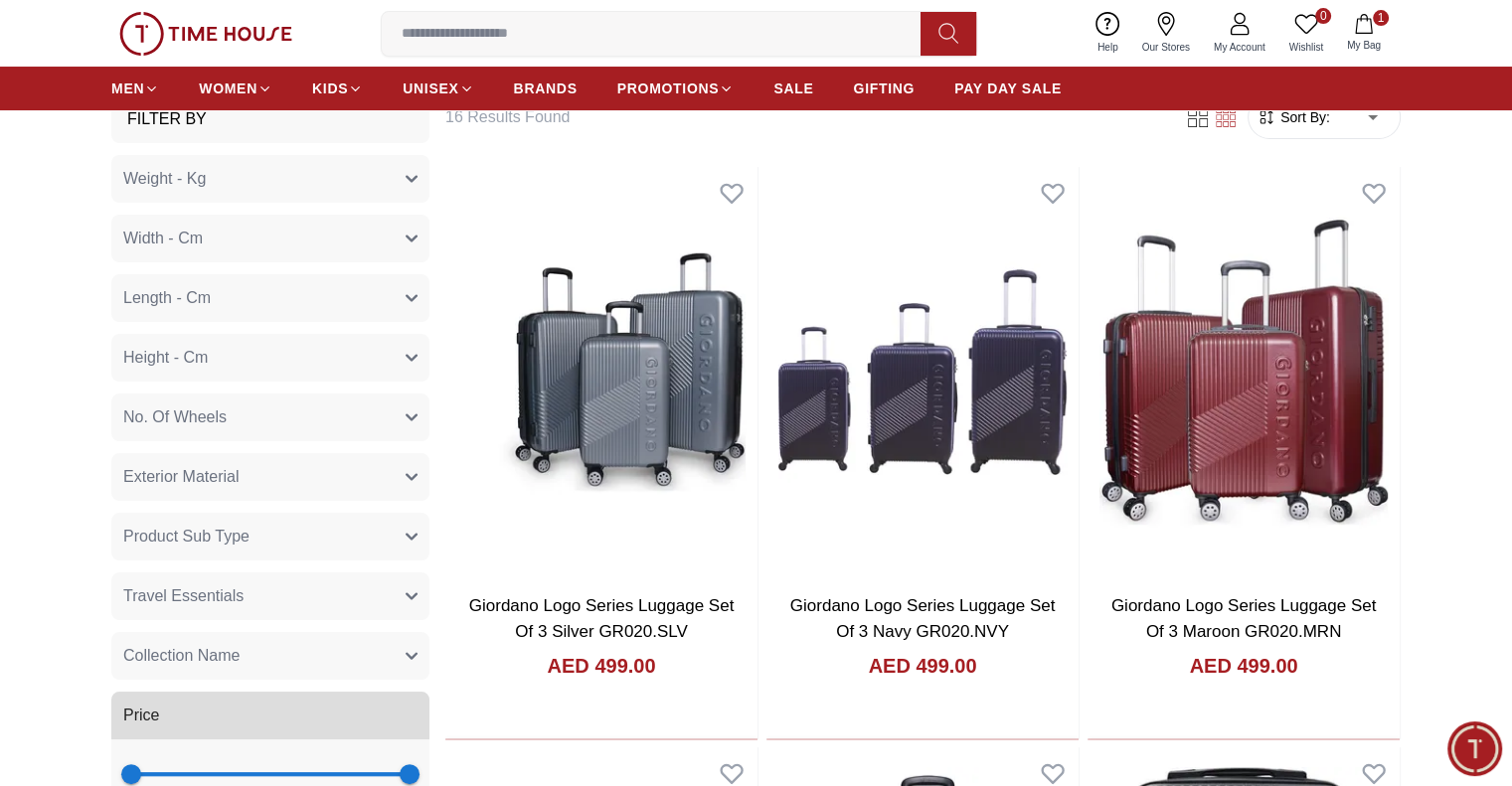 click on "Weight - Kg" at bounding box center [270, 179] 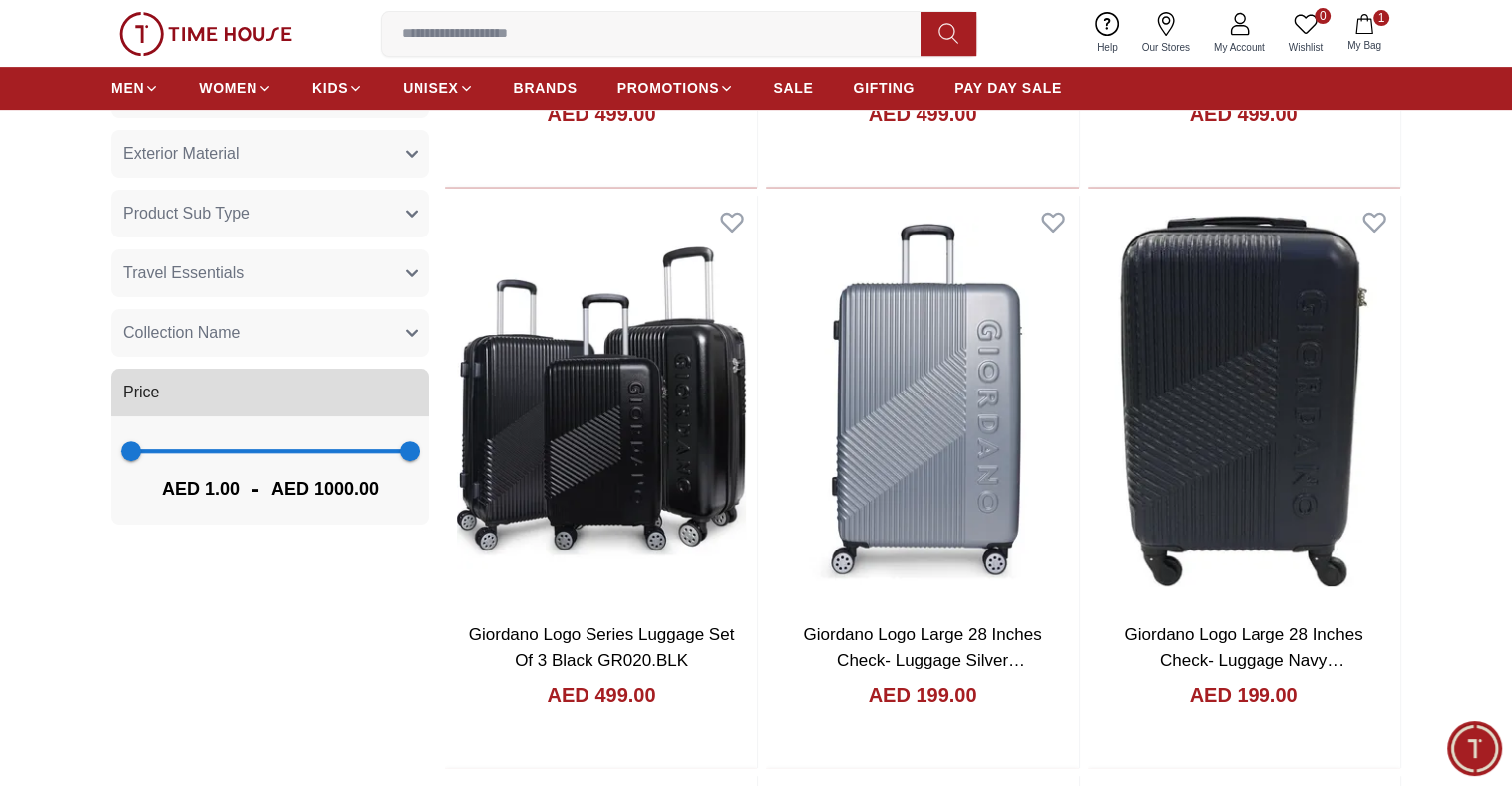 scroll, scrollTop: 696, scrollLeft: 0, axis: vertical 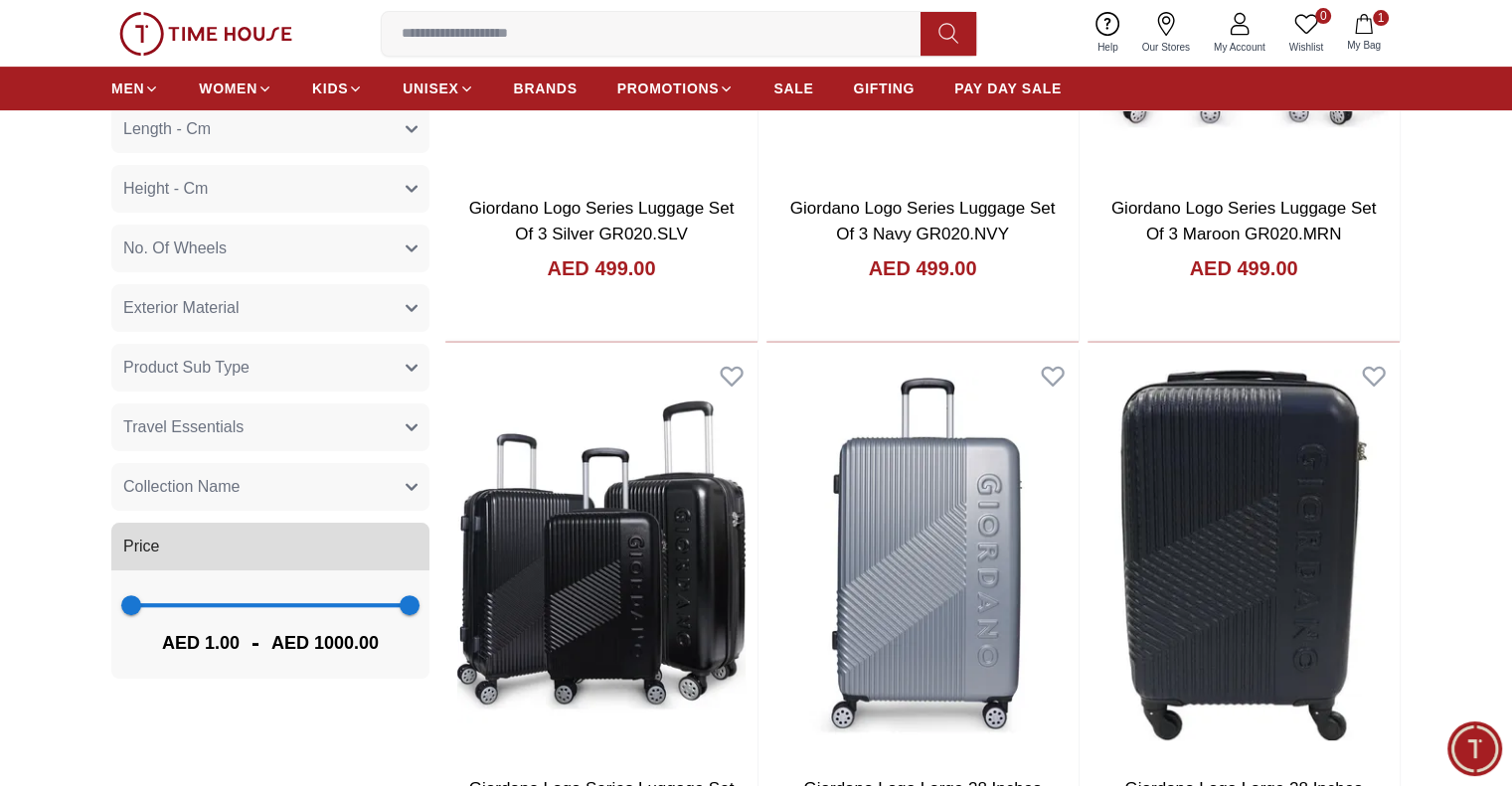 click on "Collection Name" at bounding box center (181, 487) 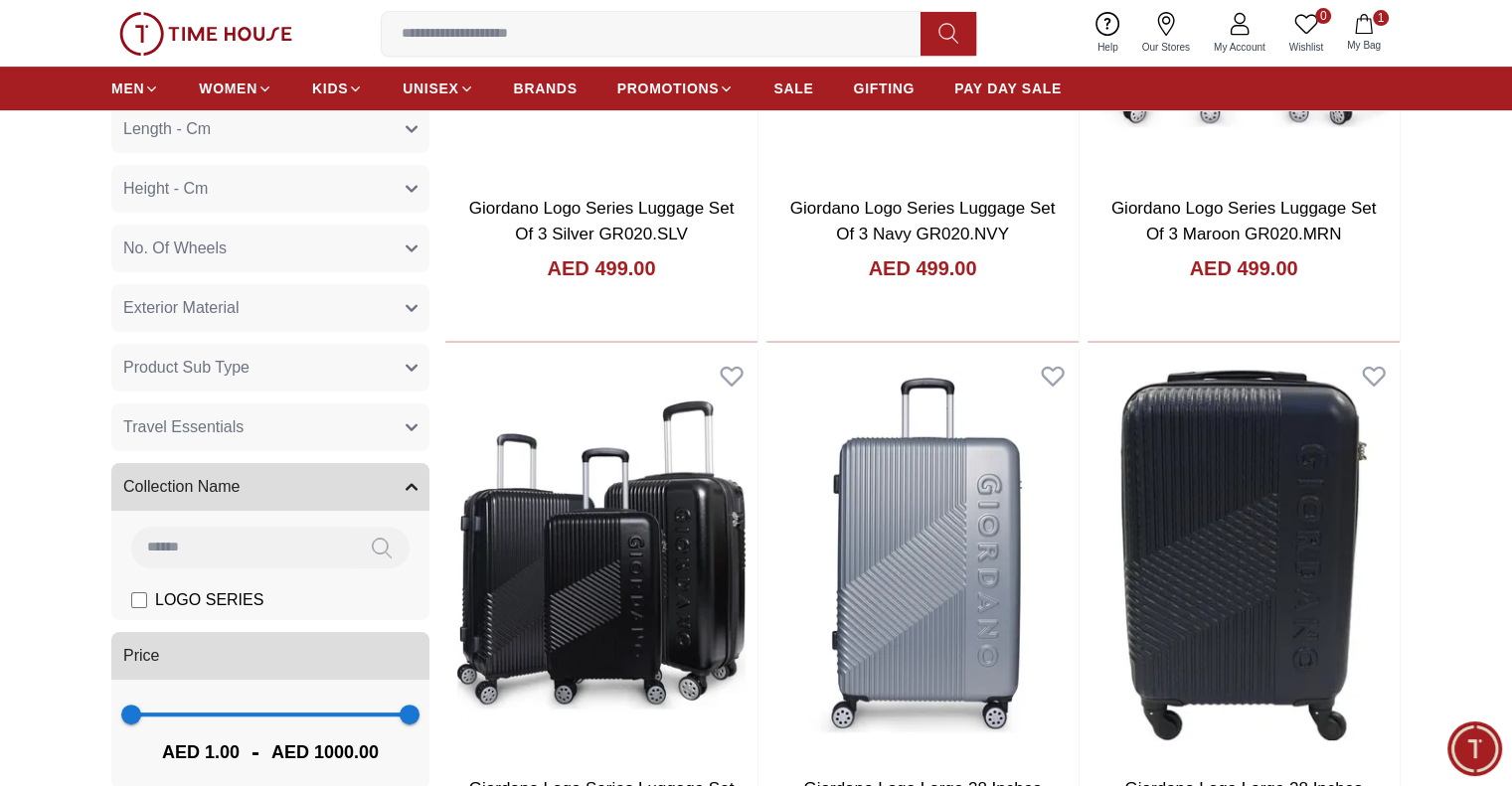 click on "Collection Name" at bounding box center (181, 487) 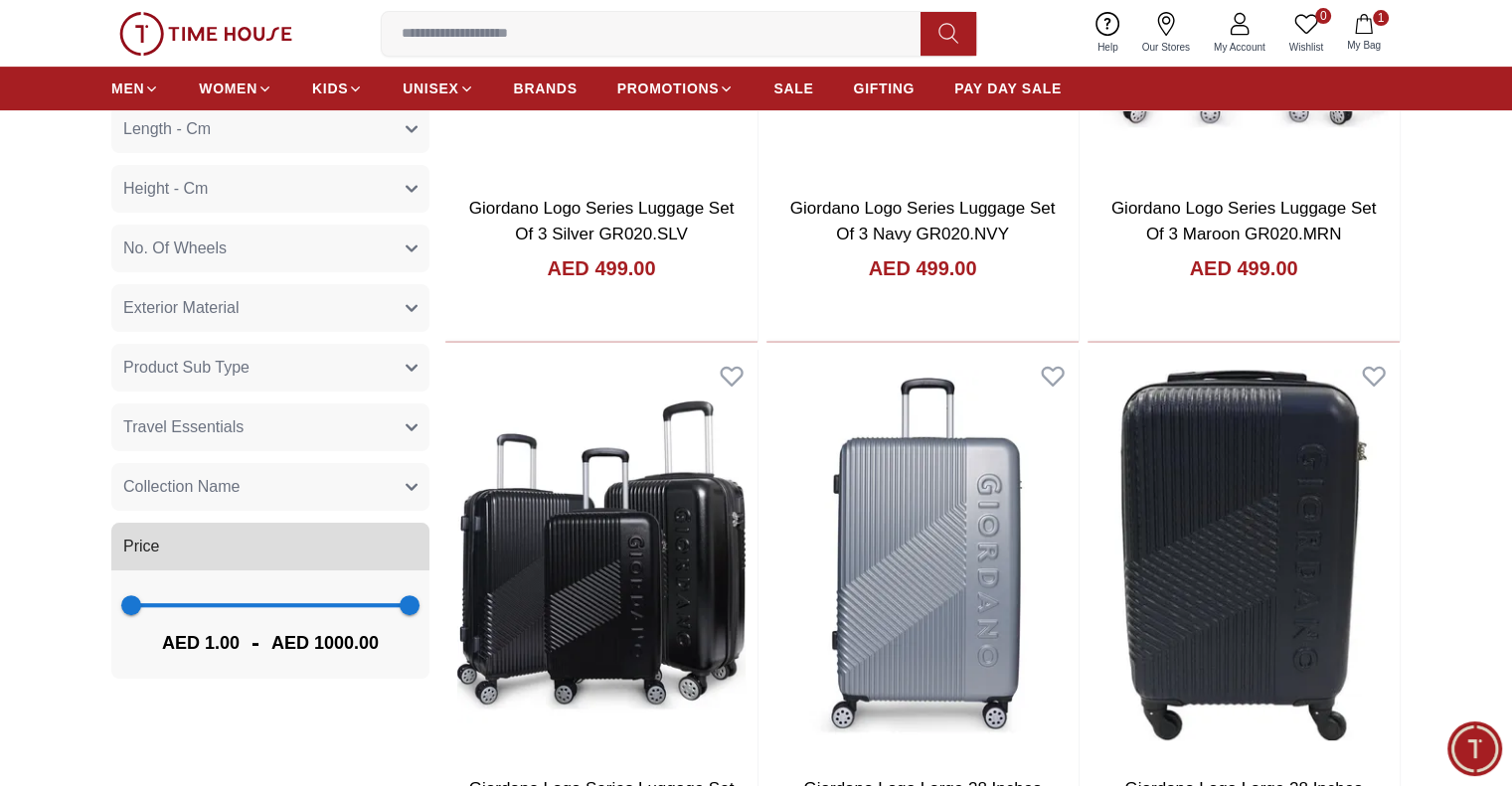 click on "Travel Essentials" at bounding box center [183, 427] 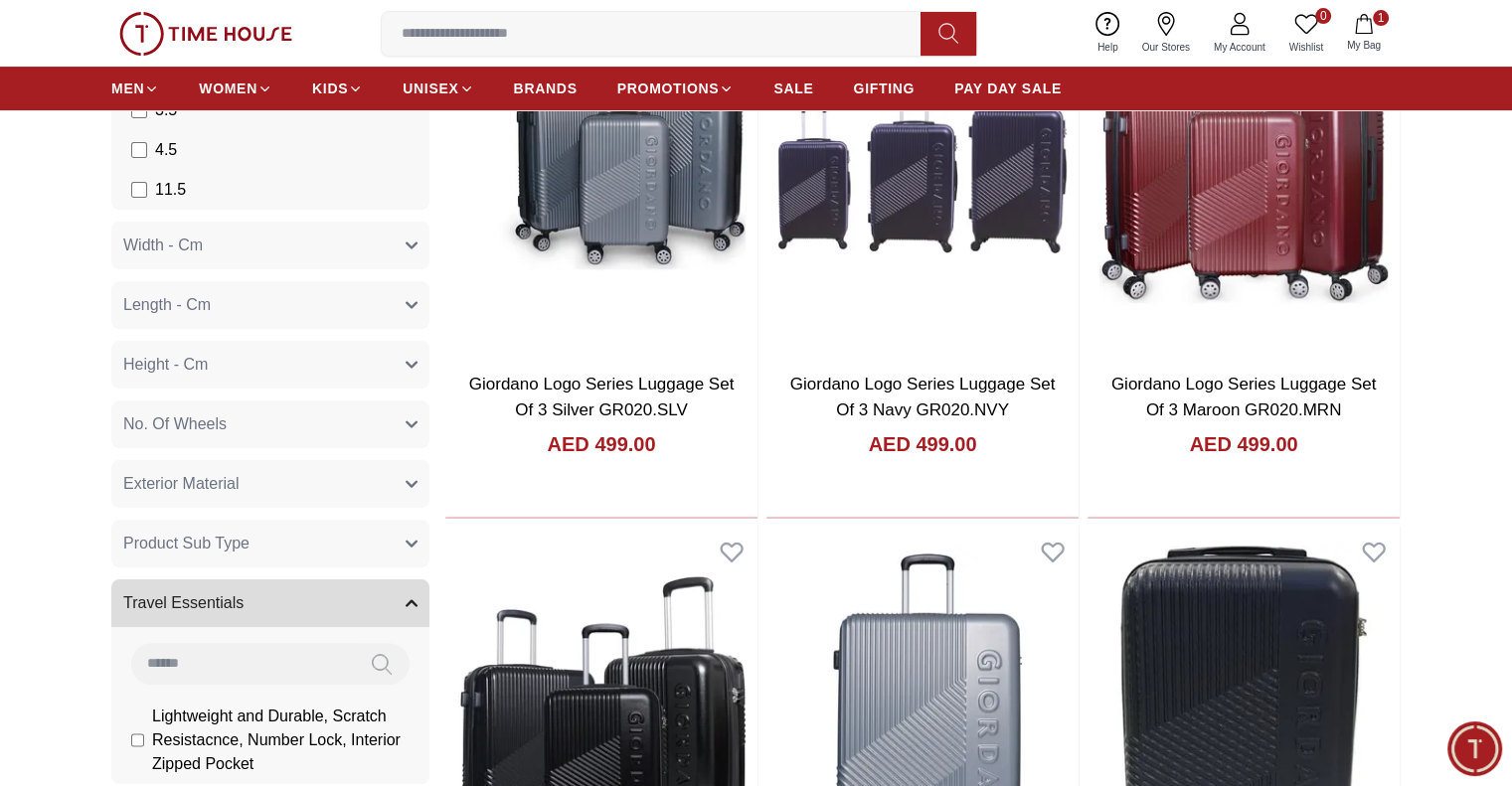 scroll, scrollTop: 696, scrollLeft: 0, axis: vertical 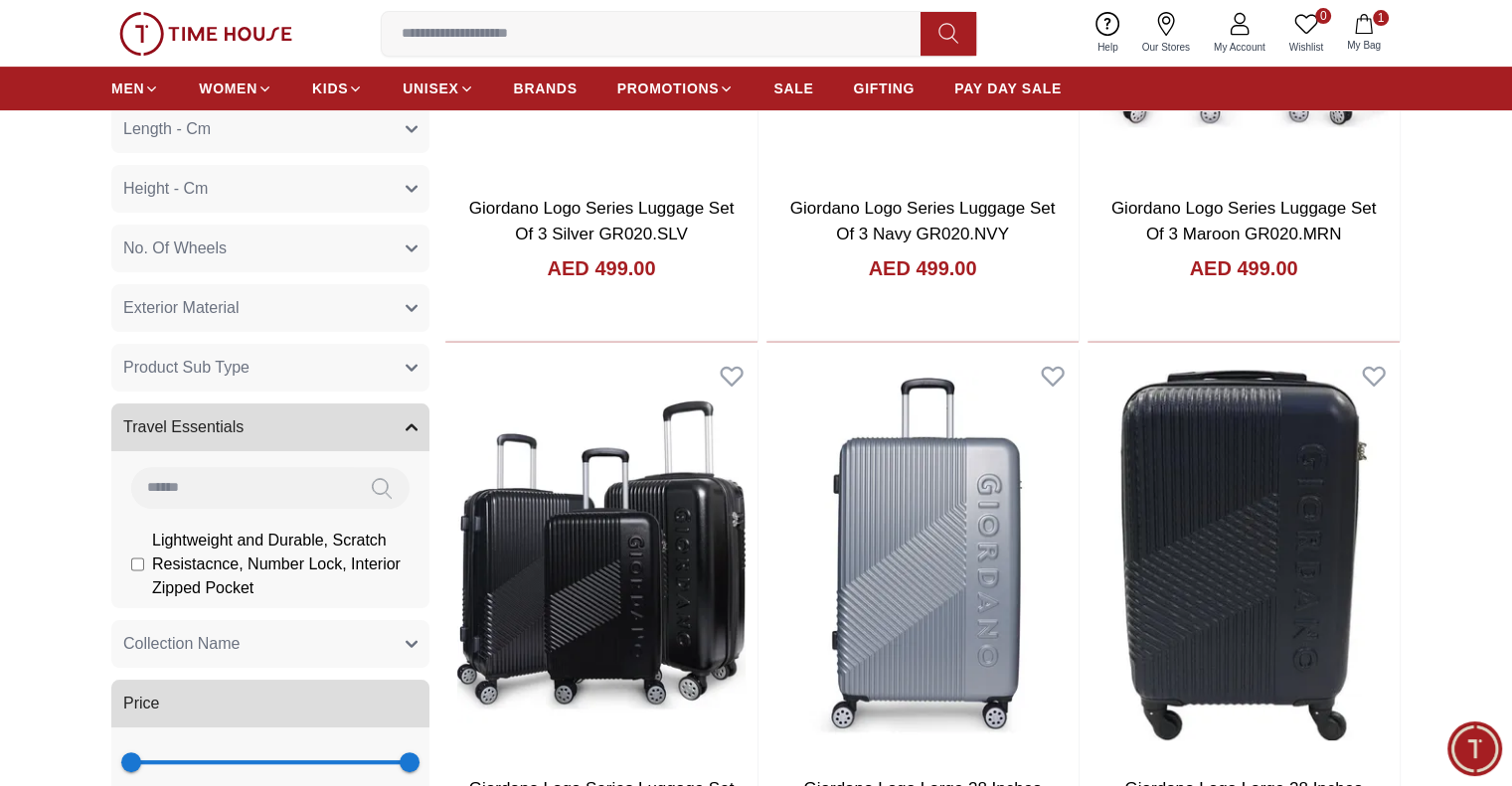 click on "Travel Essentials" at bounding box center [270, 427] 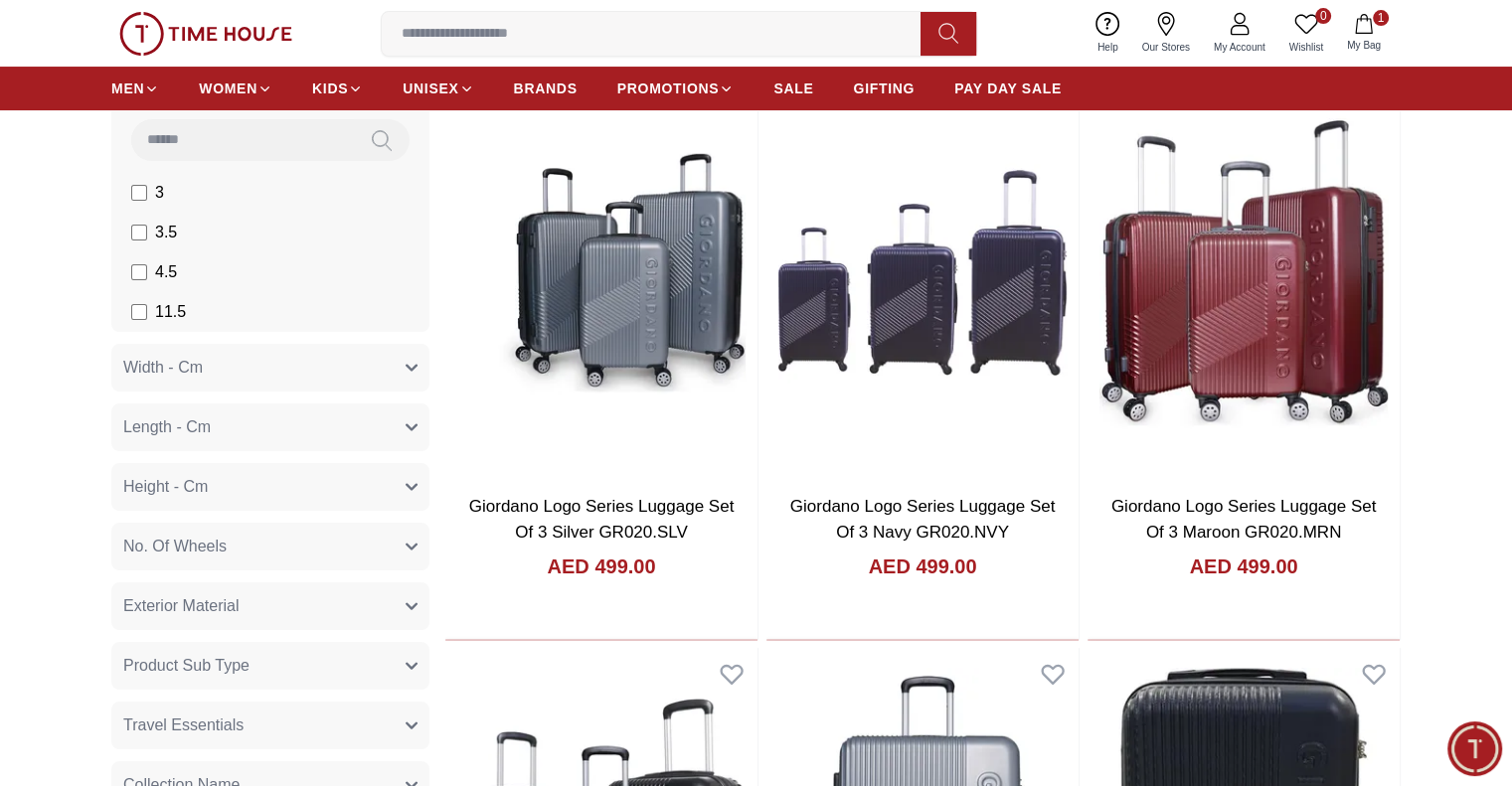 scroll, scrollTop: 99, scrollLeft: 0, axis: vertical 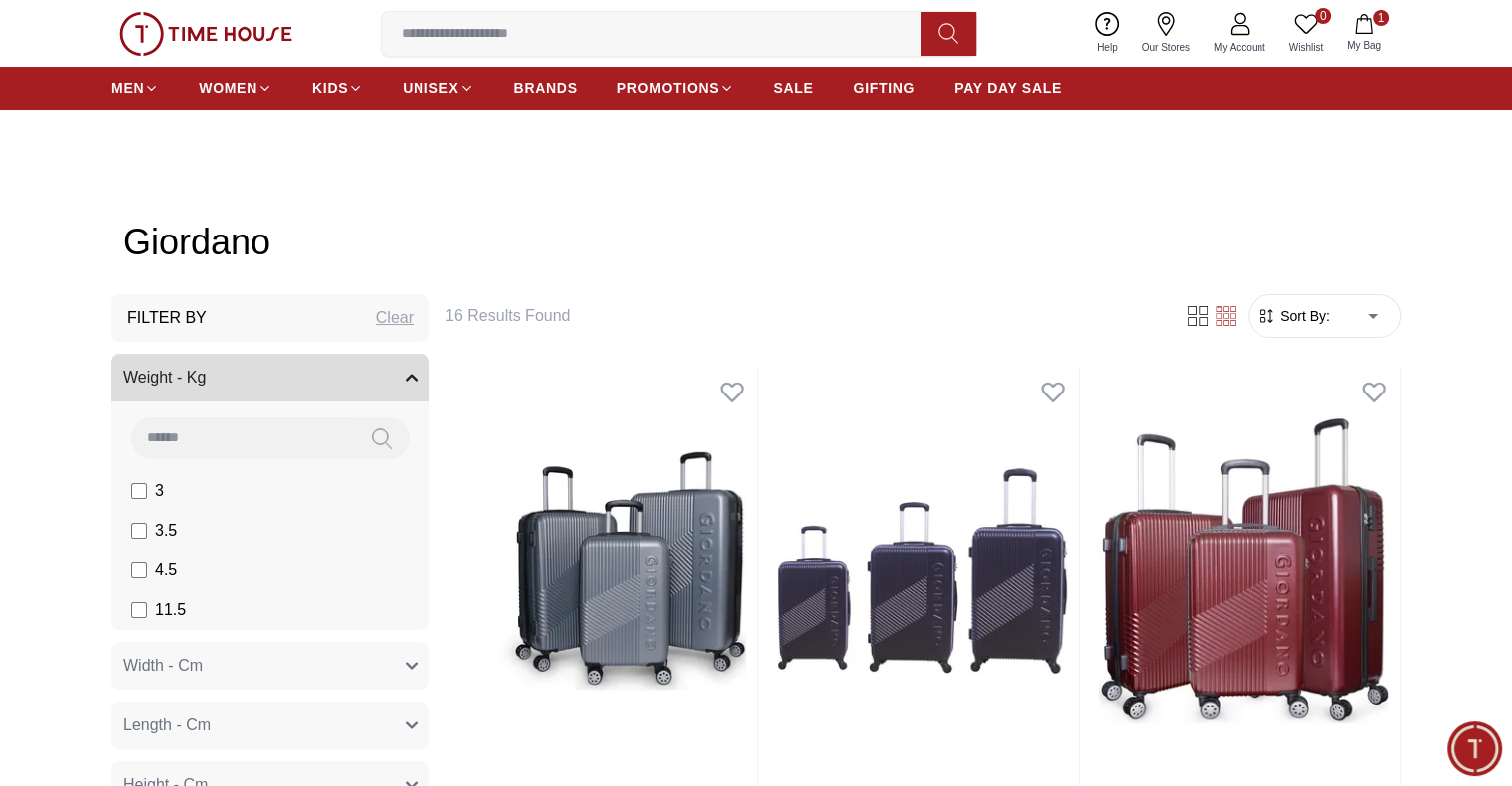 click on "Weight - Kg" at bounding box center [270, 378] 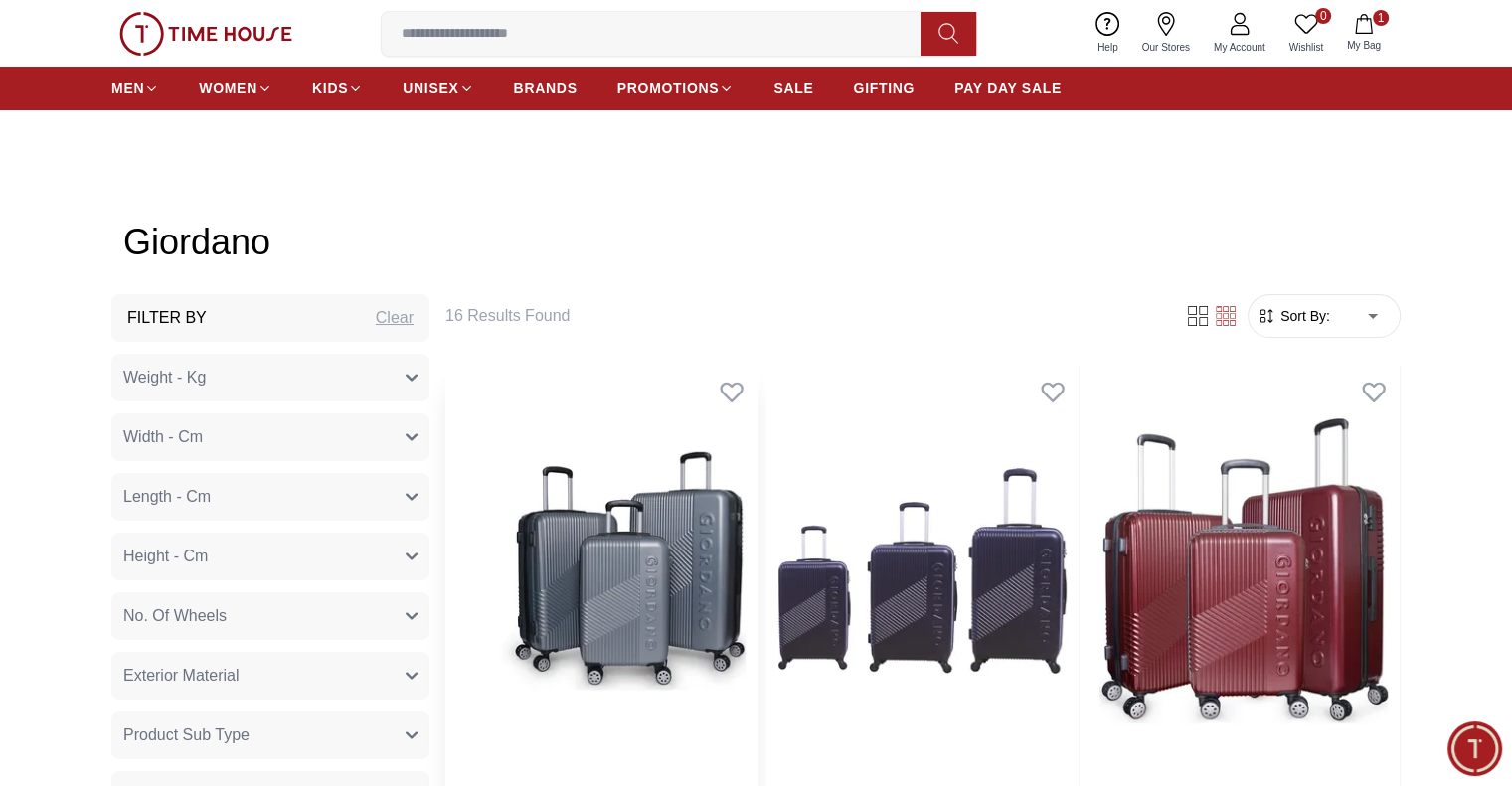 click at bounding box center [601, 570] 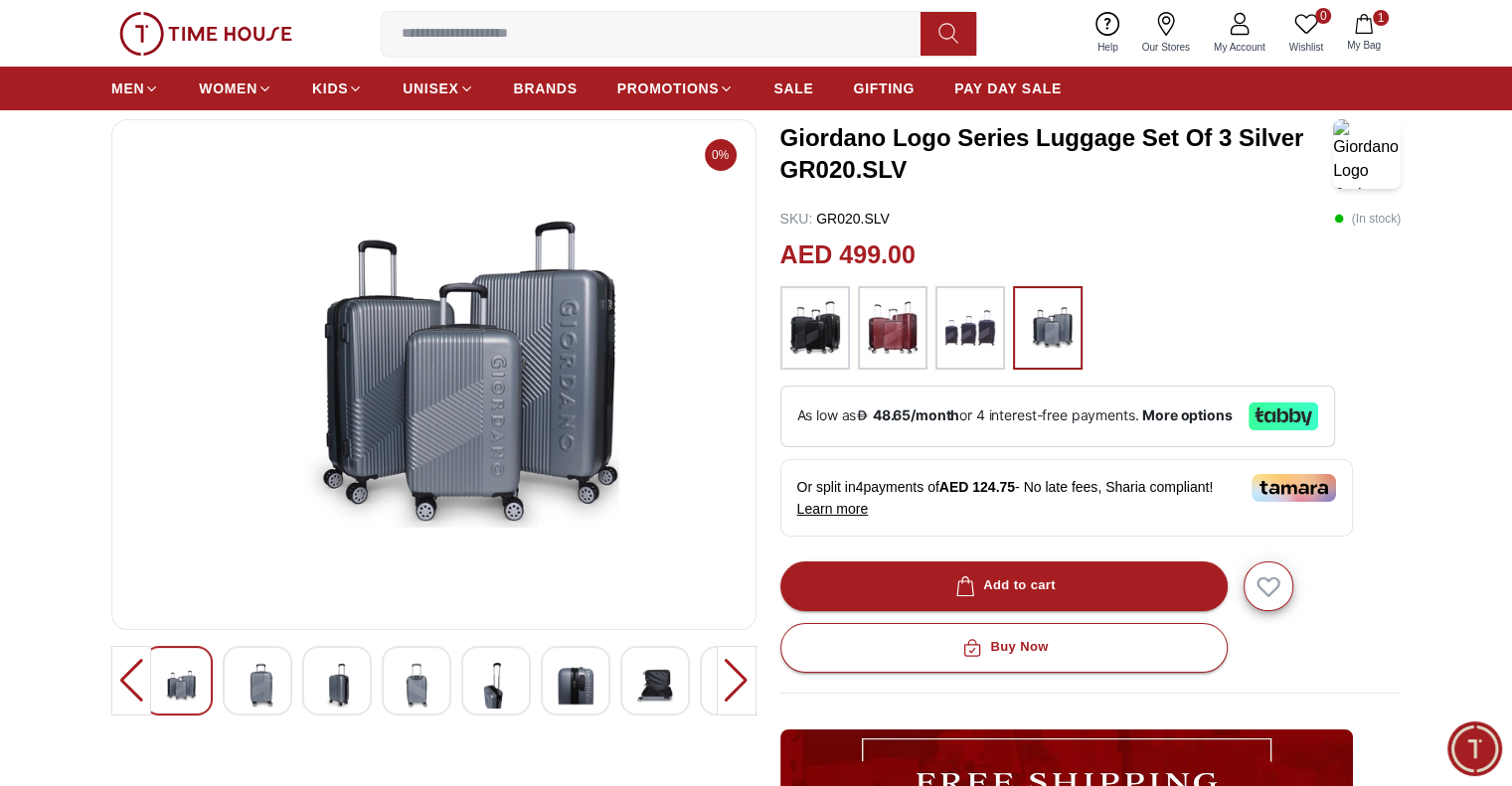 click at bounding box center (737, 681) 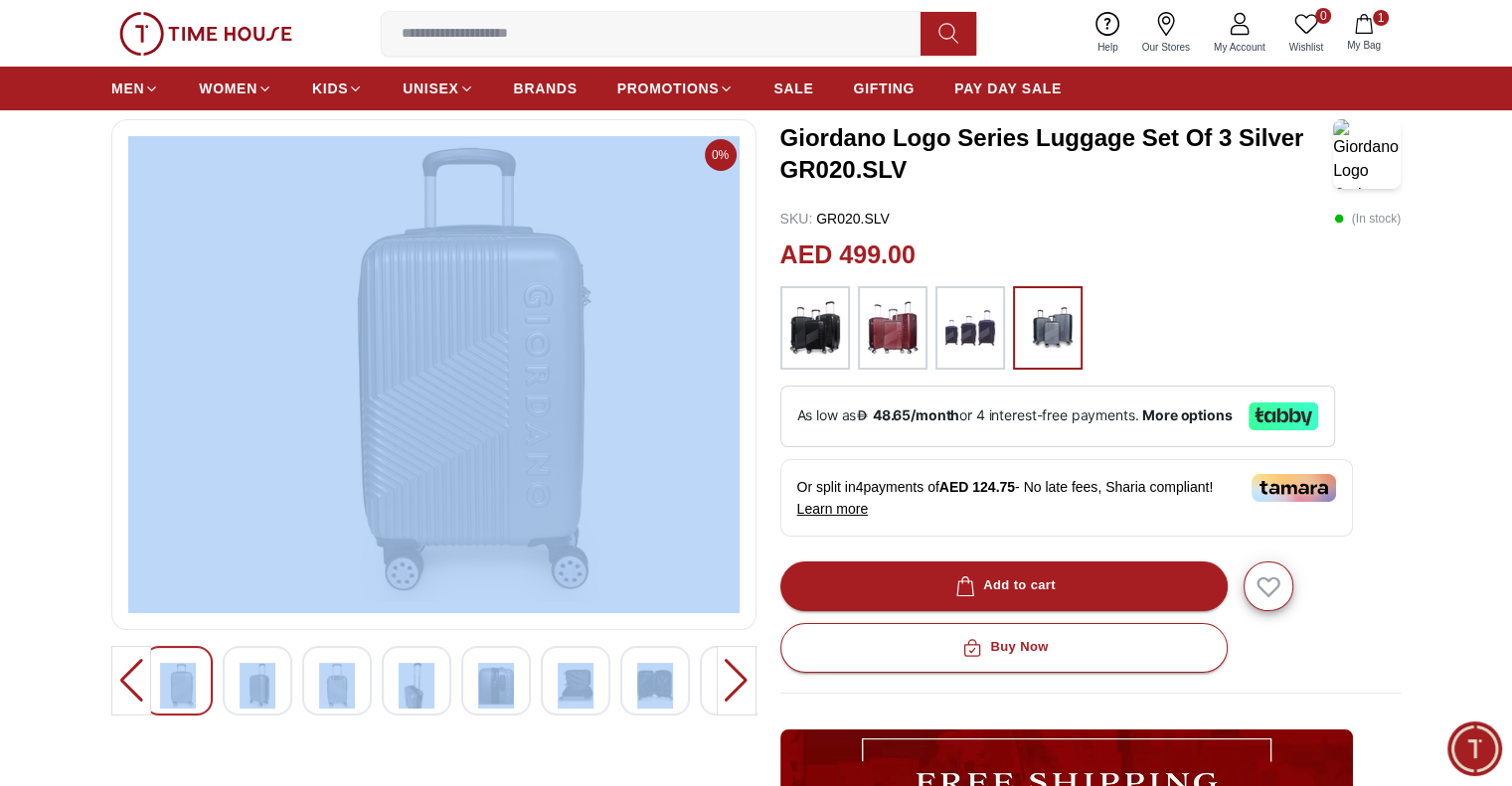 click at bounding box center [737, 681] 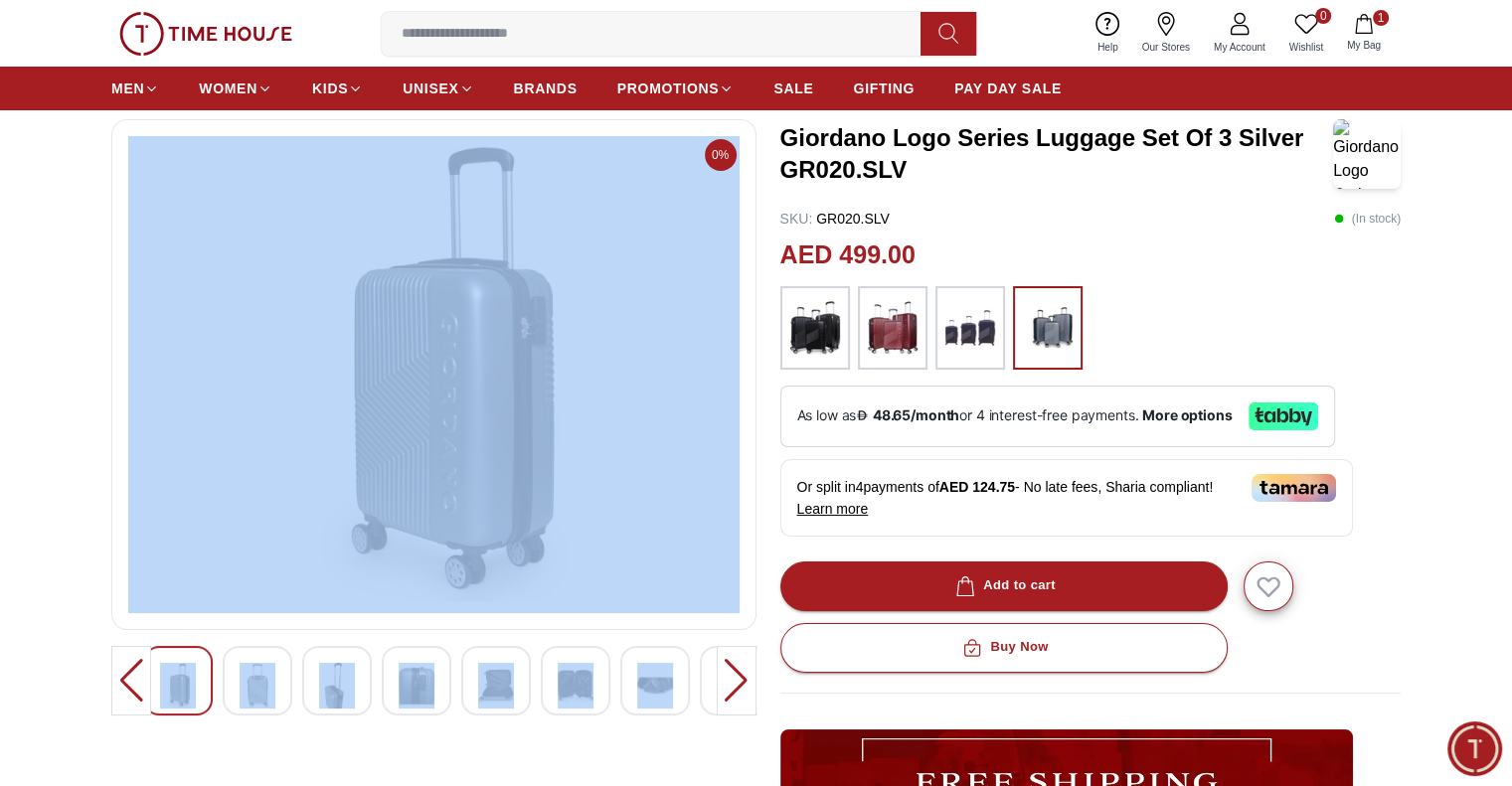 click at bounding box center (737, 681) 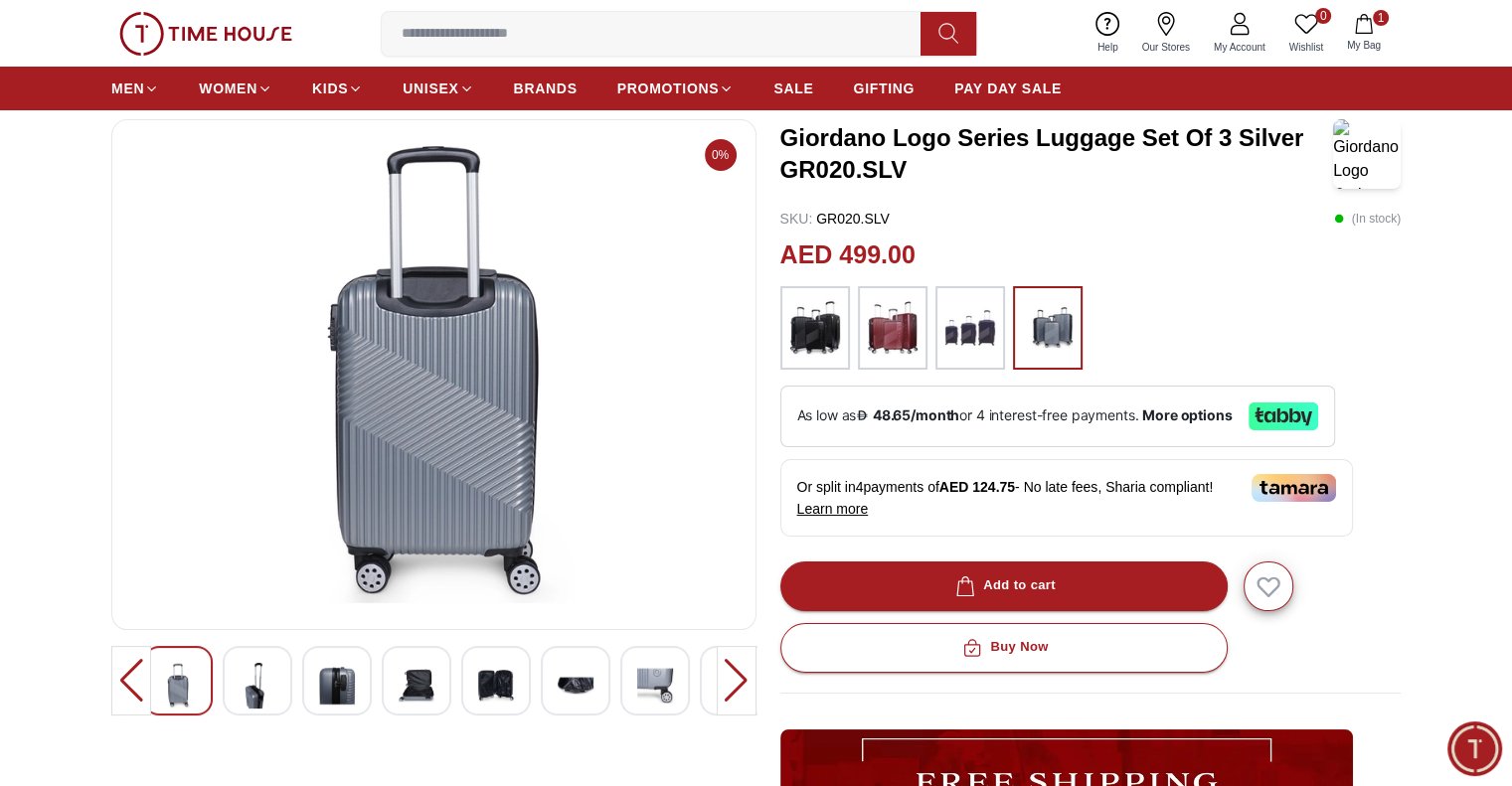 click at bounding box center (737, 681) 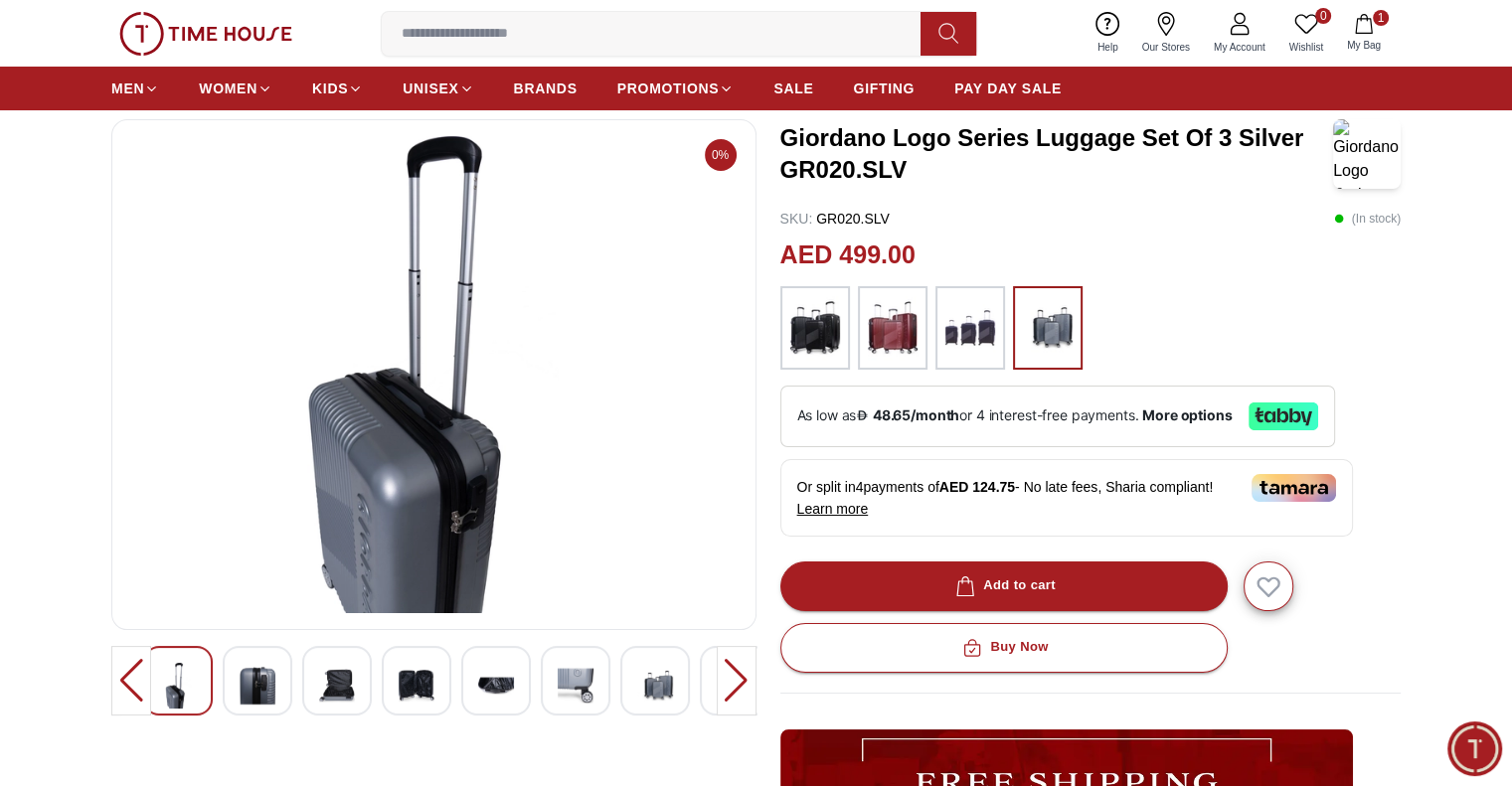 click at bounding box center [737, 681] 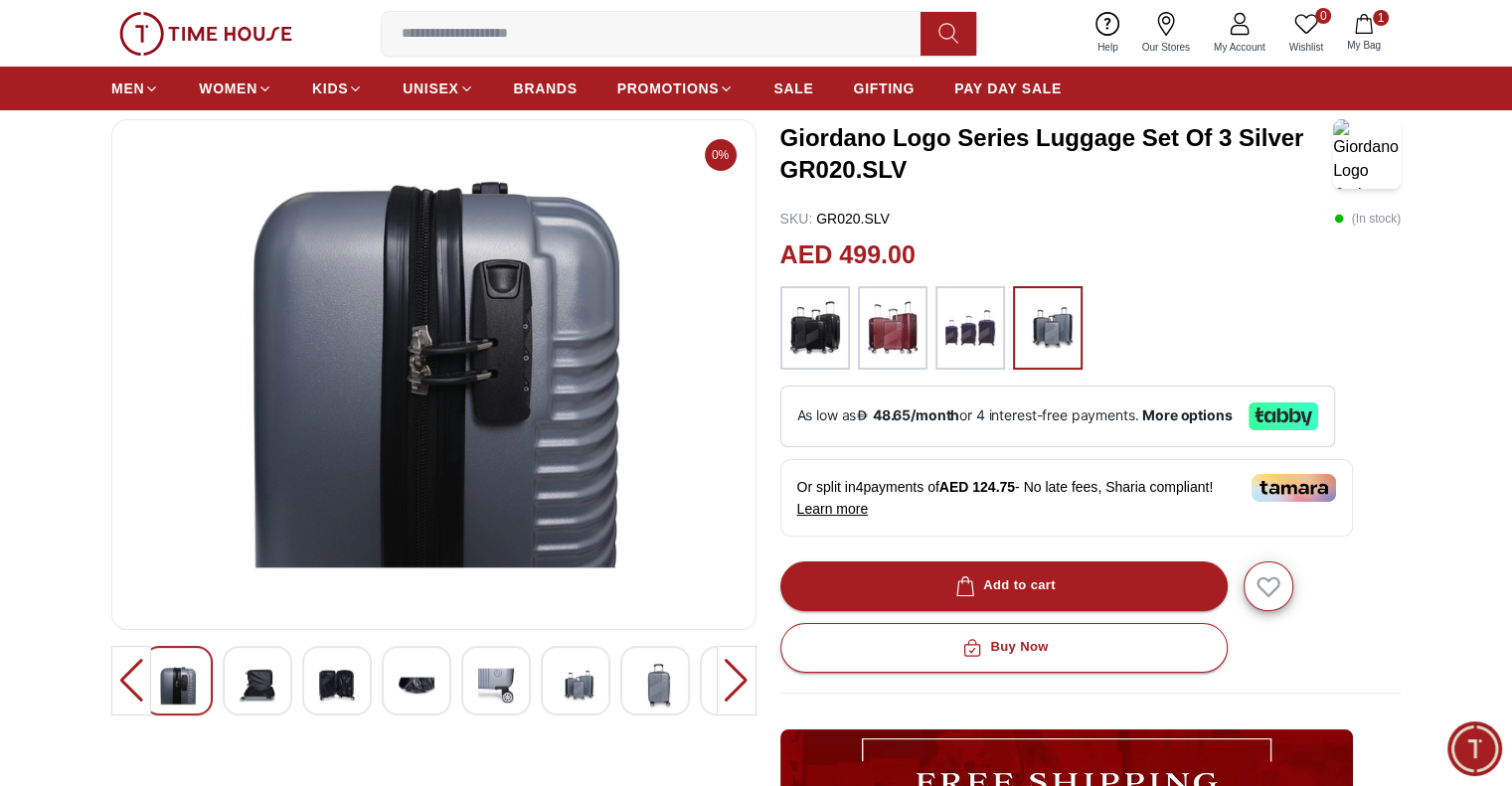 click at bounding box center (737, 681) 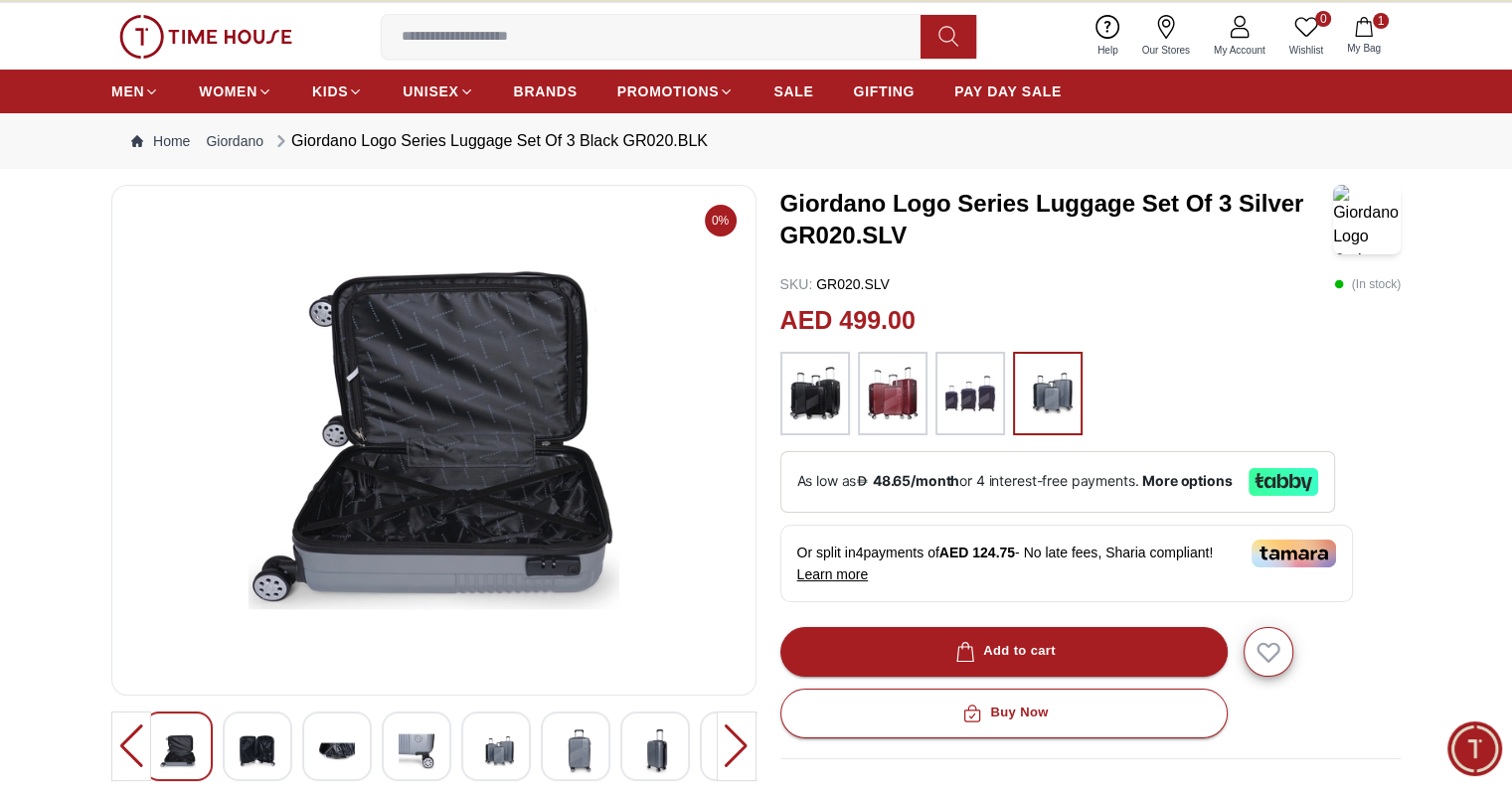 scroll, scrollTop: 0, scrollLeft: 0, axis: both 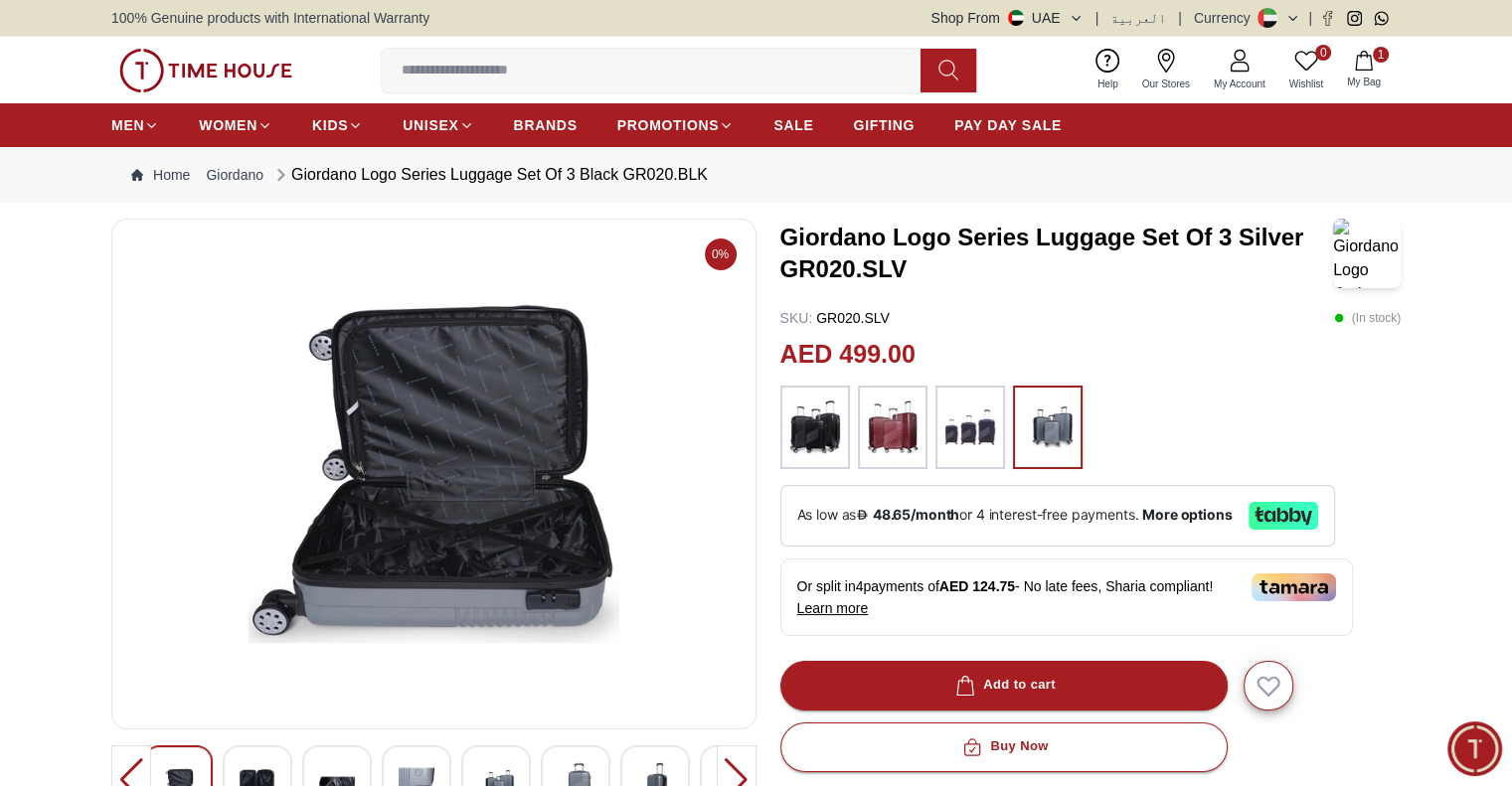 click at bounding box center (737, 780) 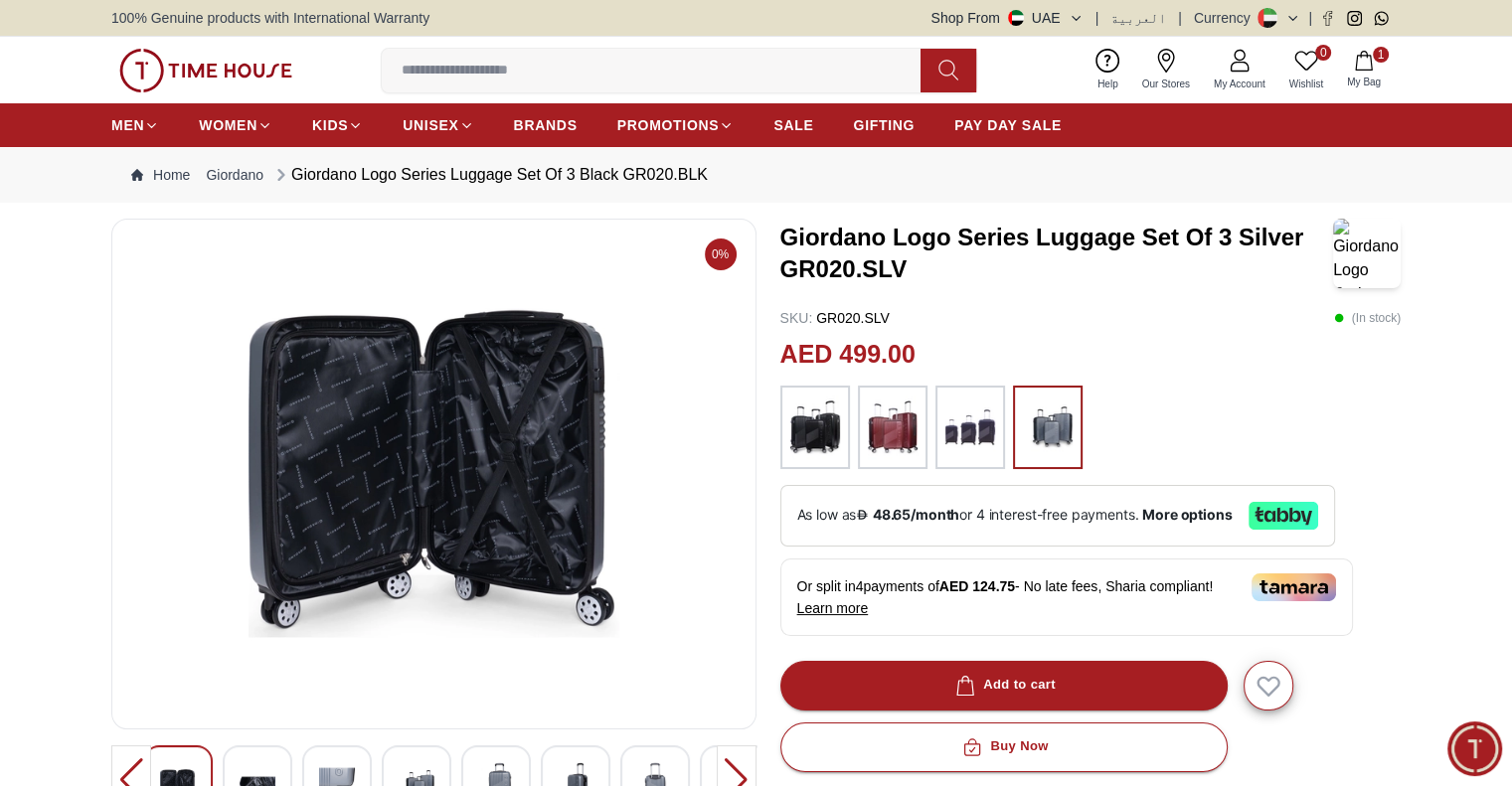 click at bounding box center [737, 780] 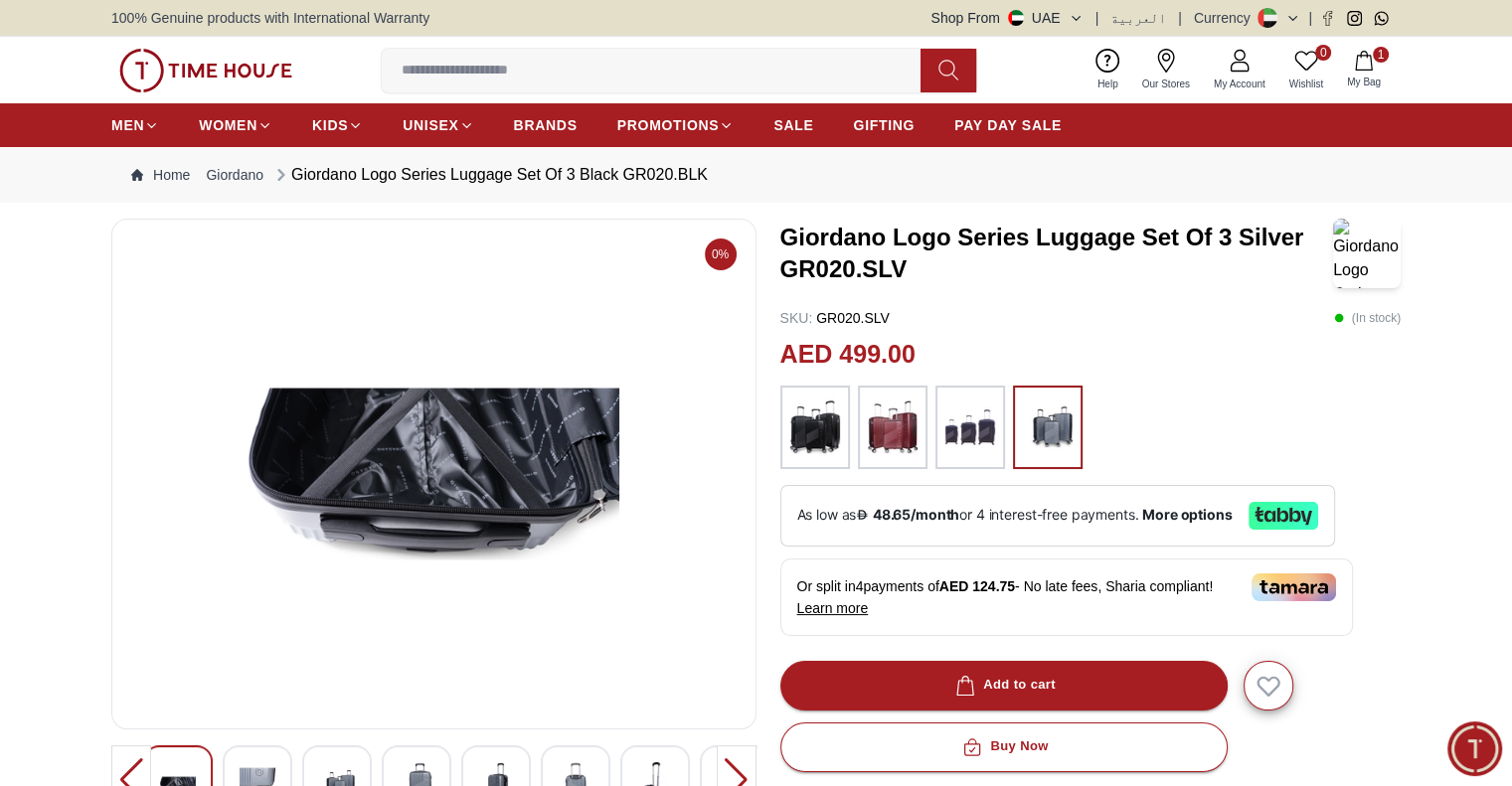 click at bounding box center (737, 780) 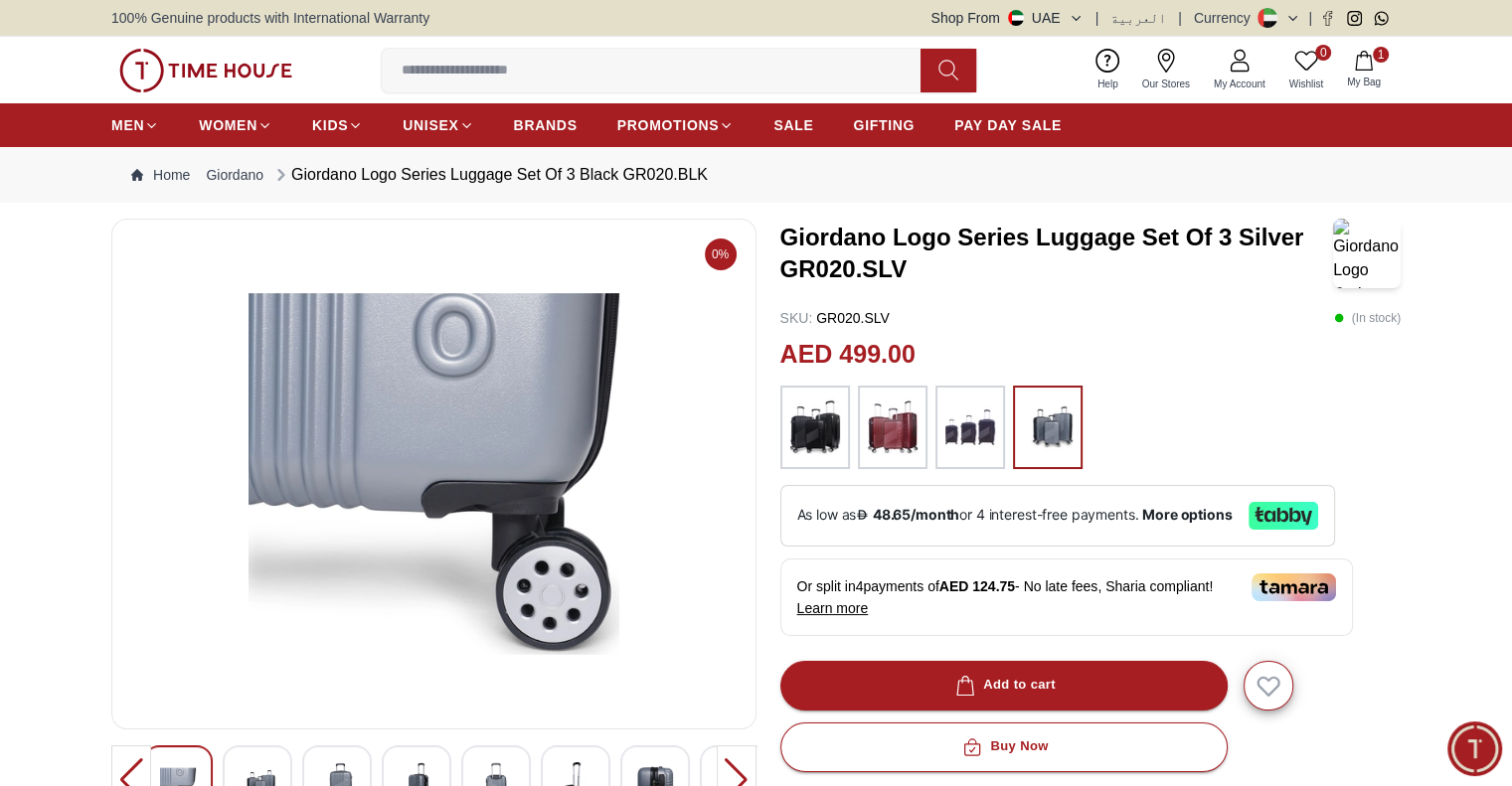 click at bounding box center (737, 780) 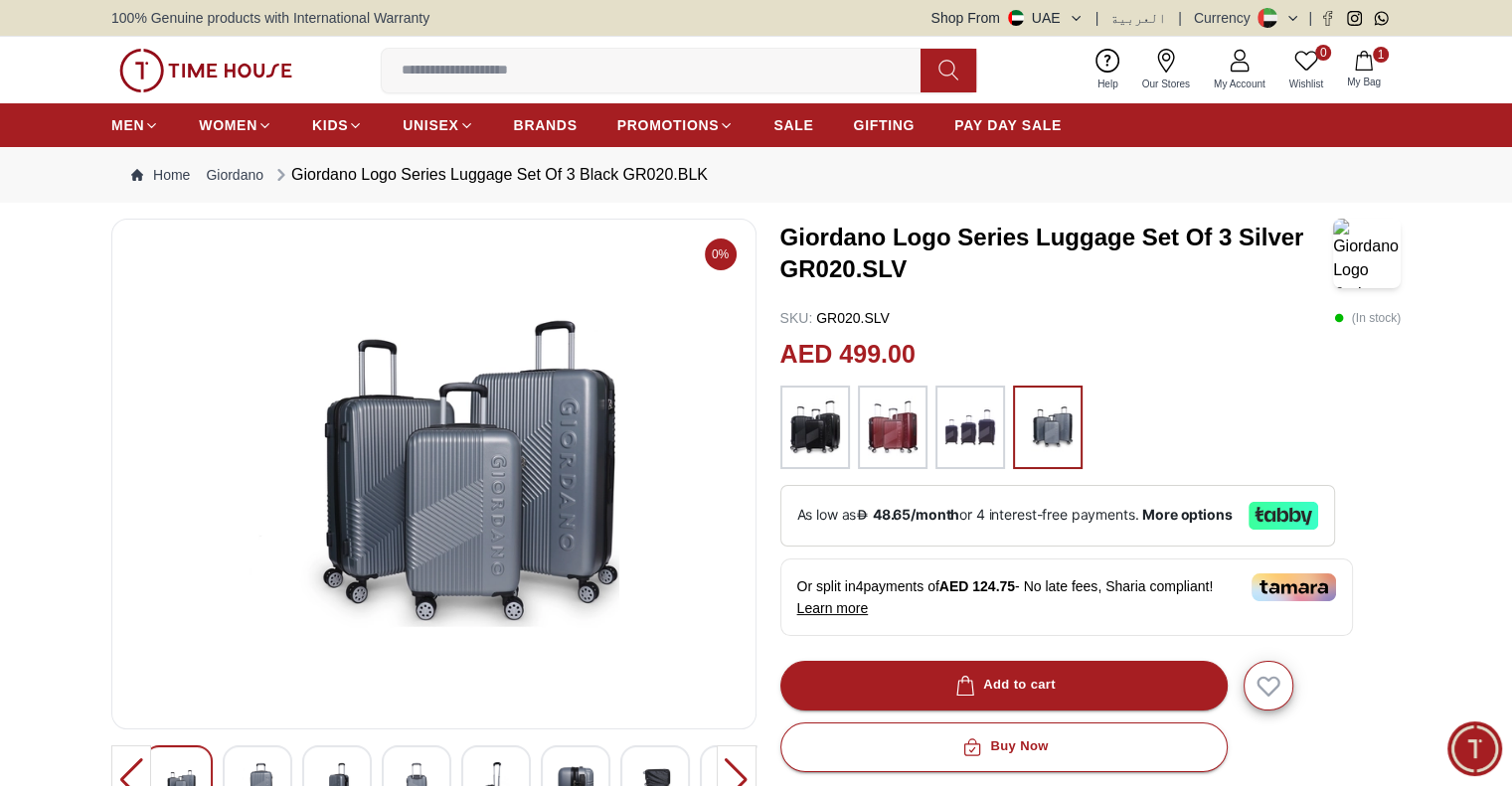click at bounding box center [737, 780] 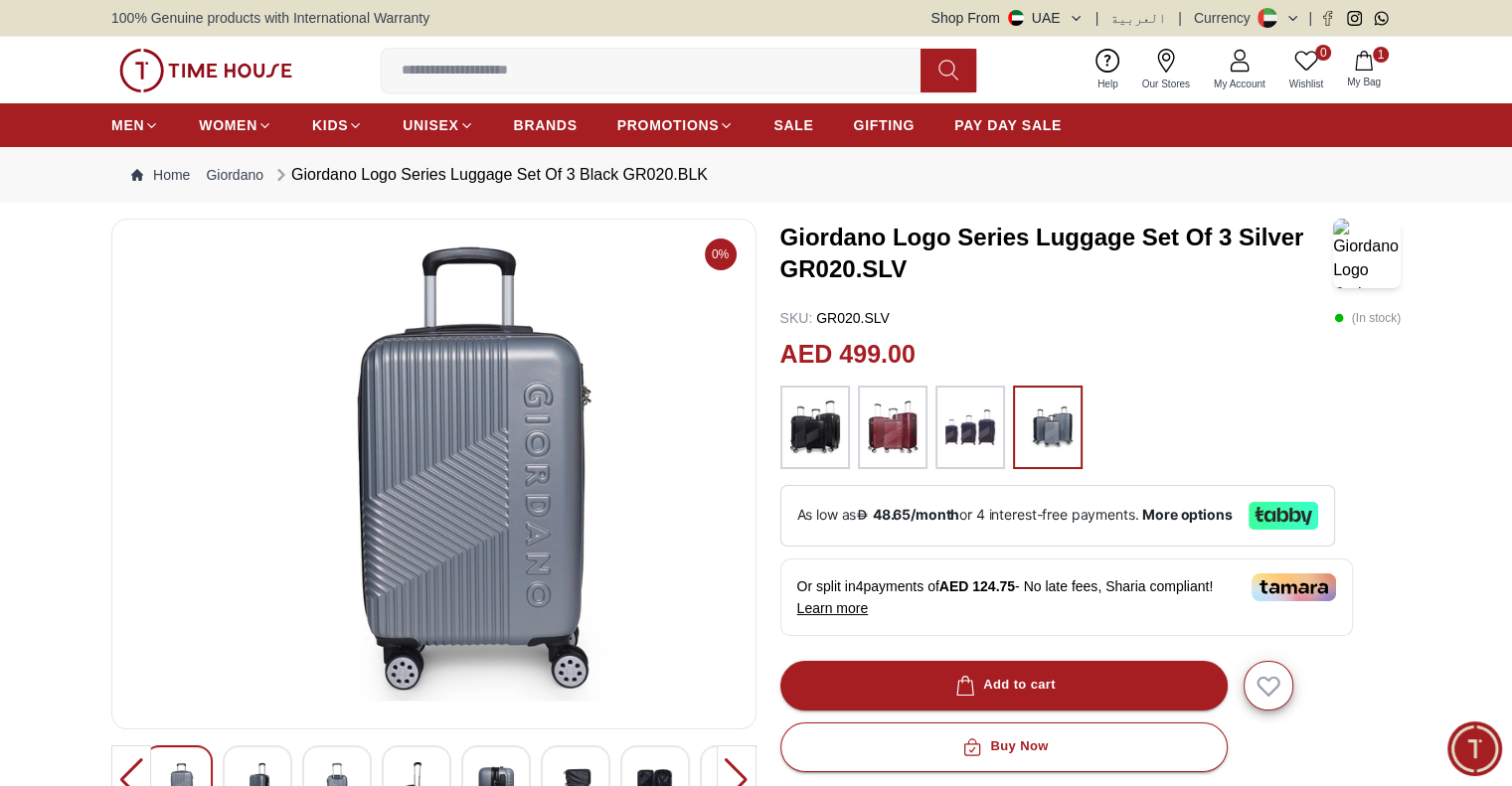 click at bounding box center (737, 780) 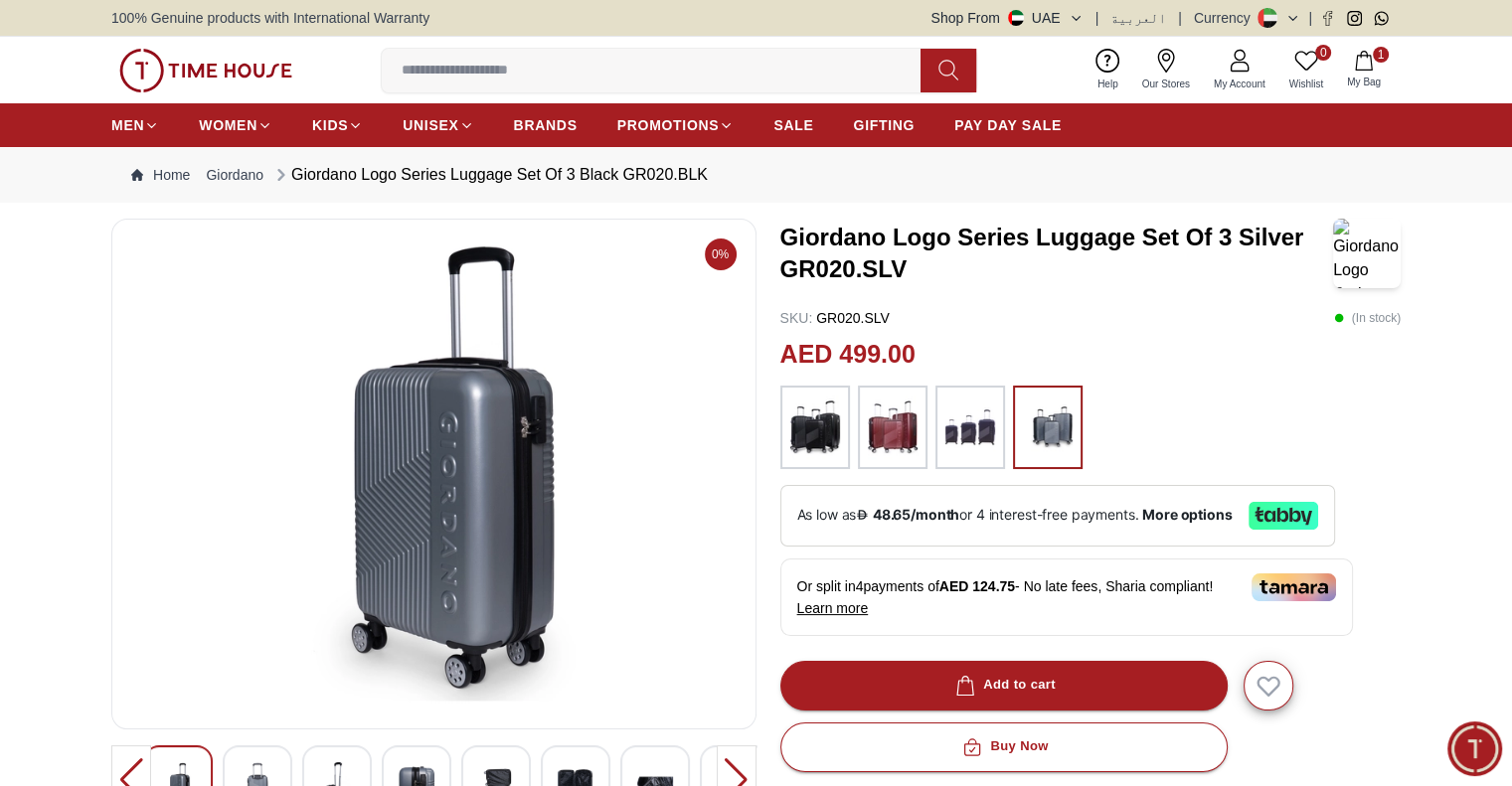 click at bounding box center [737, 780] 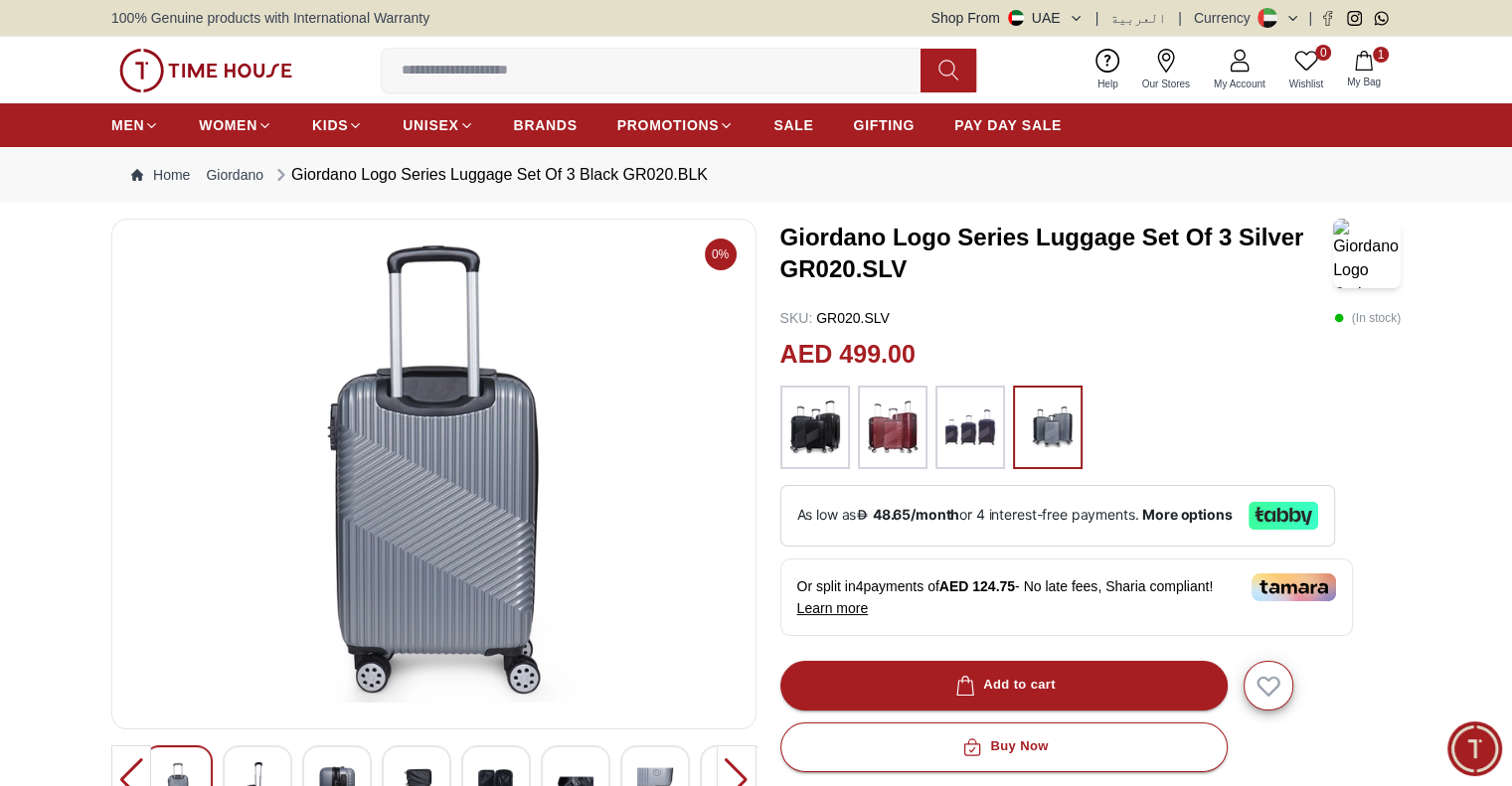 click at bounding box center (737, 780) 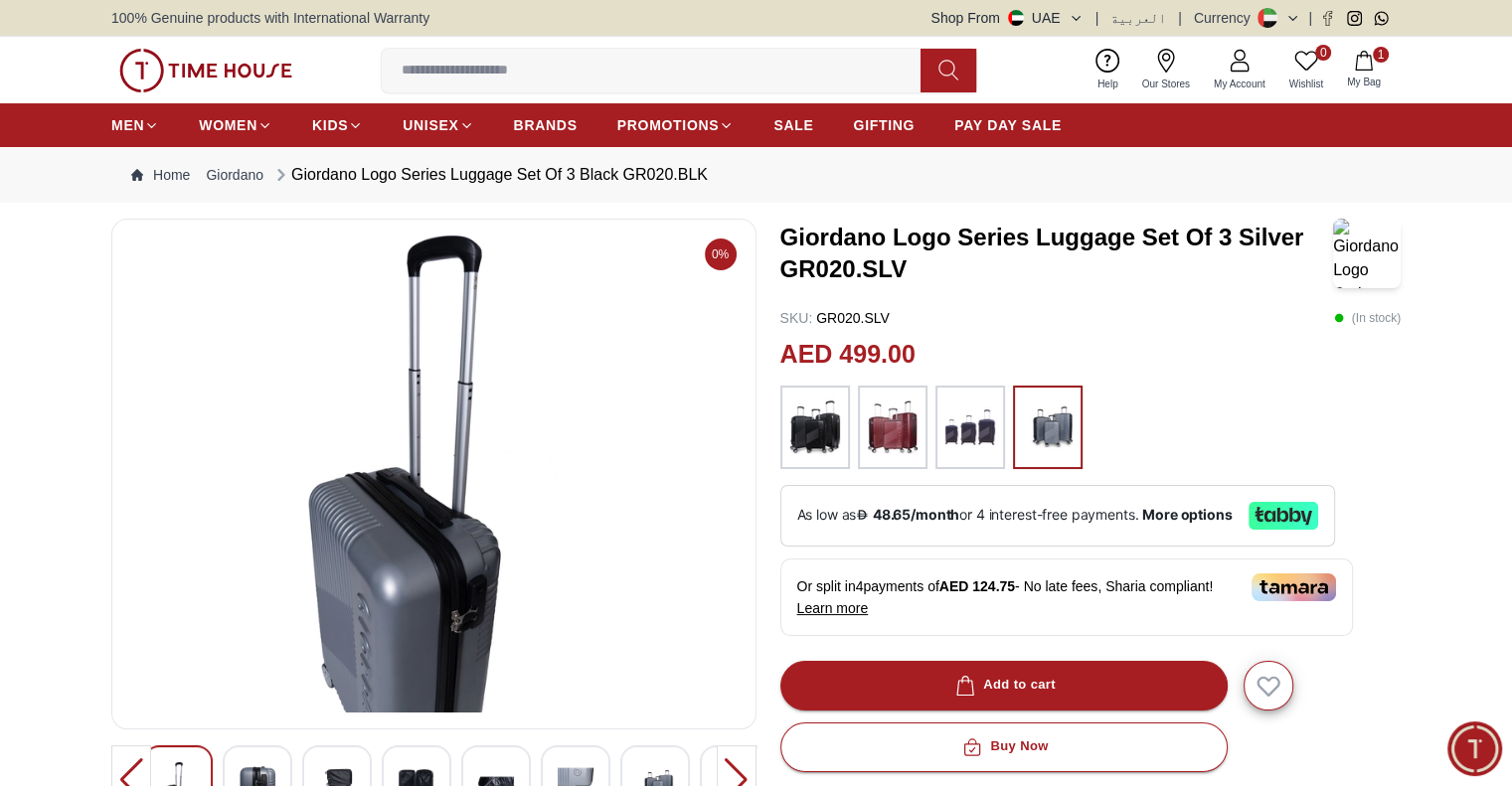 click at bounding box center [737, 780] 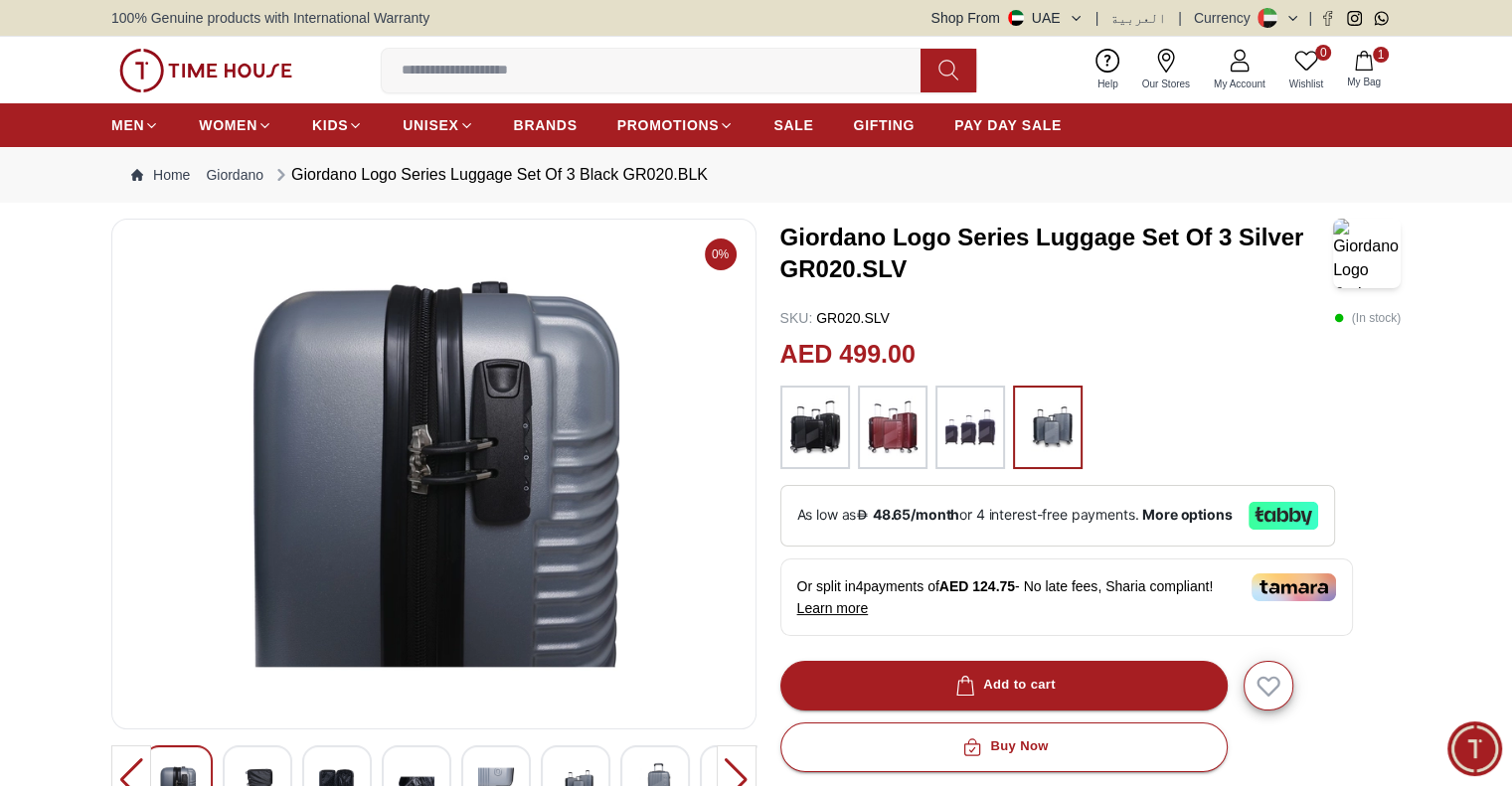click at bounding box center (815, 427) 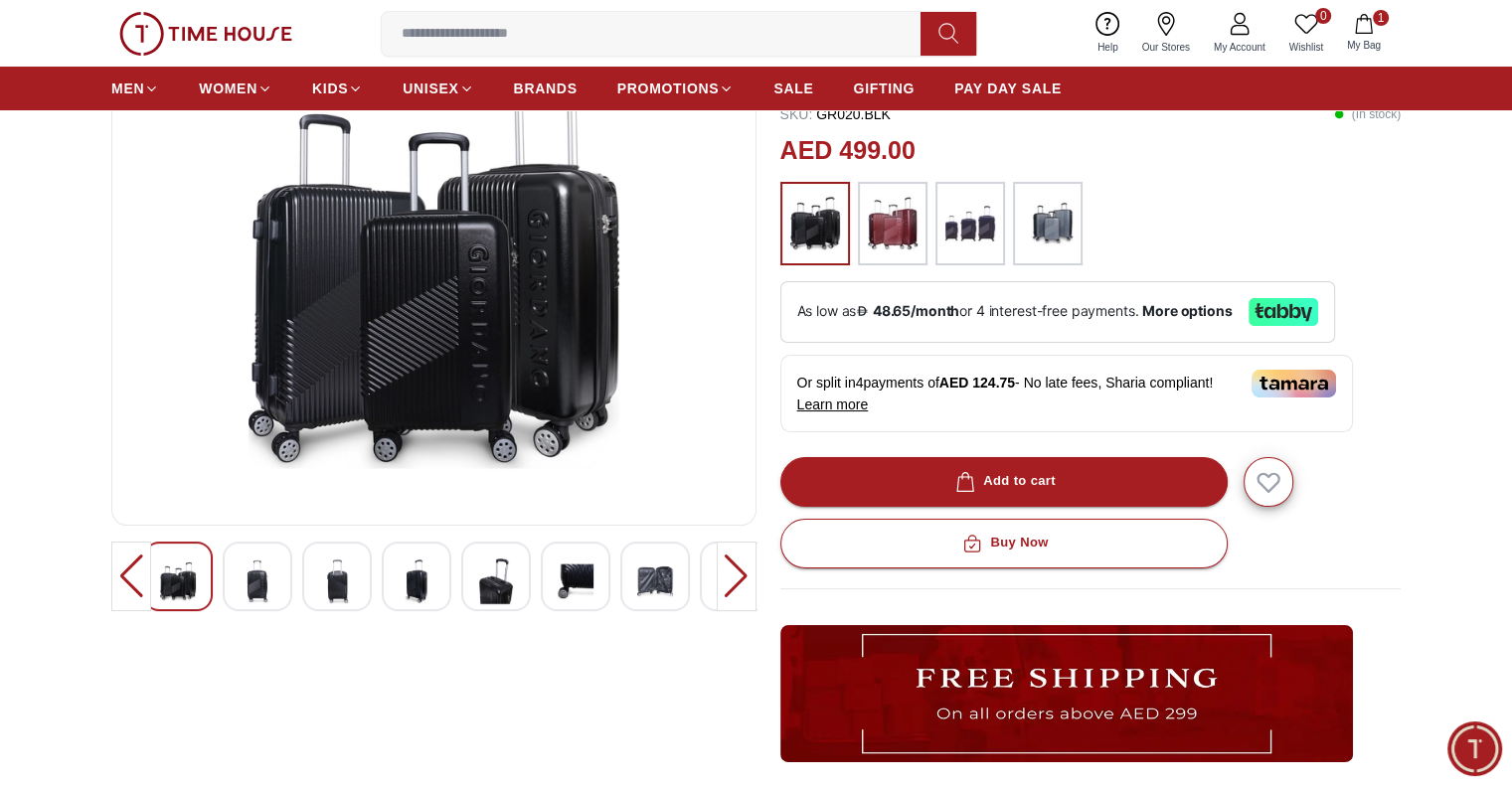 scroll, scrollTop: 99, scrollLeft: 0, axis: vertical 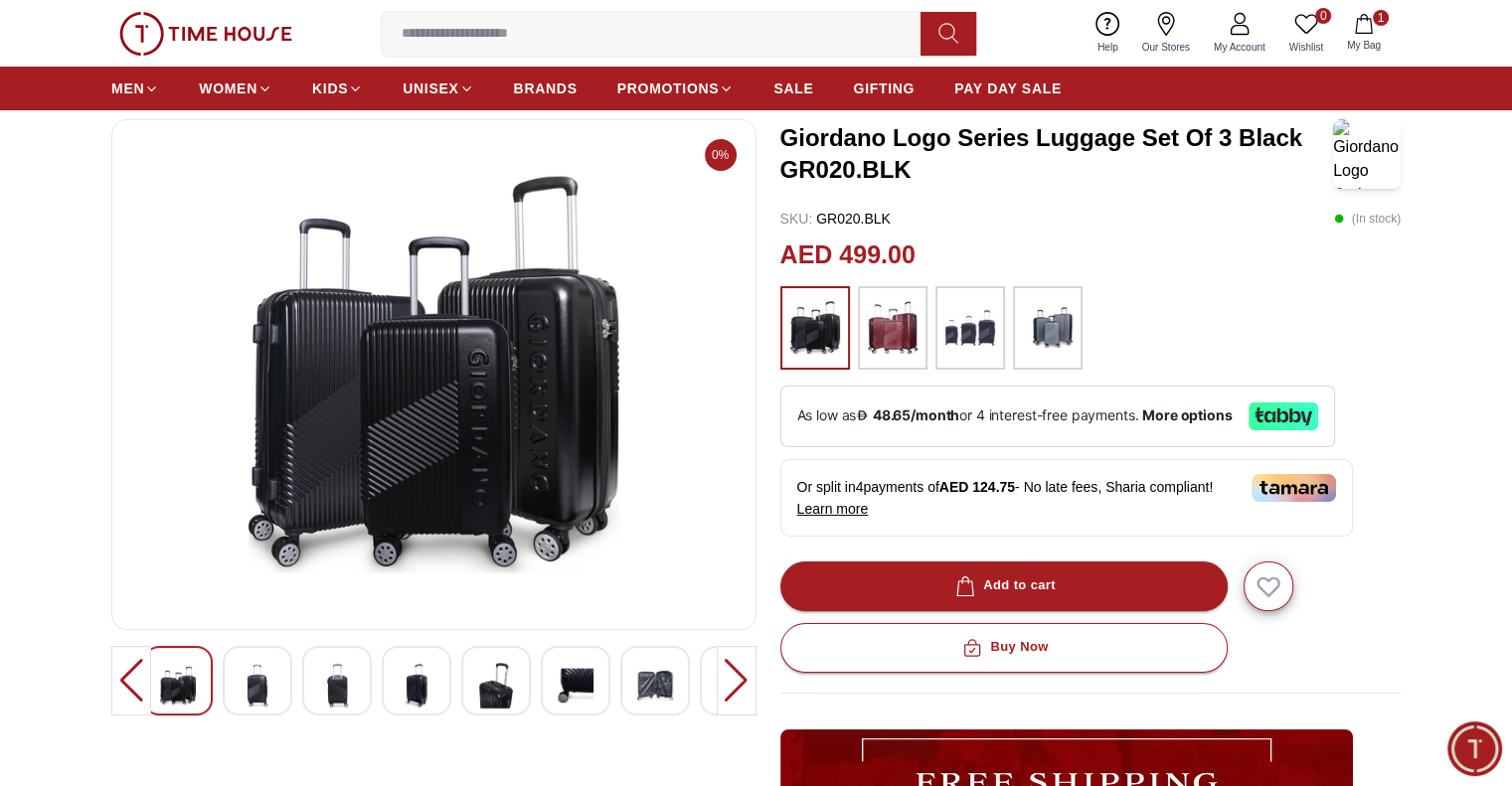 click at bounding box center (737, 681) 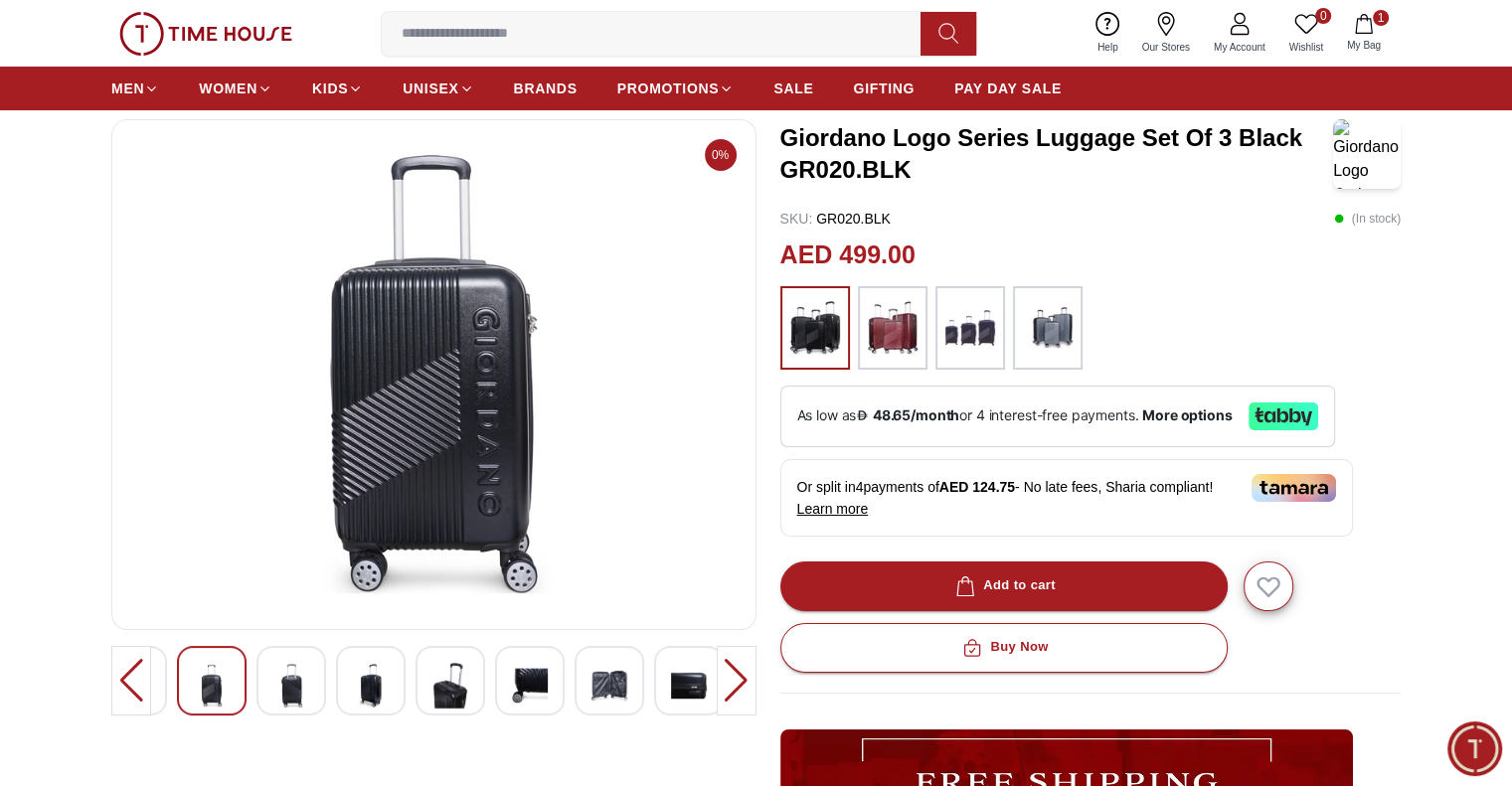 click at bounding box center (737, 681) 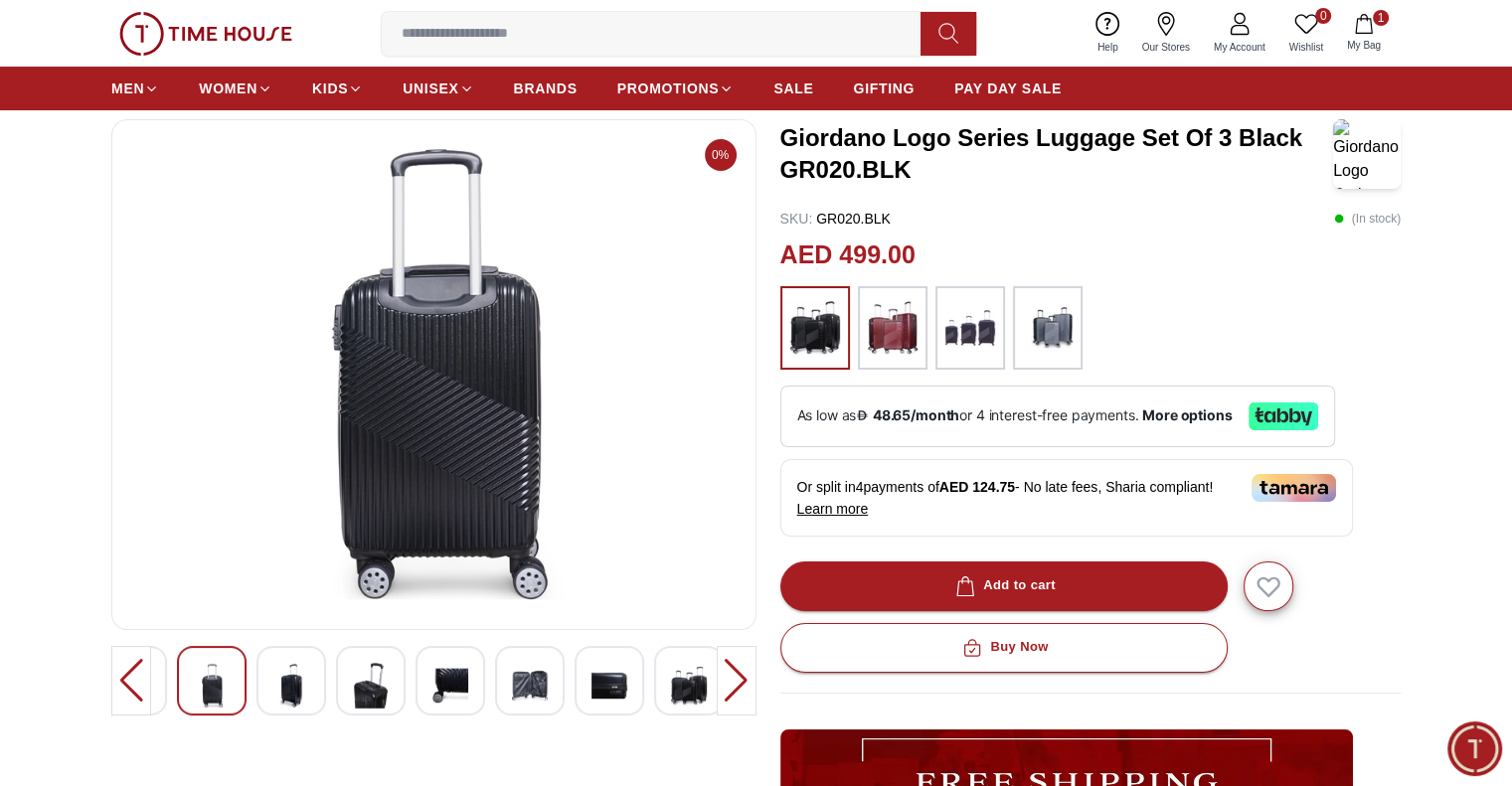 click at bounding box center [737, 681] 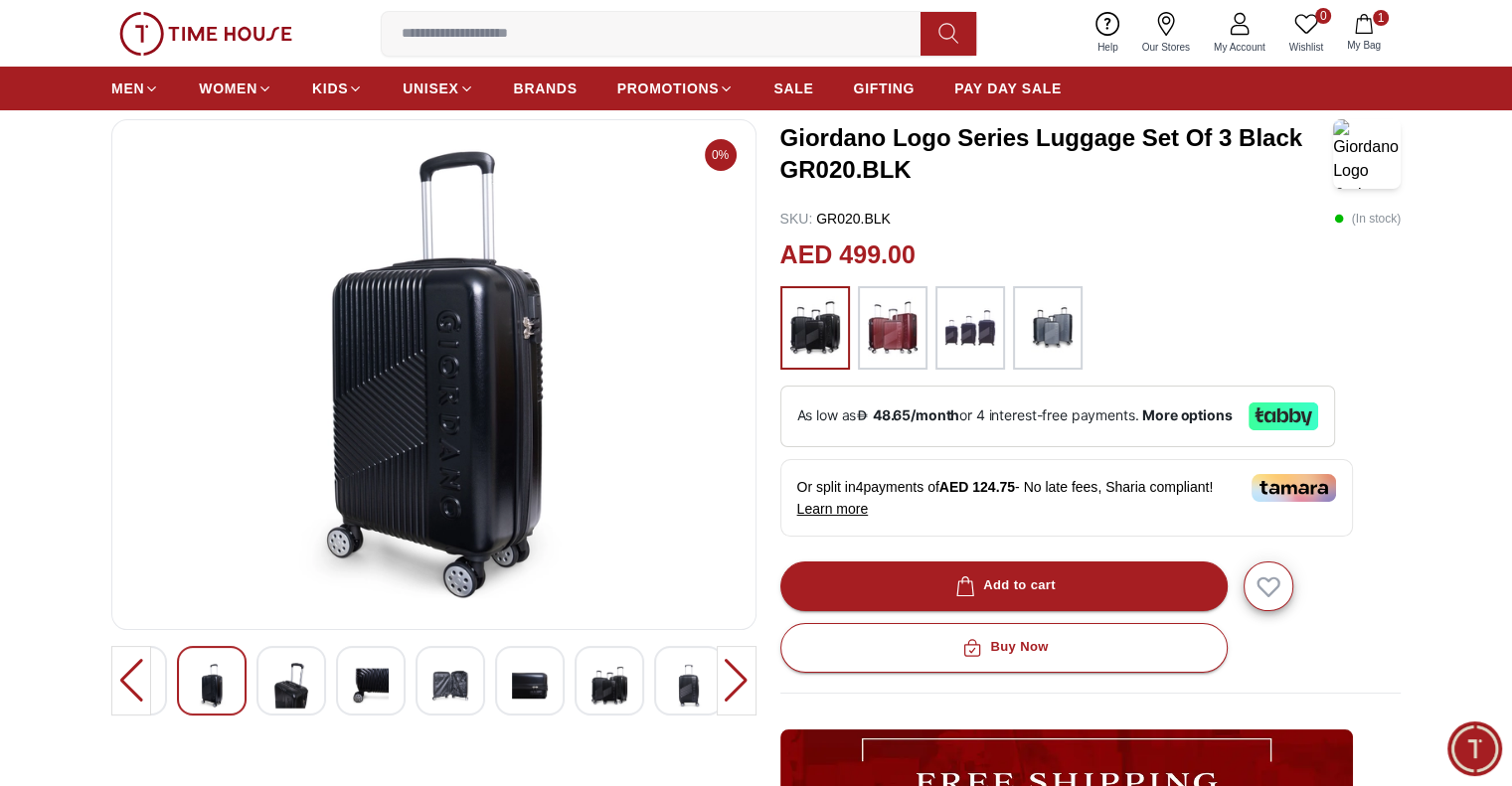 click at bounding box center [737, 681] 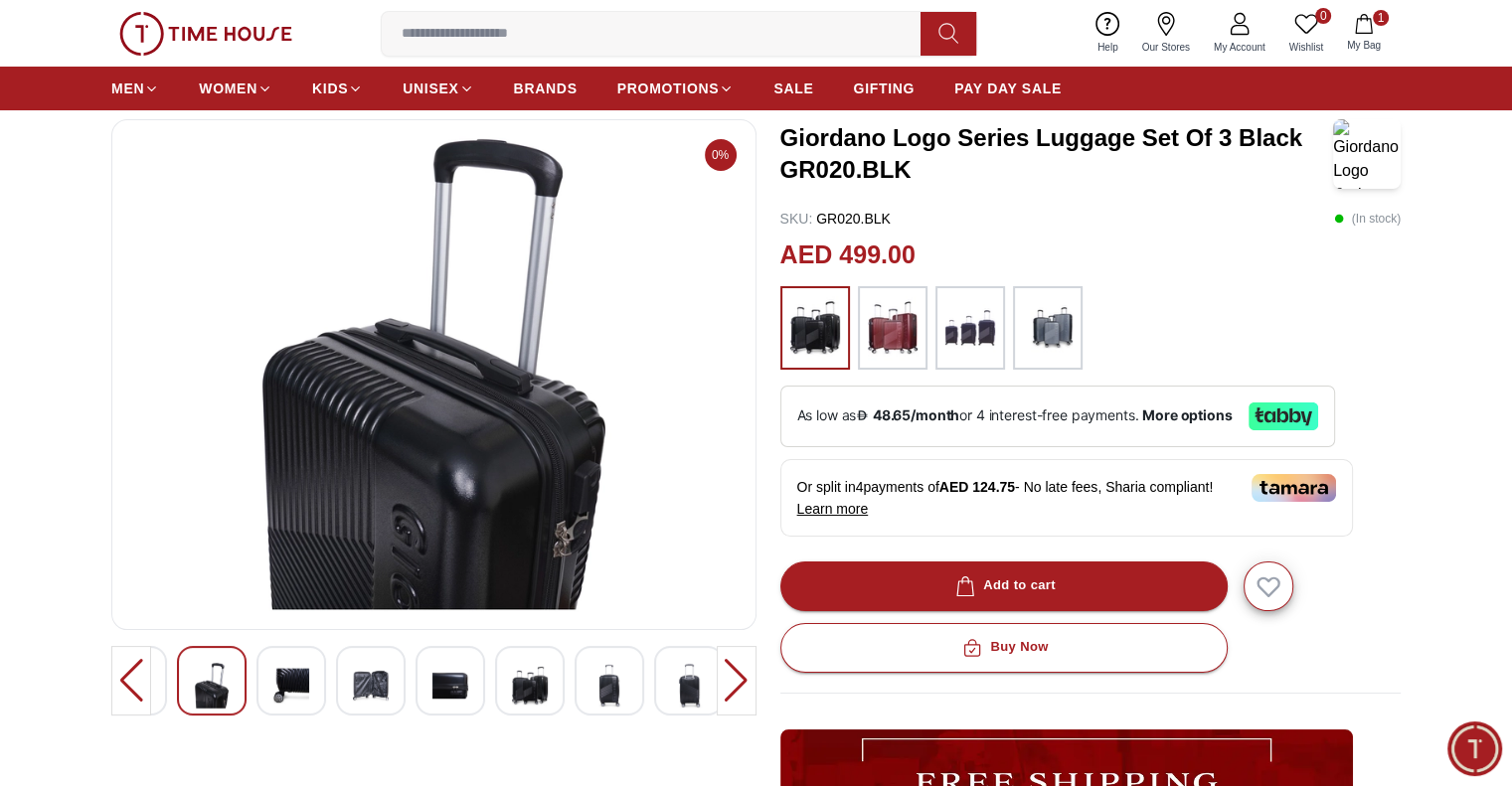 click at bounding box center (737, 681) 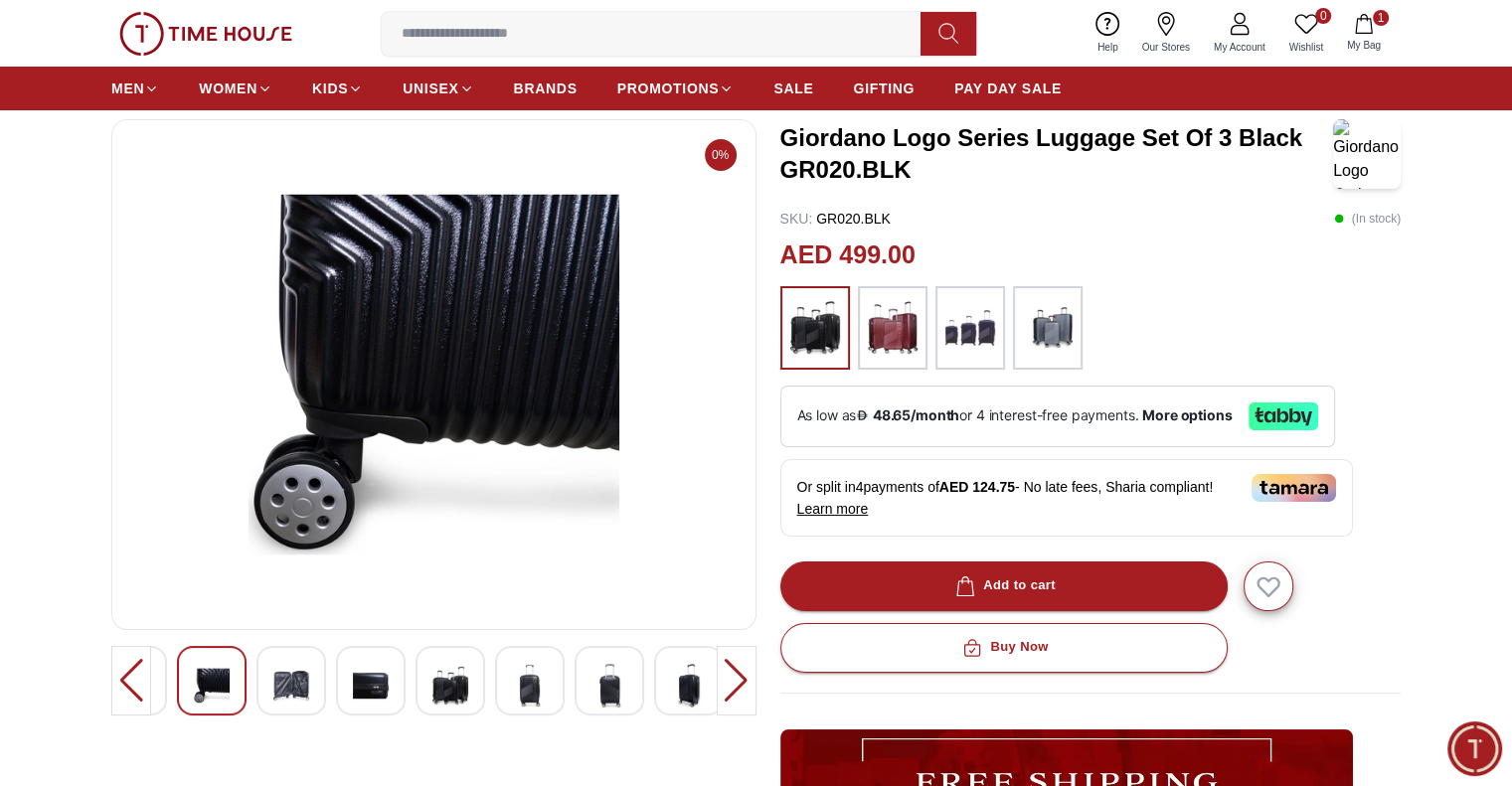 click at bounding box center [737, 681] 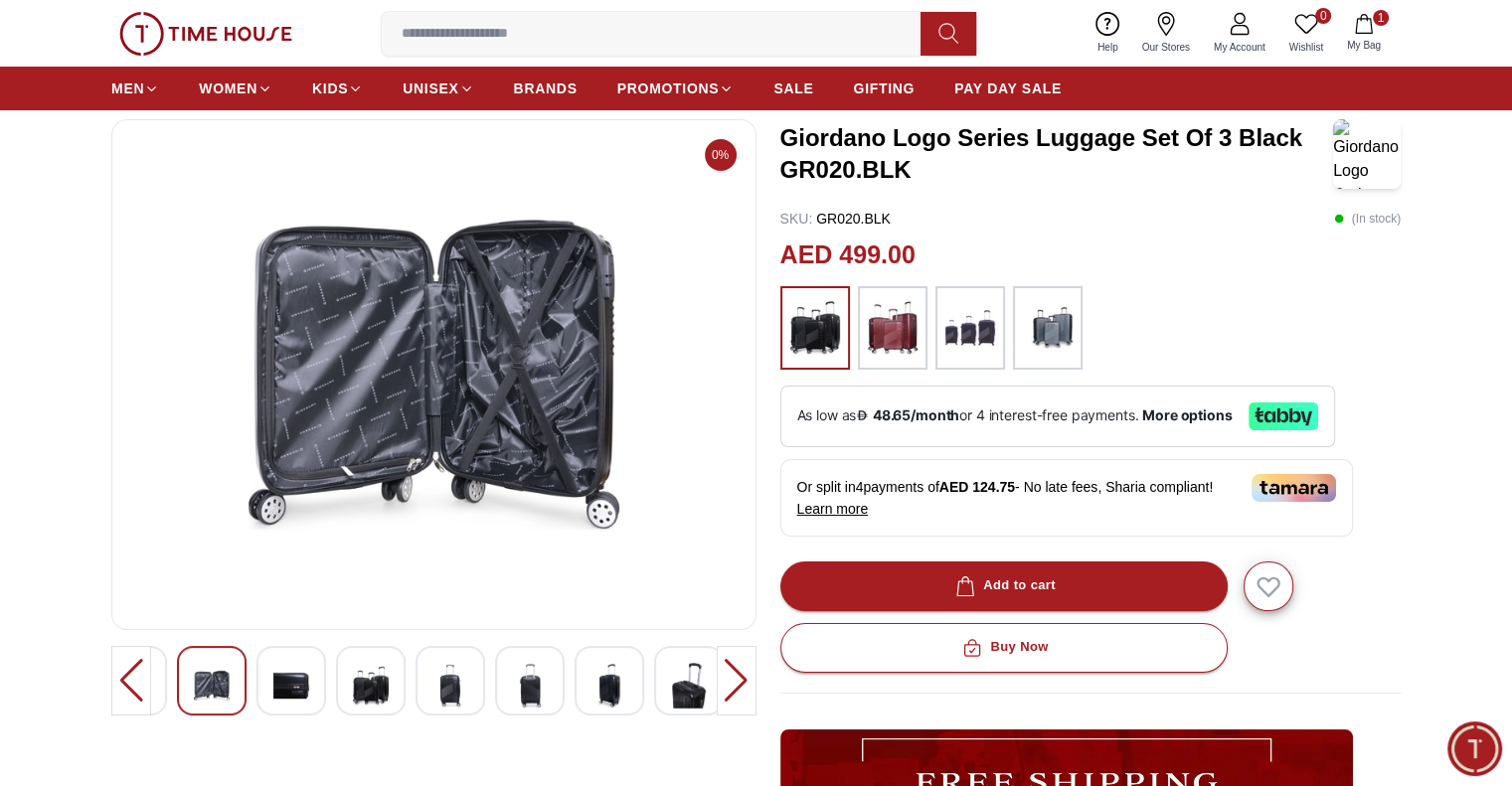 click at bounding box center (737, 681) 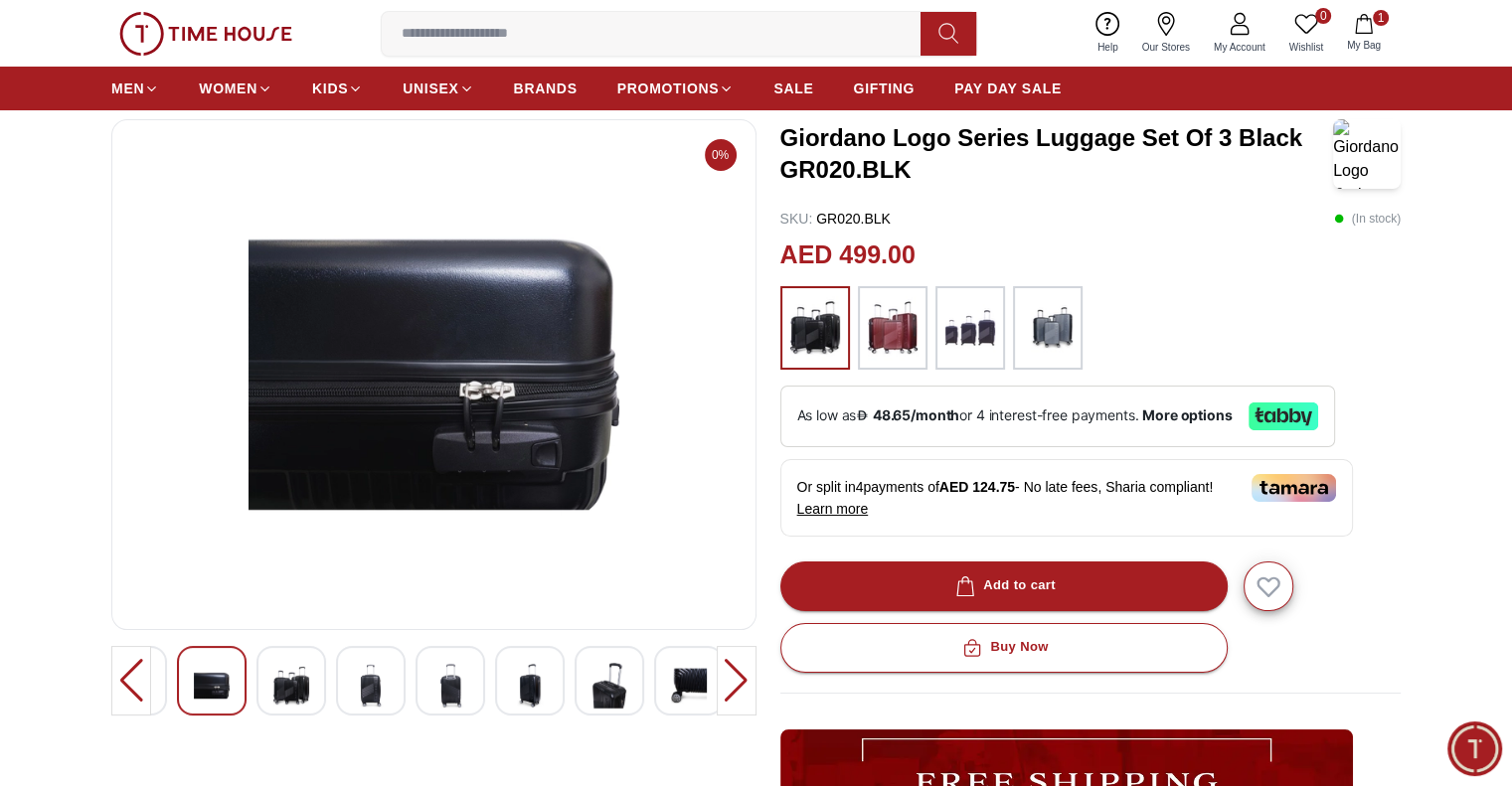 click at bounding box center [737, 681] 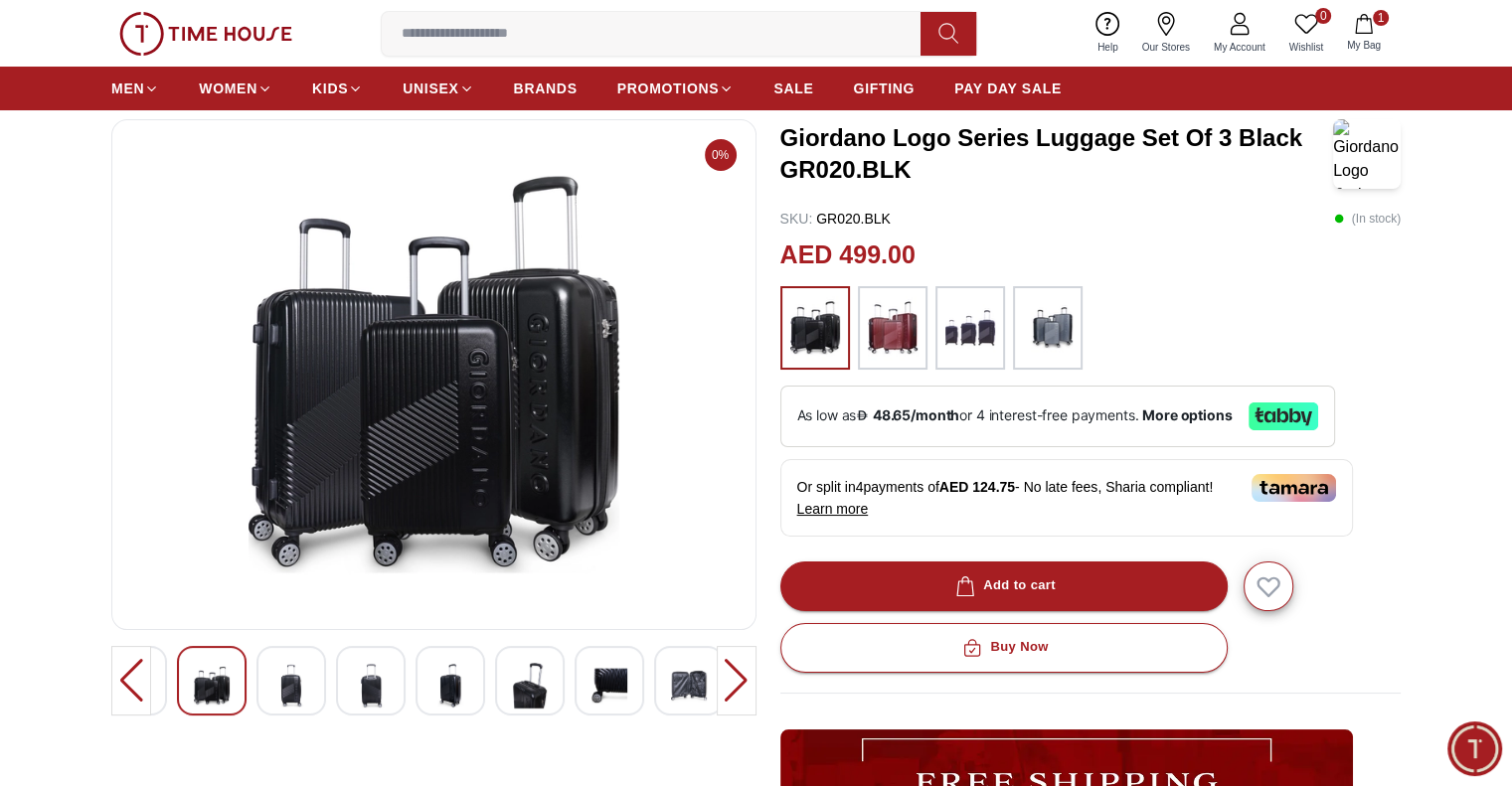 click at bounding box center (737, 681) 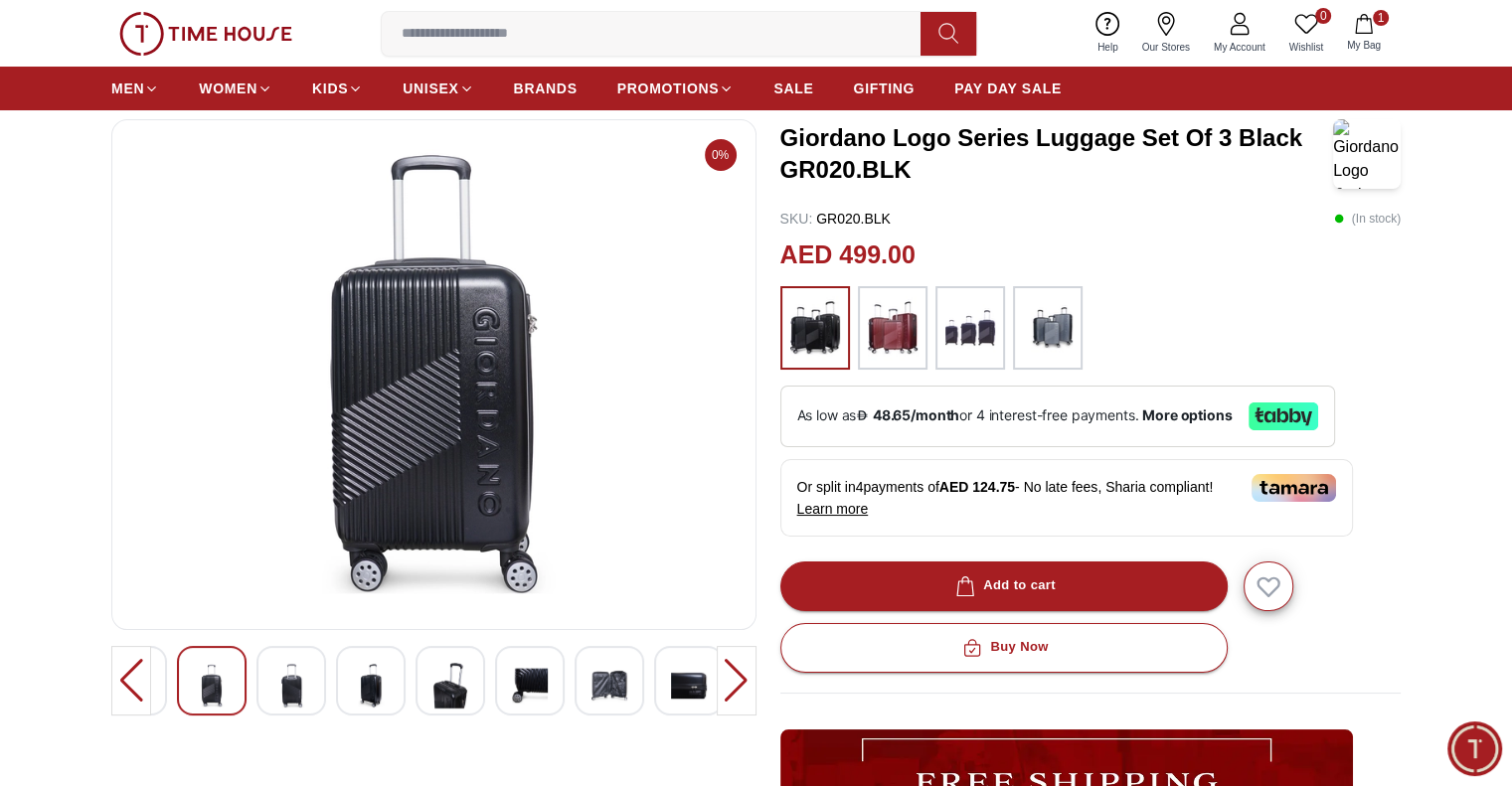 click at bounding box center (737, 681) 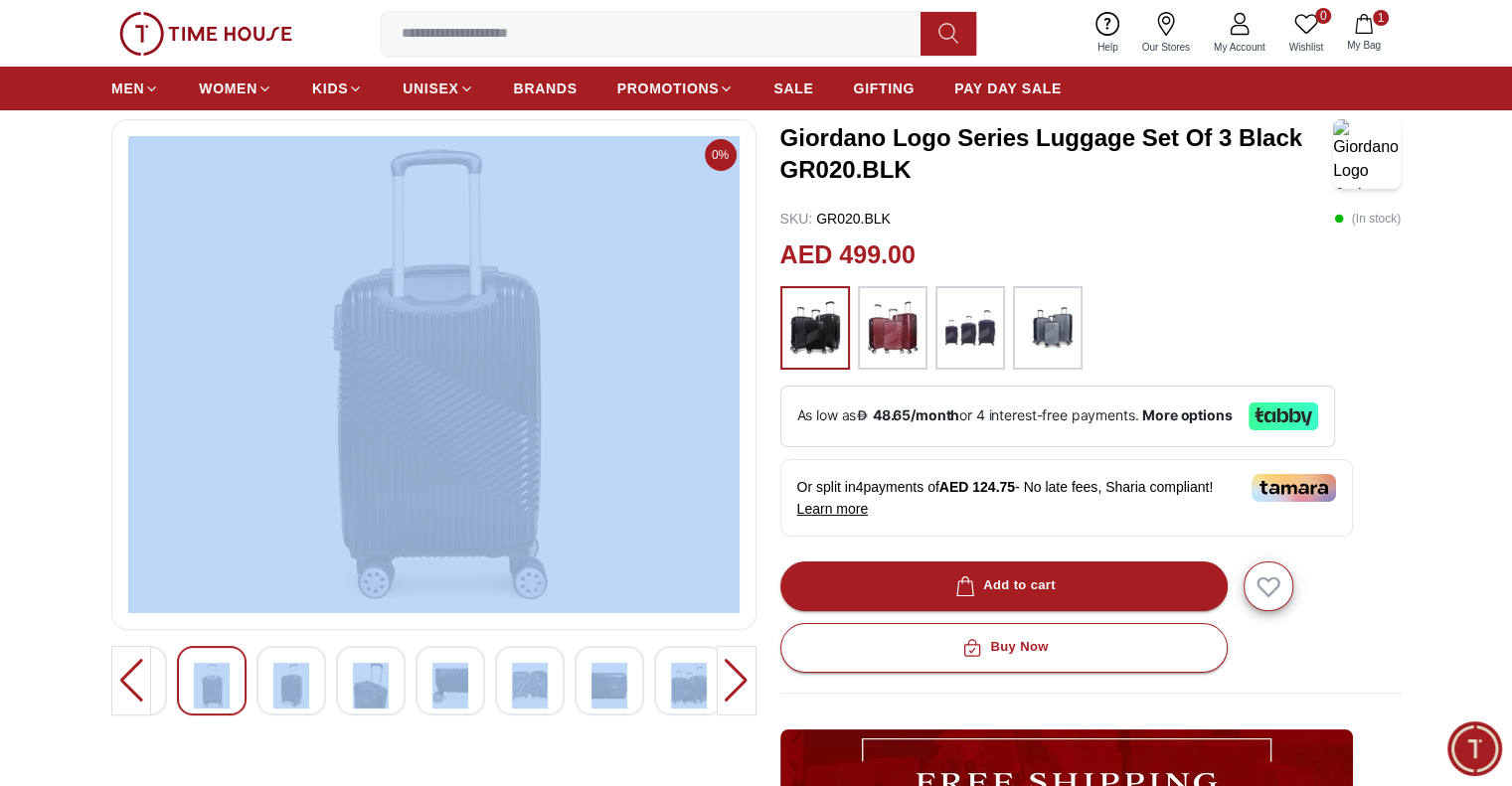 click at bounding box center [737, 681] 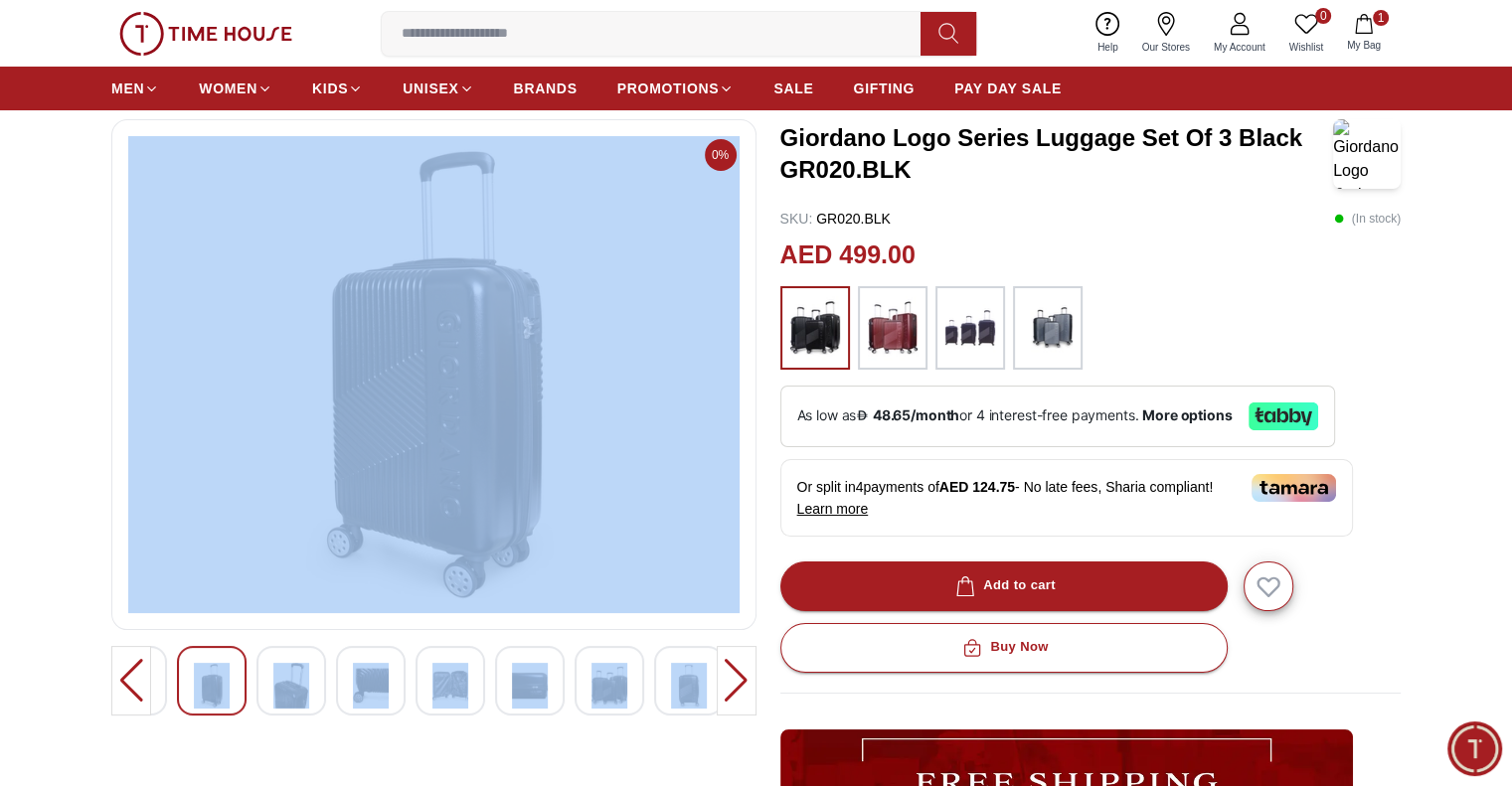 click at bounding box center [737, 681] 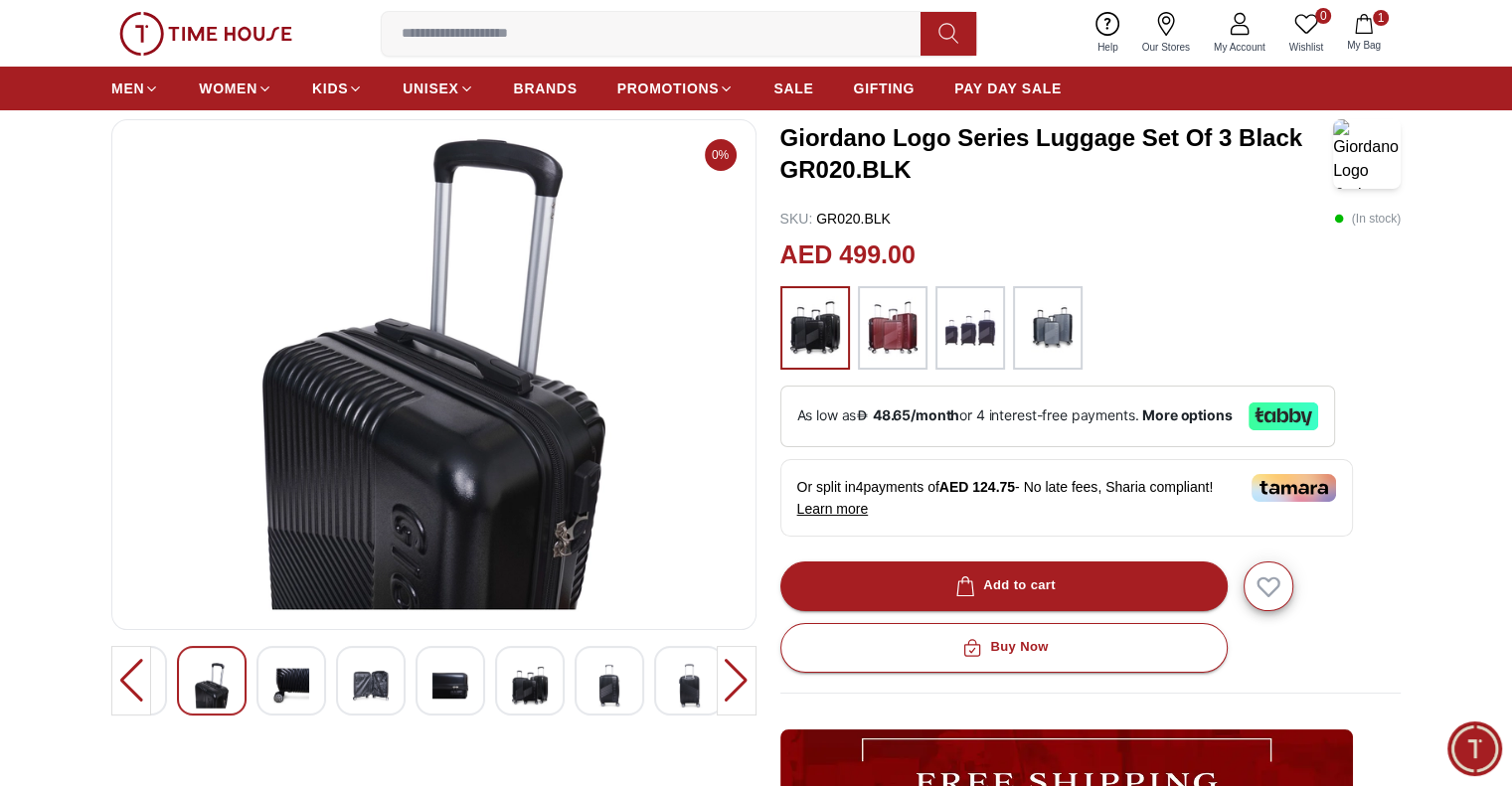 click at bounding box center (737, 681) 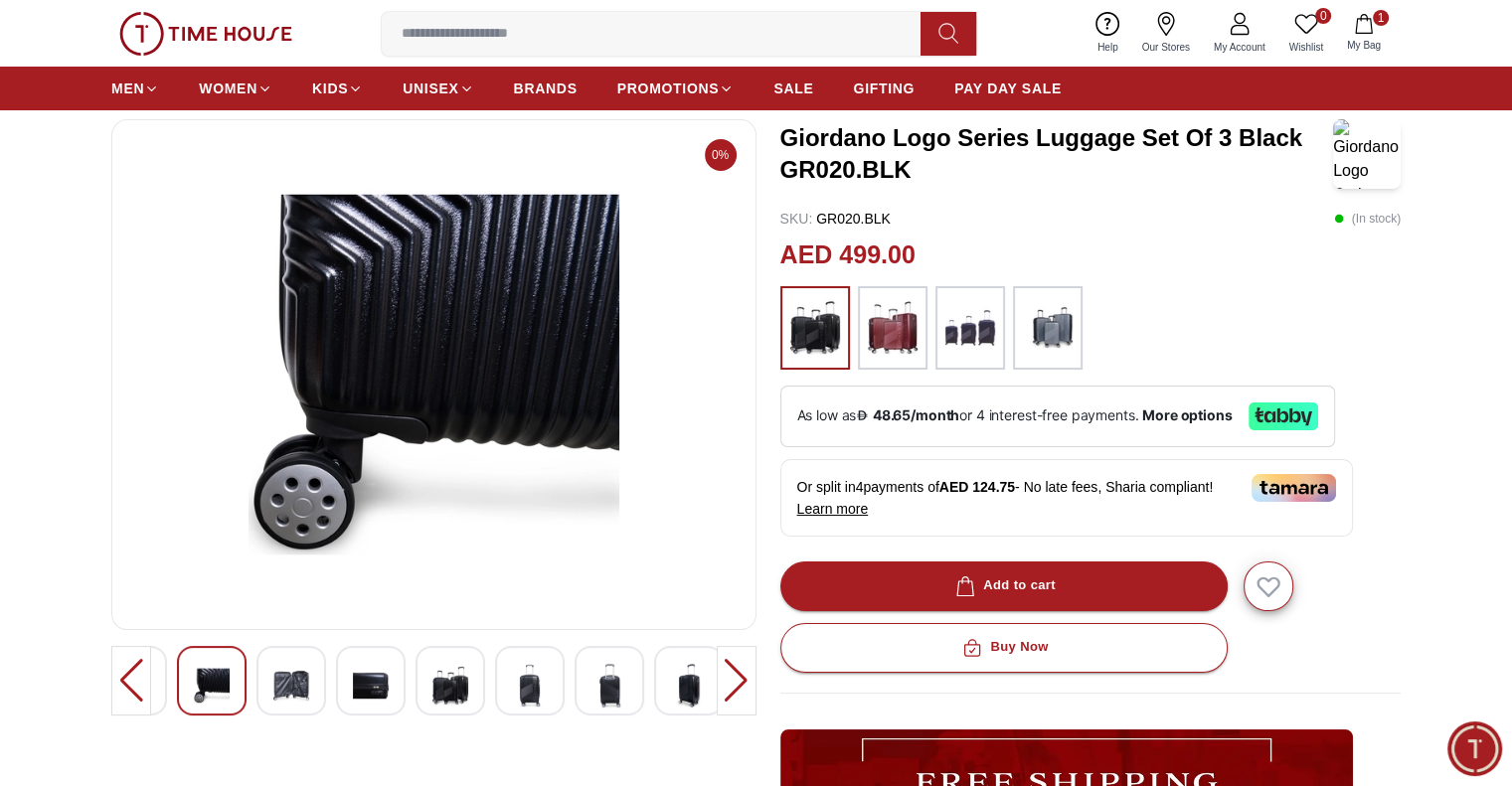 scroll, scrollTop: 0, scrollLeft: 0, axis: both 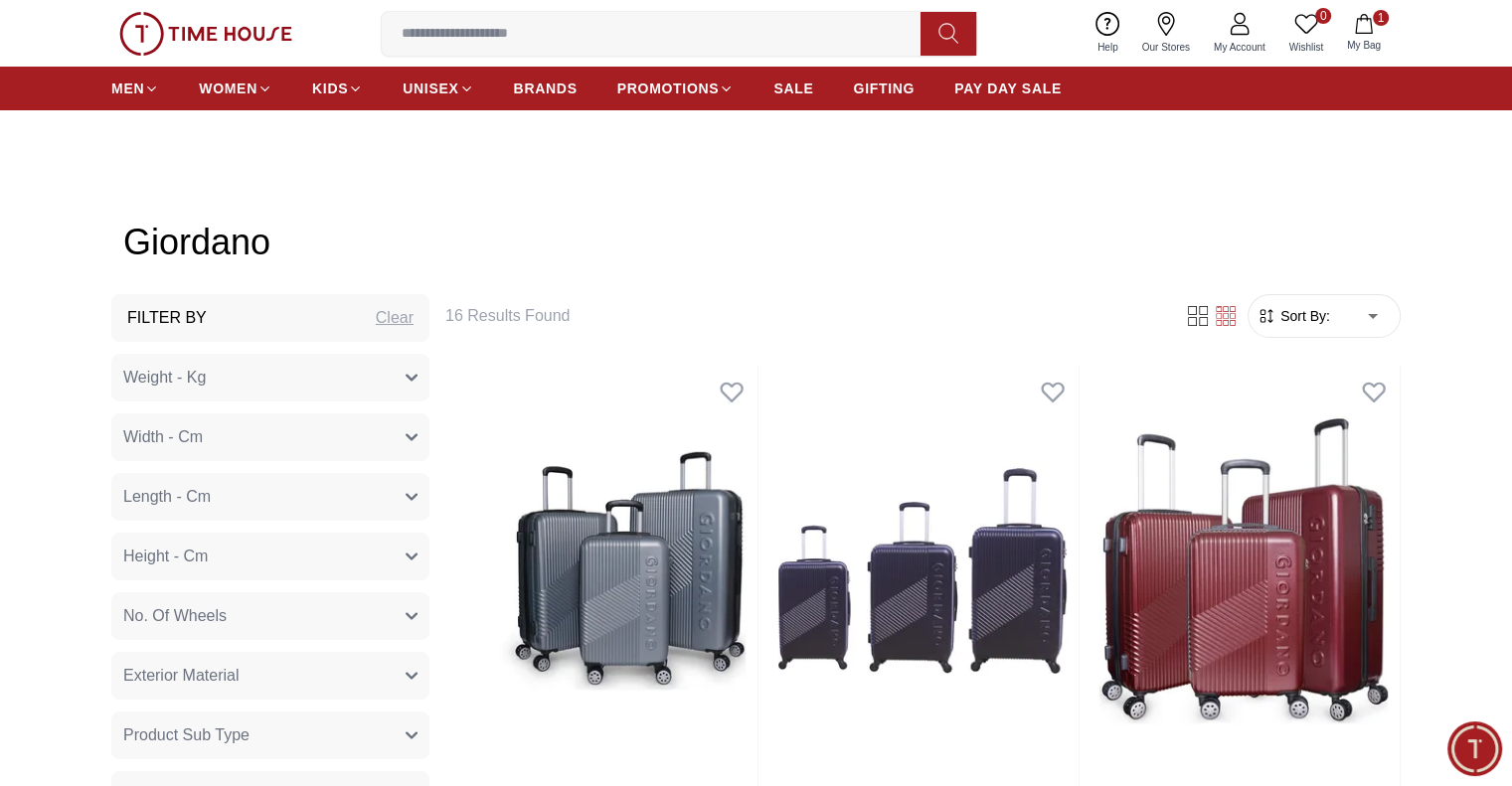 click on "Clear" at bounding box center (395, 318) 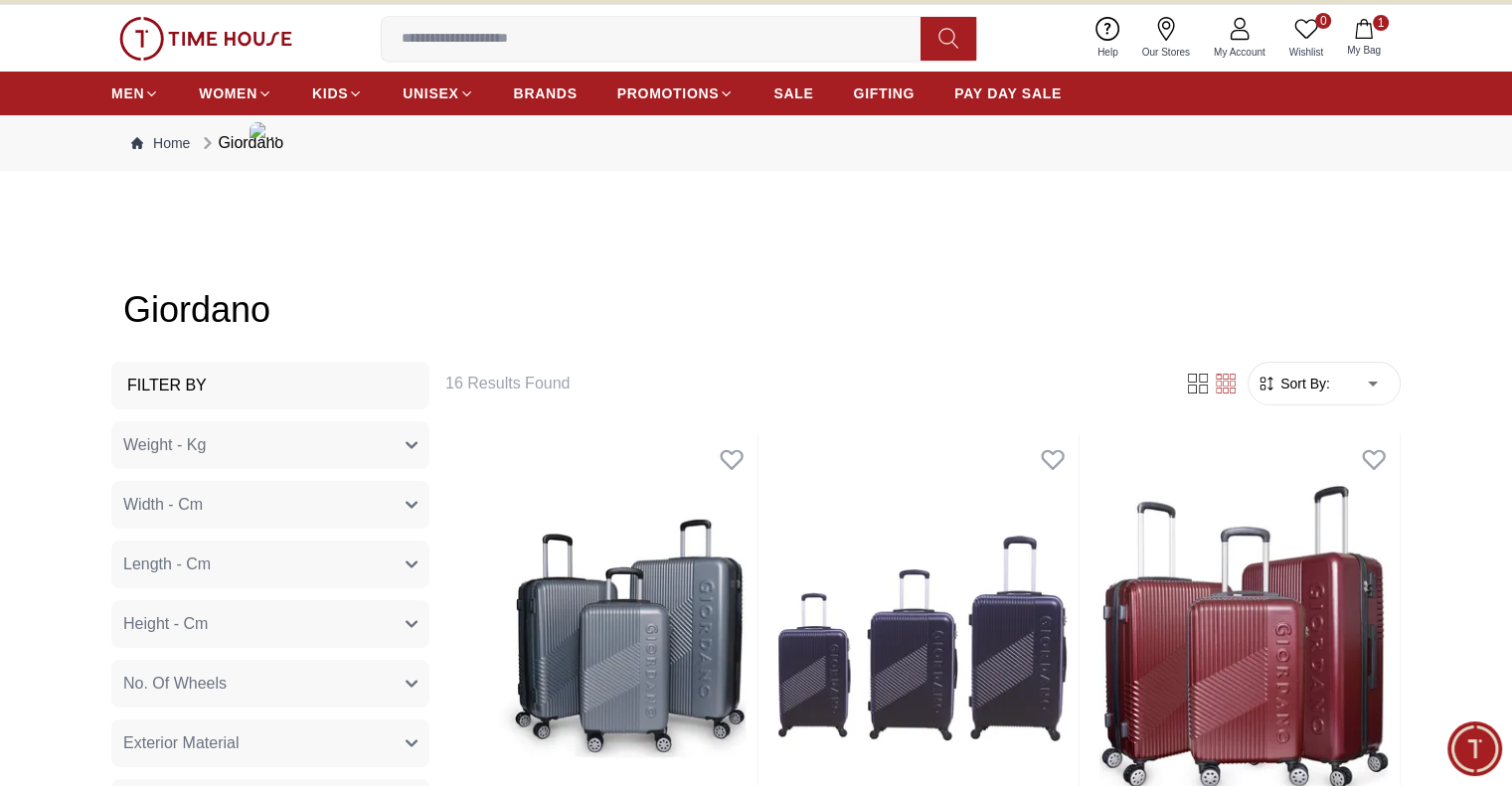 scroll, scrollTop: 0, scrollLeft: 0, axis: both 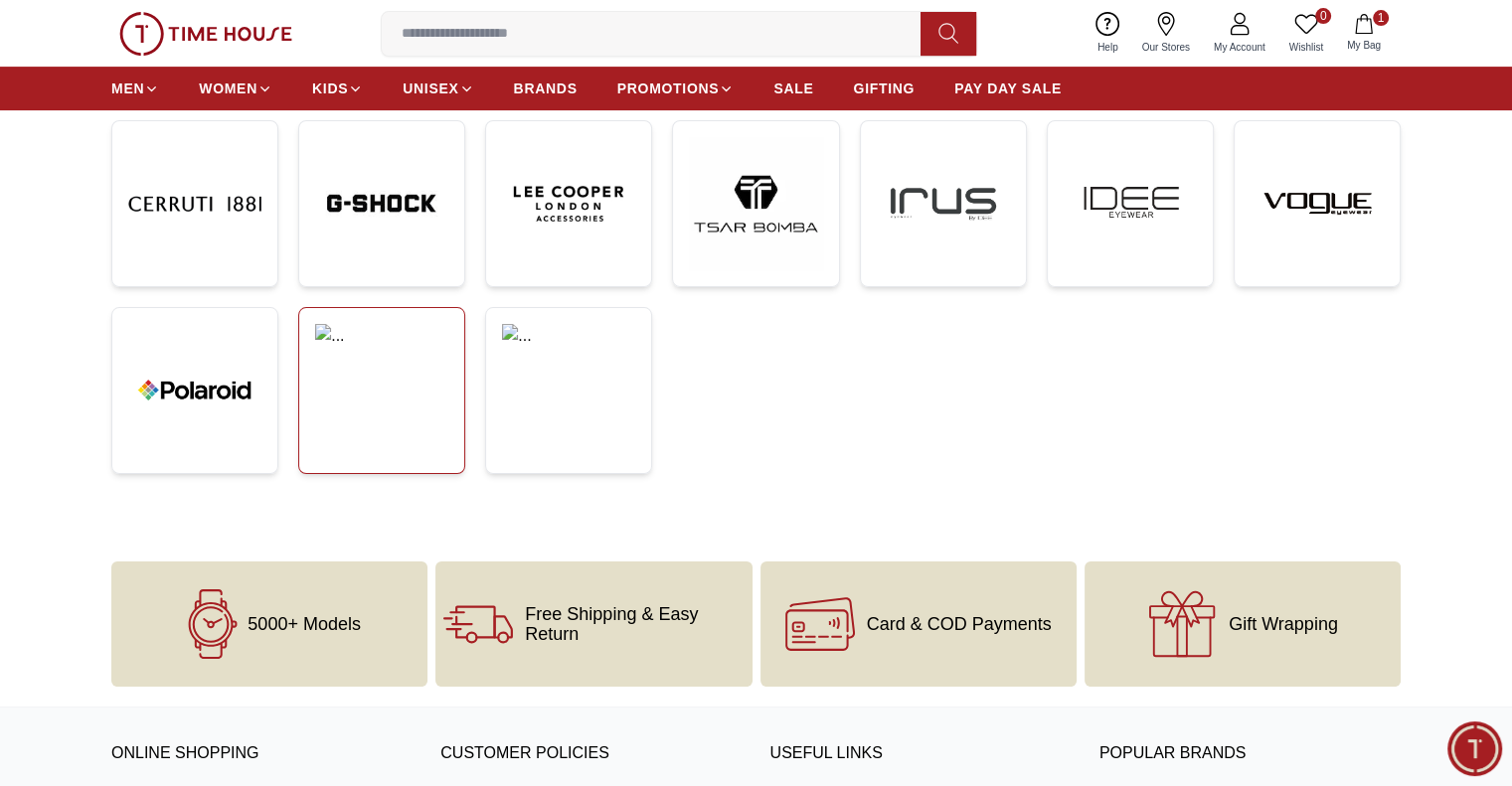click at bounding box center (382, 391) 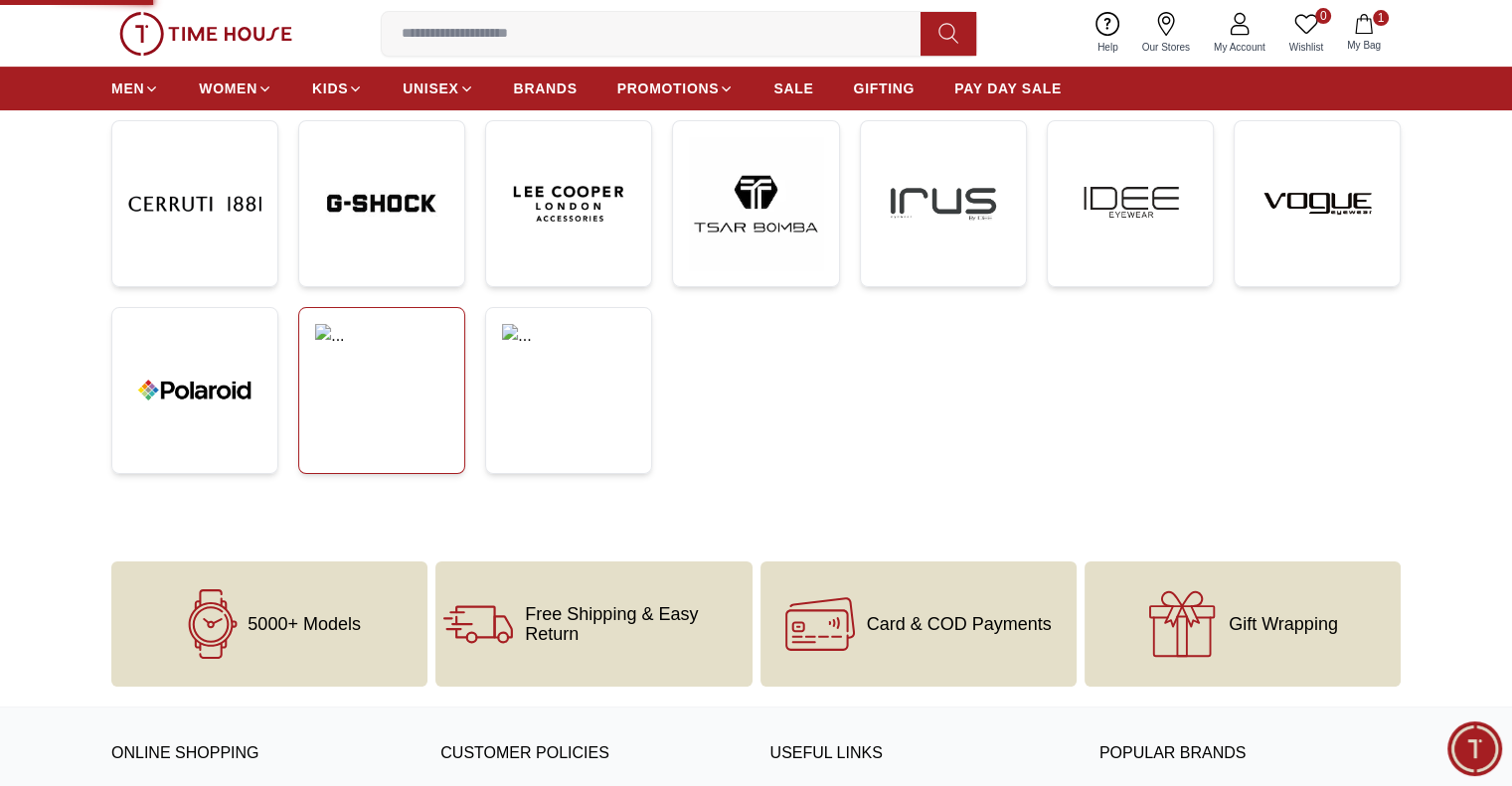 scroll, scrollTop: 0, scrollLeft: 0, axis: both 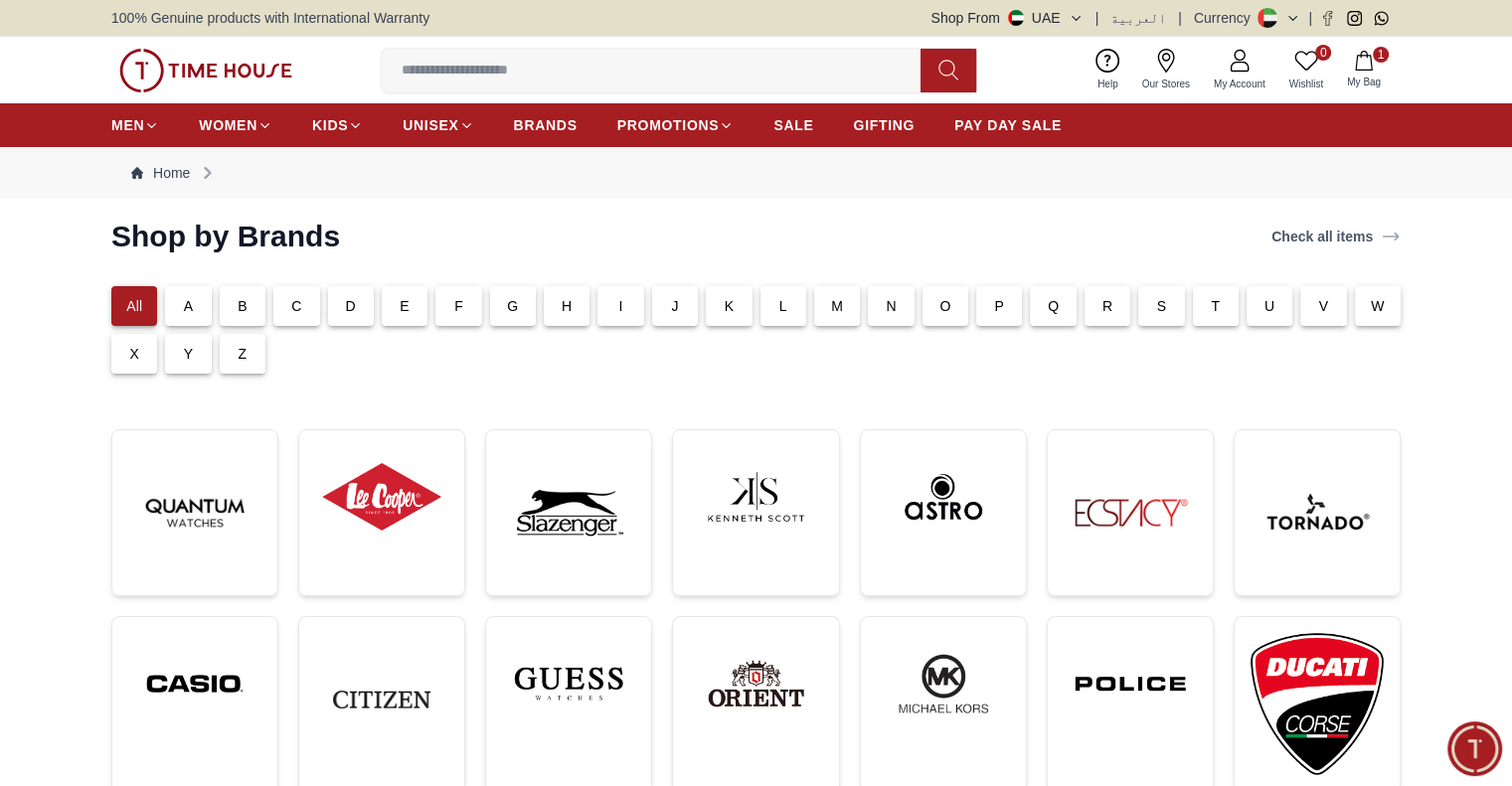 click on "Z" at bounding box center [243, 354] 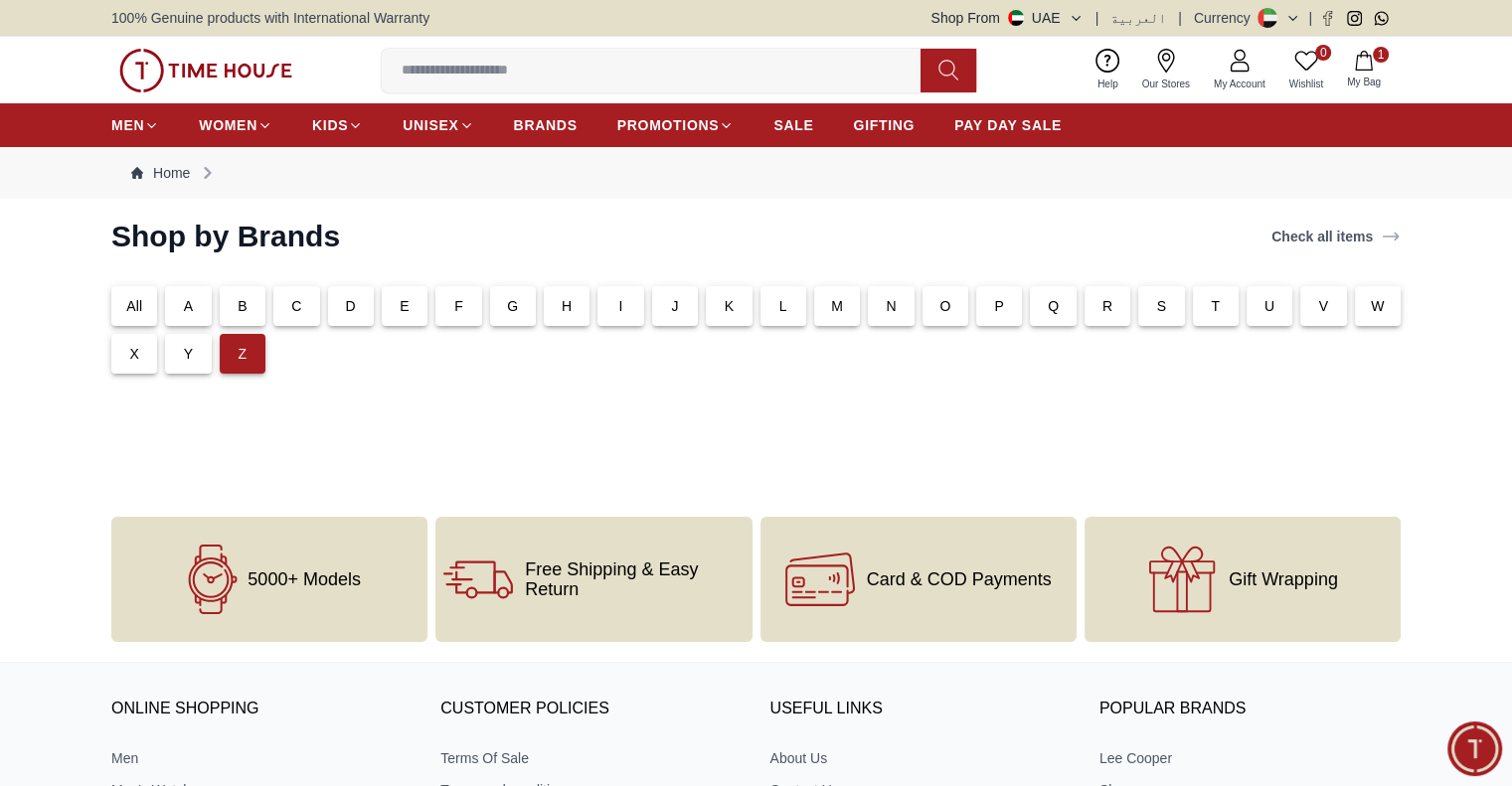 click on "Y" at bounding box center [188, 354] 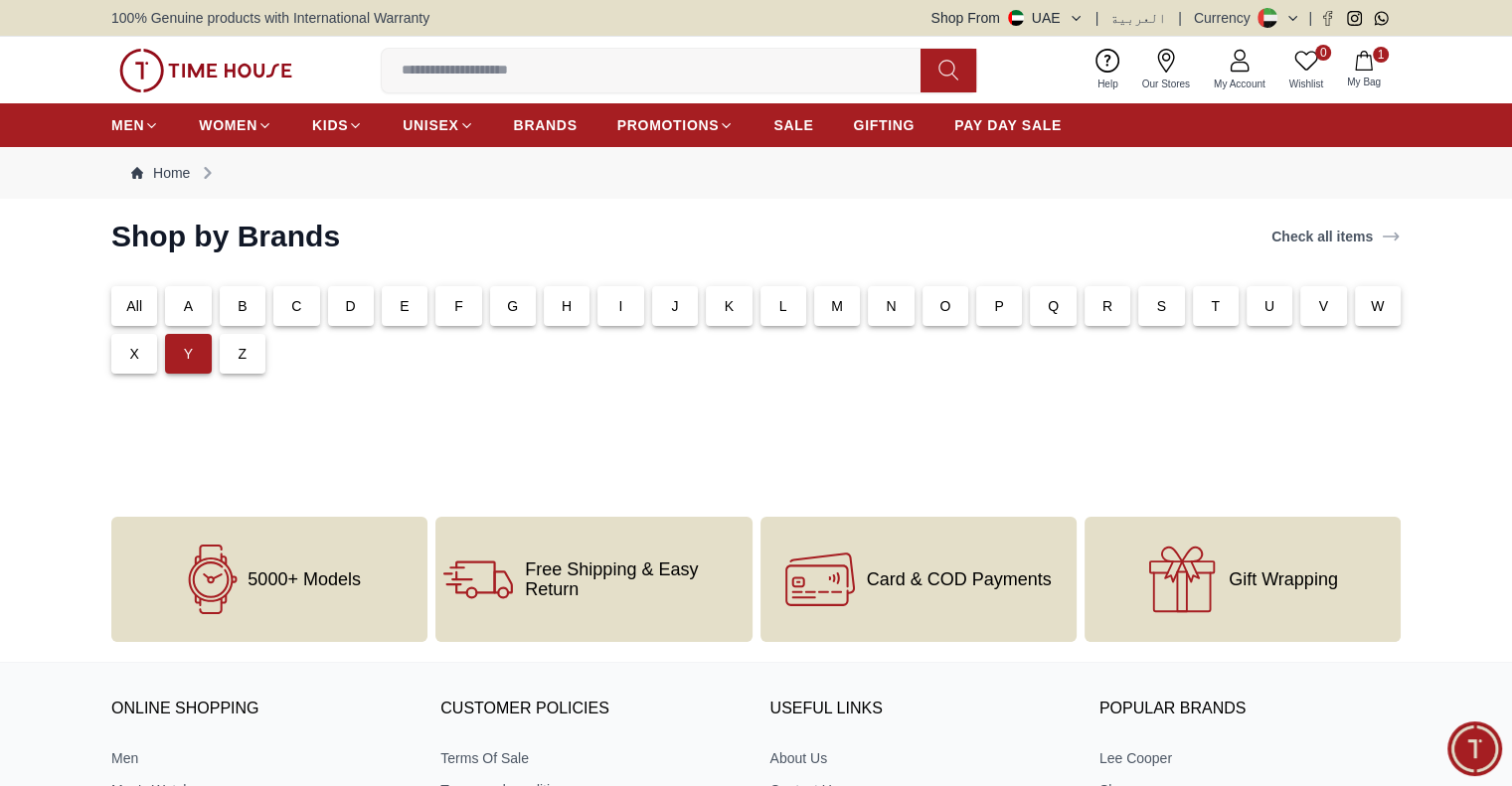 click on "X" at bounding box center (134, 354) 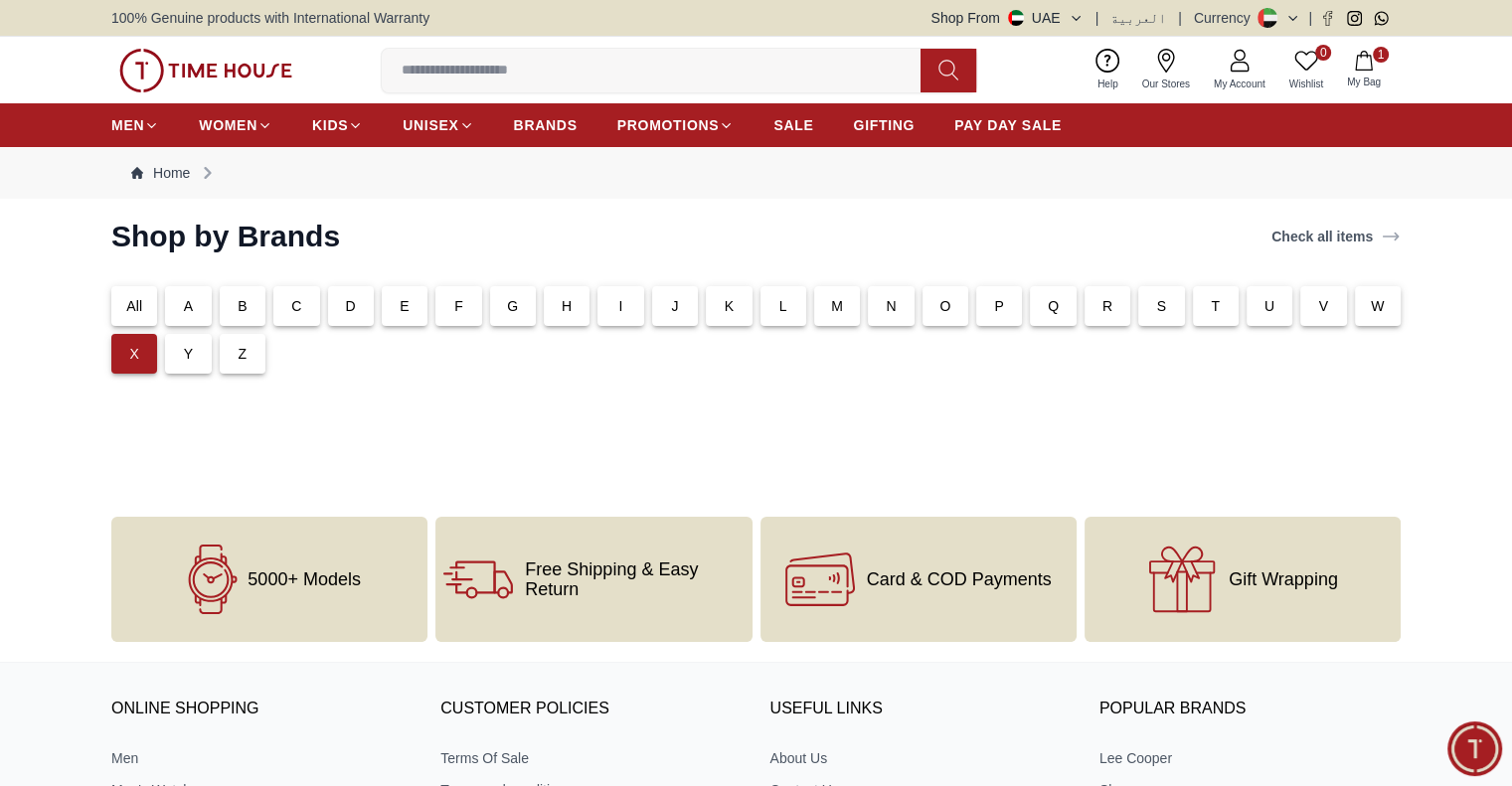 click on "W" at bounding box center [1377, 306] 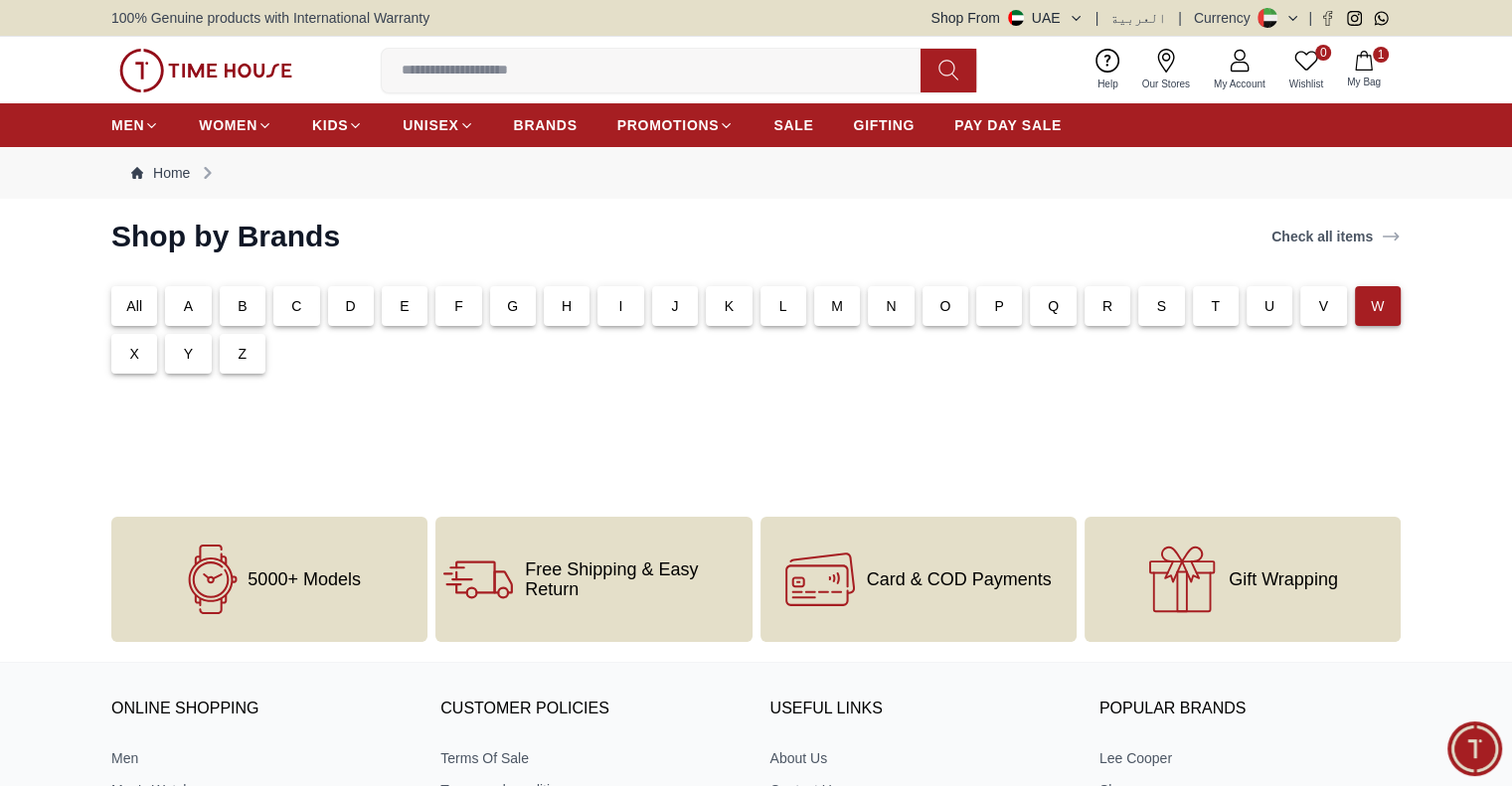 click on "V" at bounding box center (1323, 306) 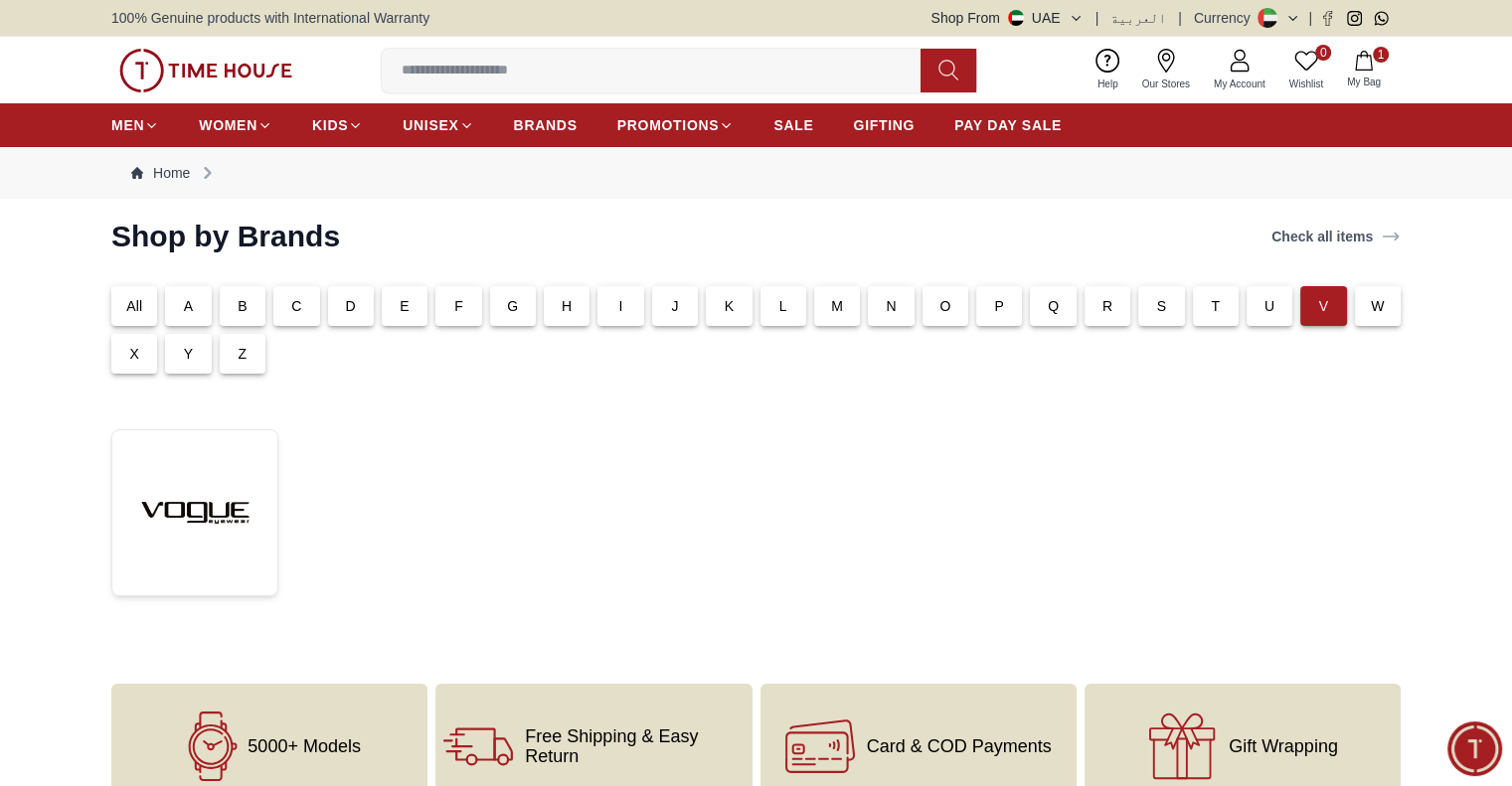 click on "U" at bounding box center [1269, 306] 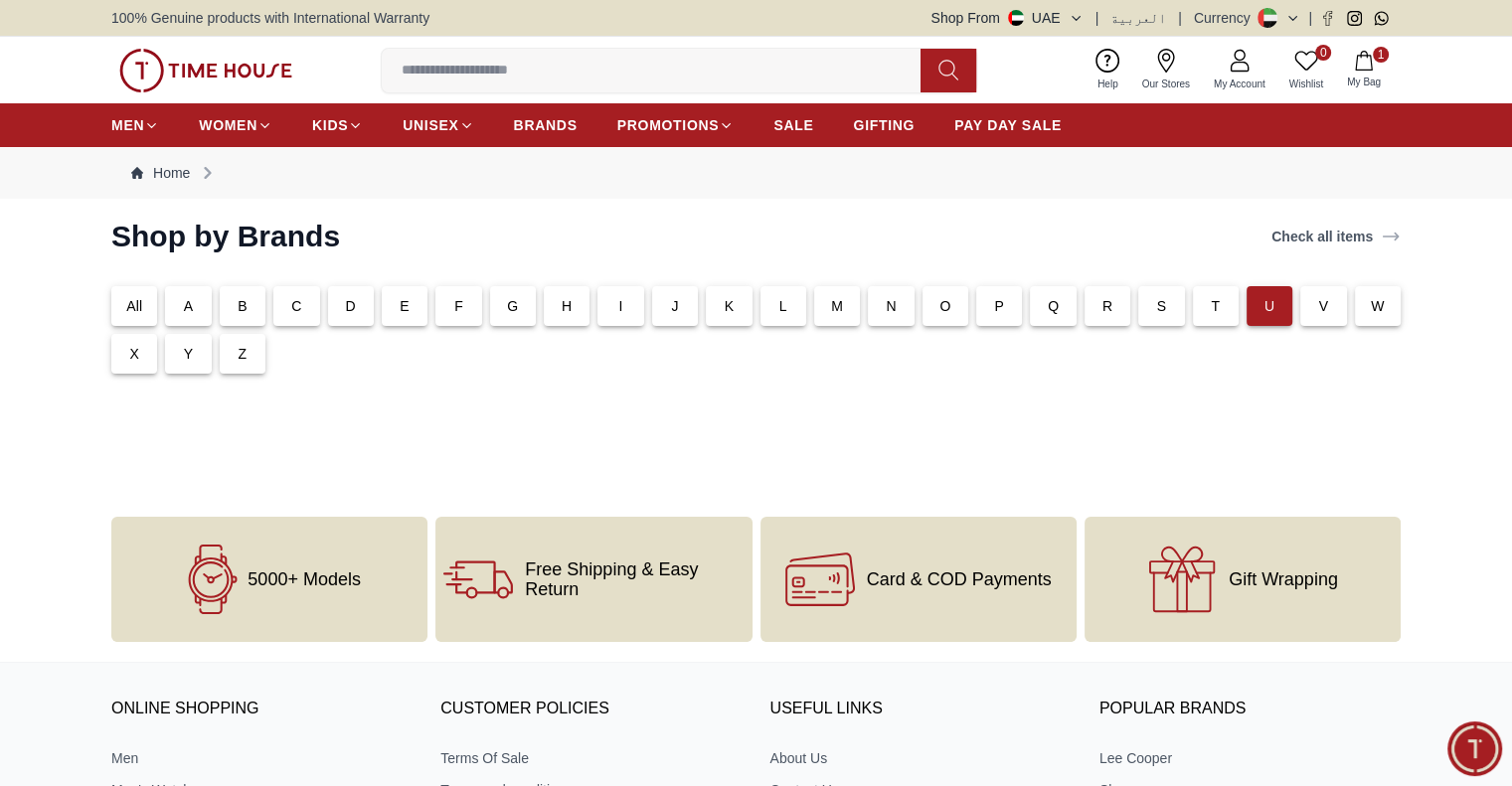 click on "T" at bounding box center [1216, 306] 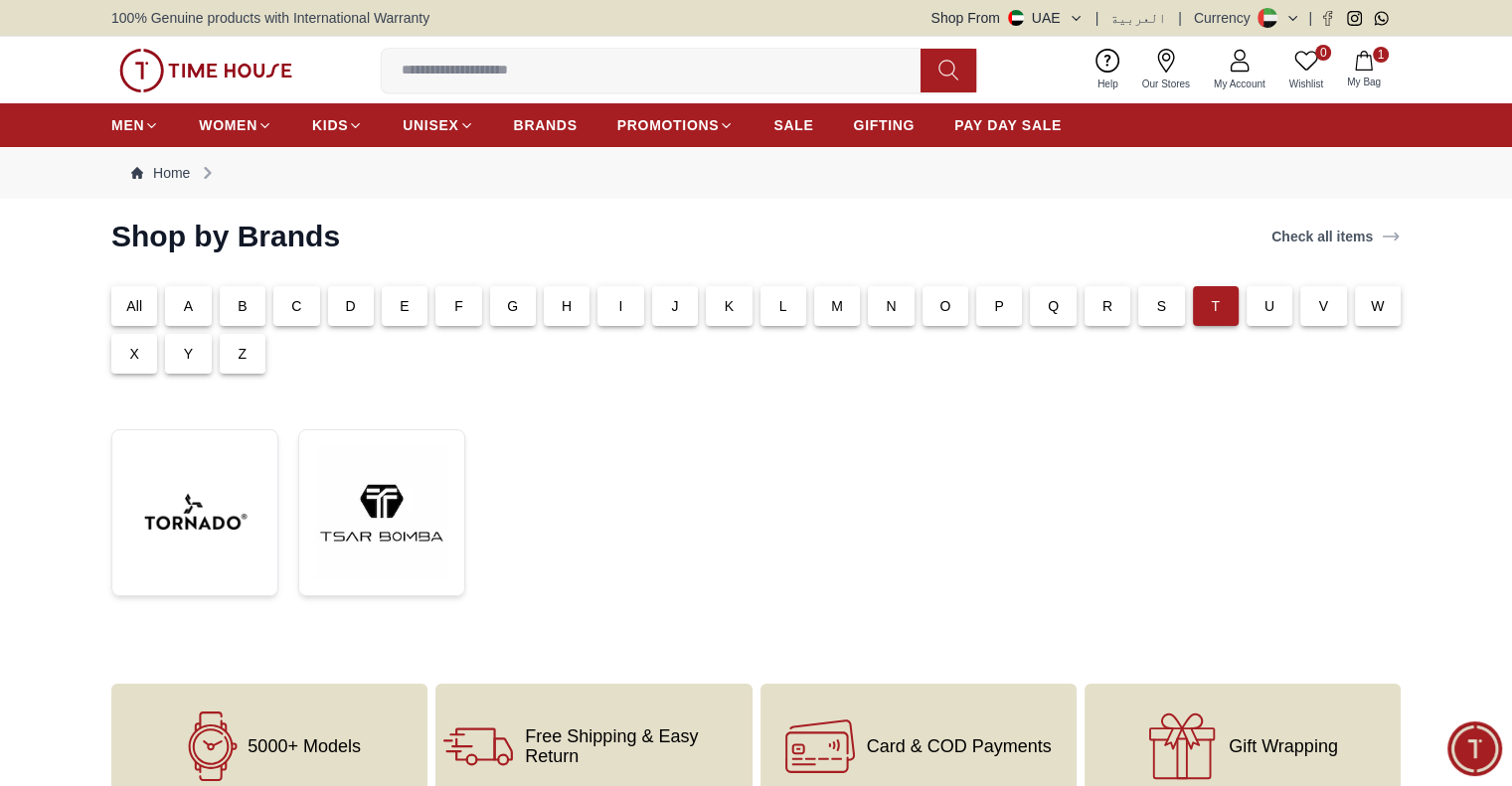 click on "S" at bounding box center (1162, 306) 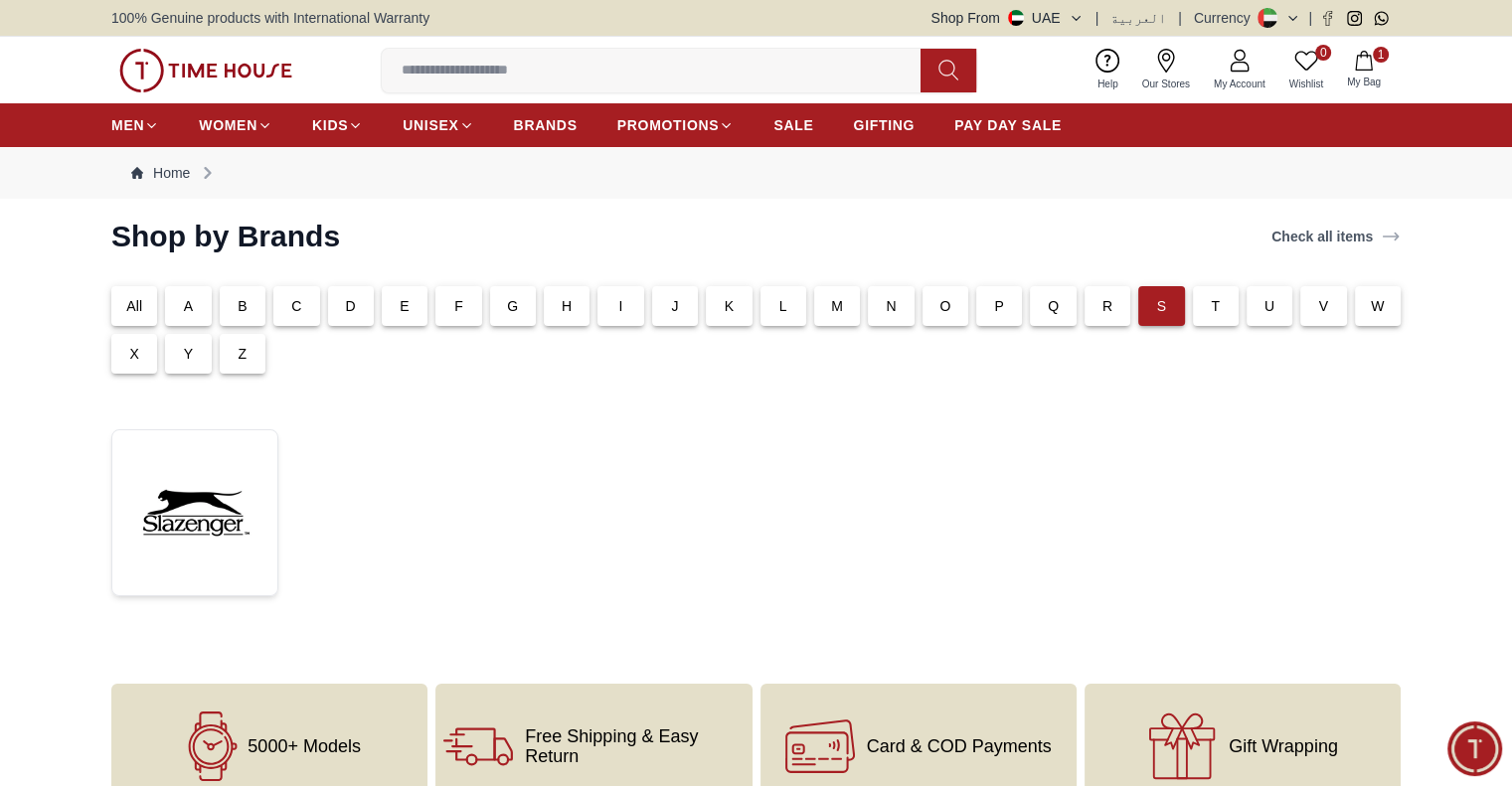 click on "R" at bounding box center (1107, 306) 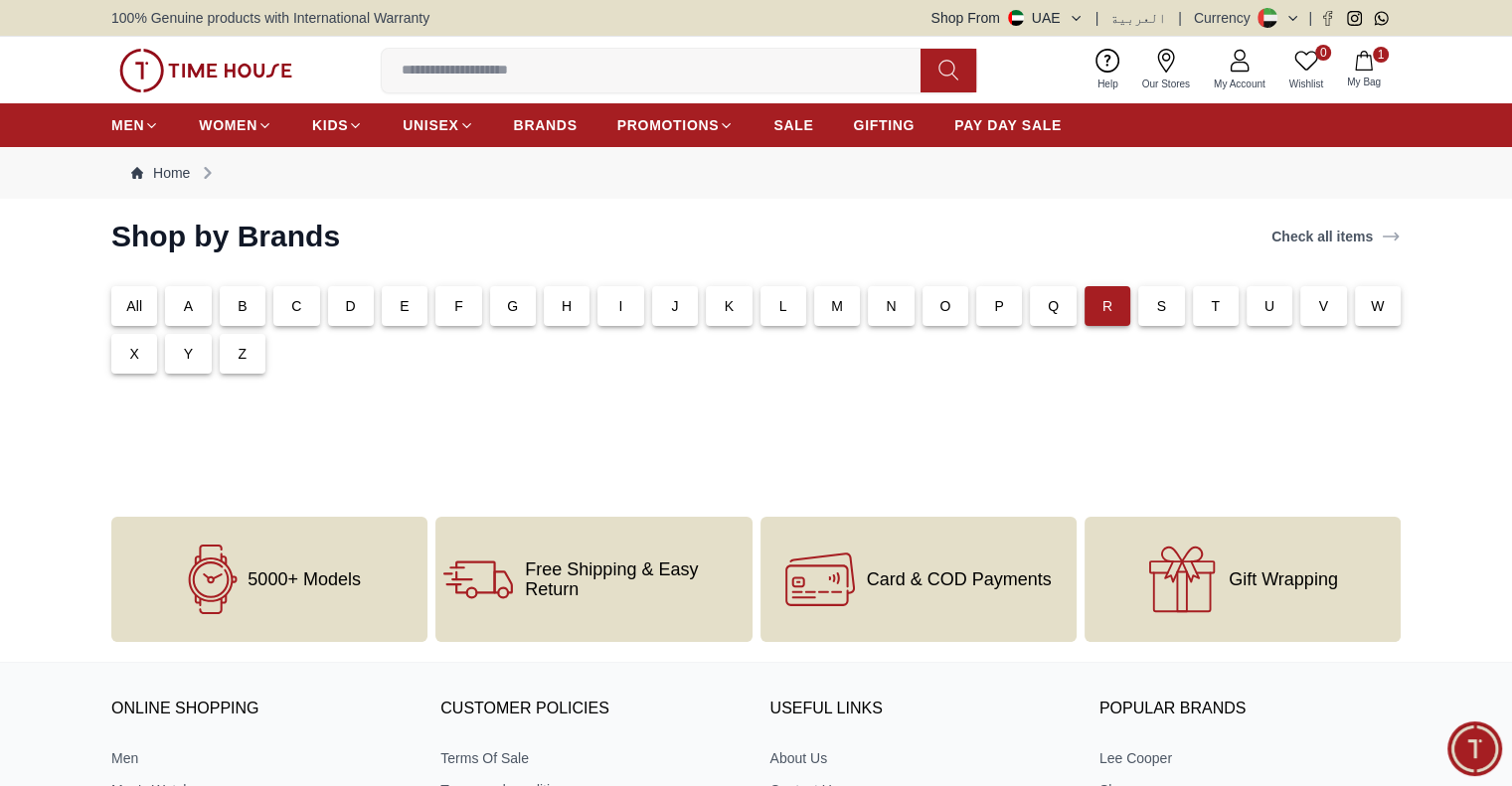 click on "Q" at bounding box center [1053, 306] 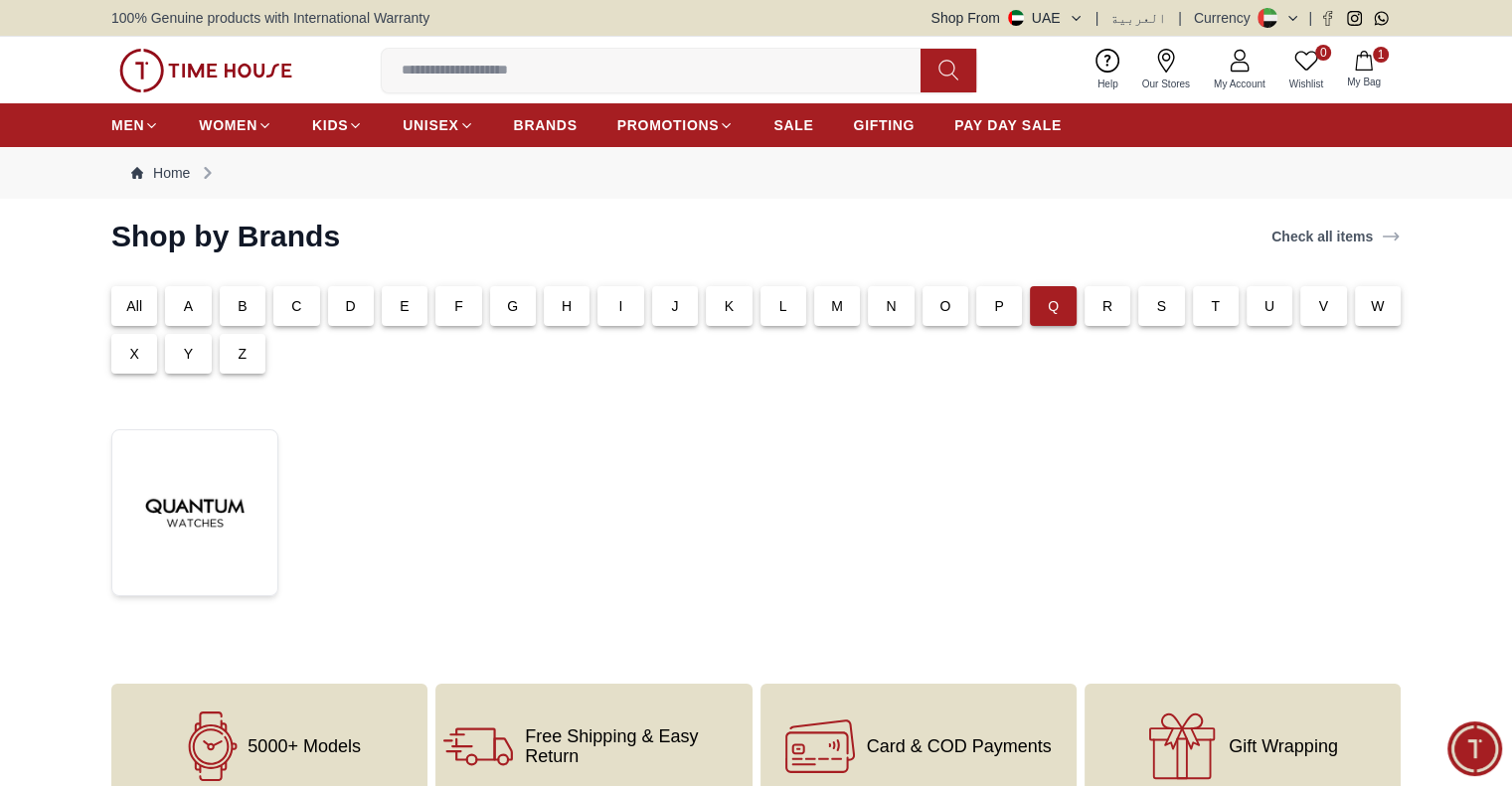 click on "P" at bounding box center (999, 306) 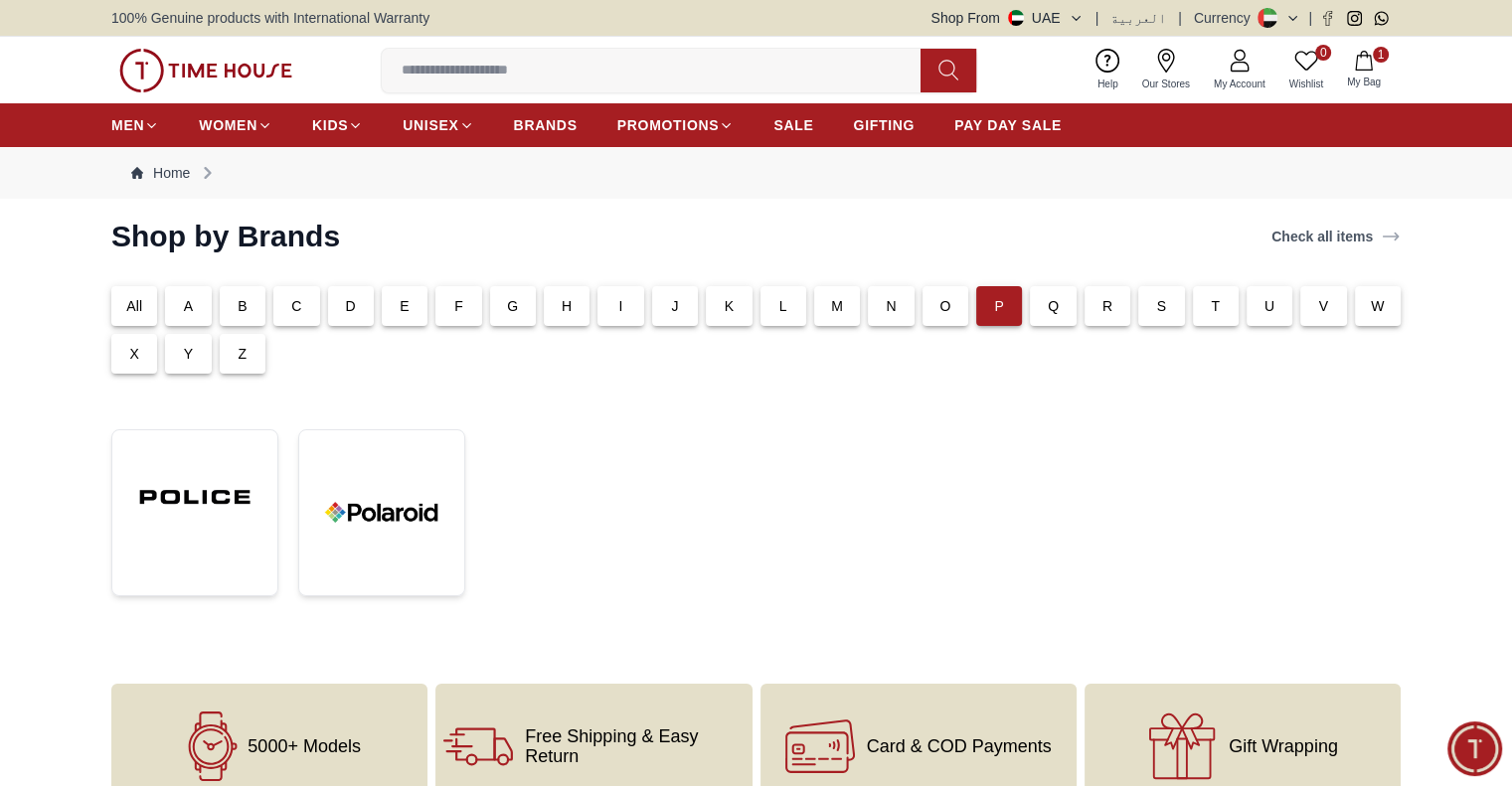 click on "O" at bounding box center [944, 306] 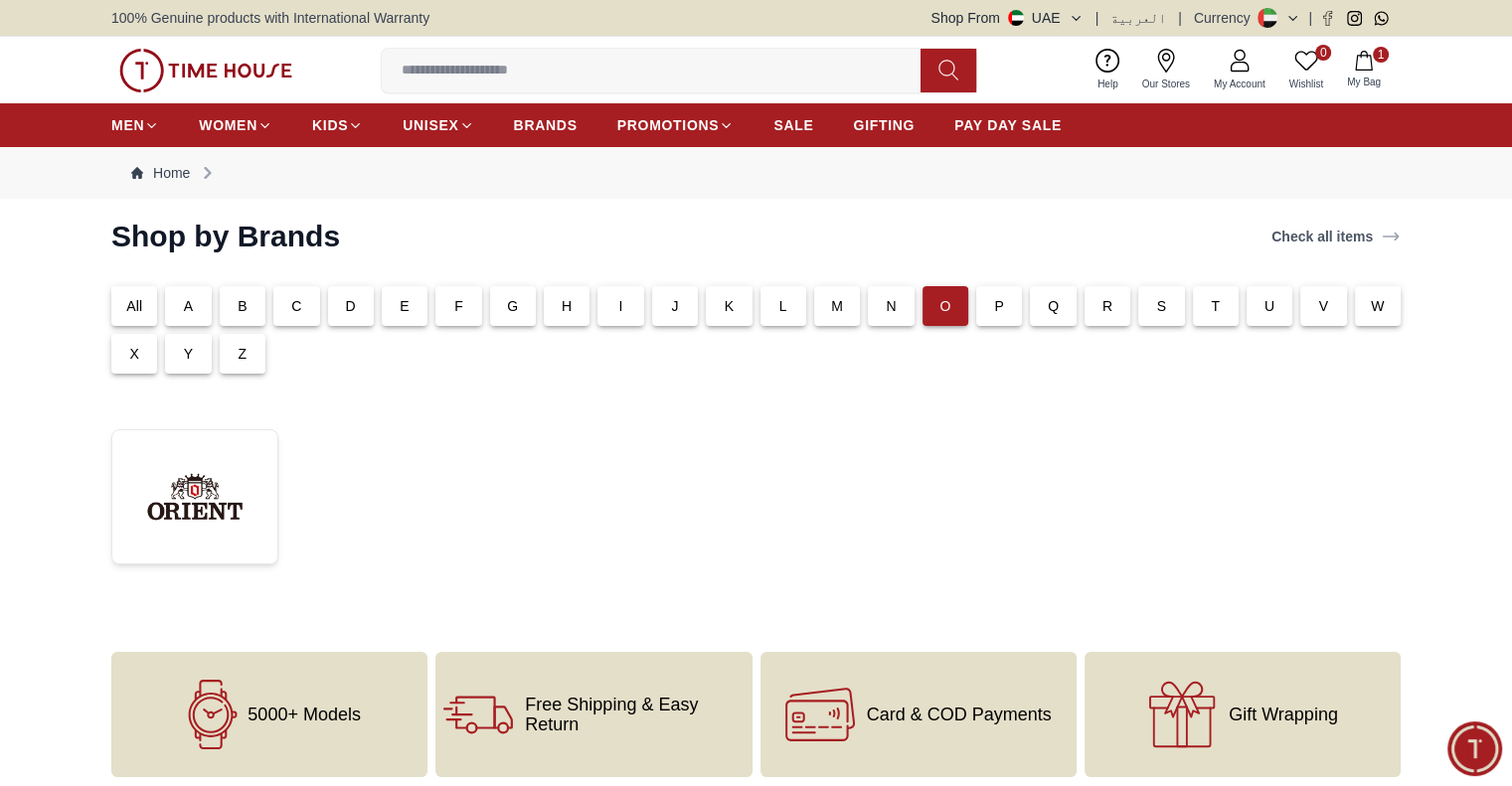 click on "N" at bounding box center [891, 306] 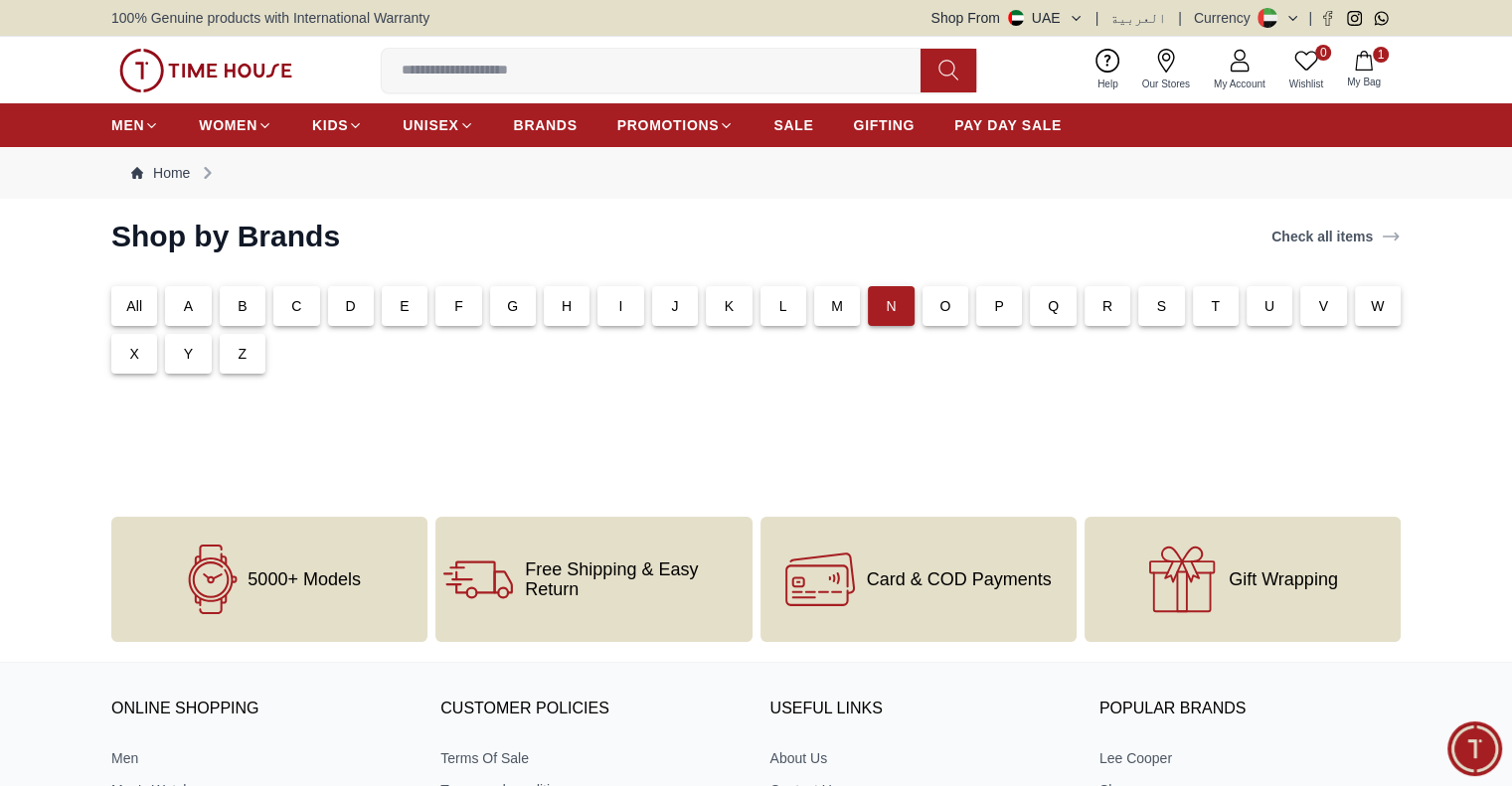 click on "M" at bounding box center (837, 306) 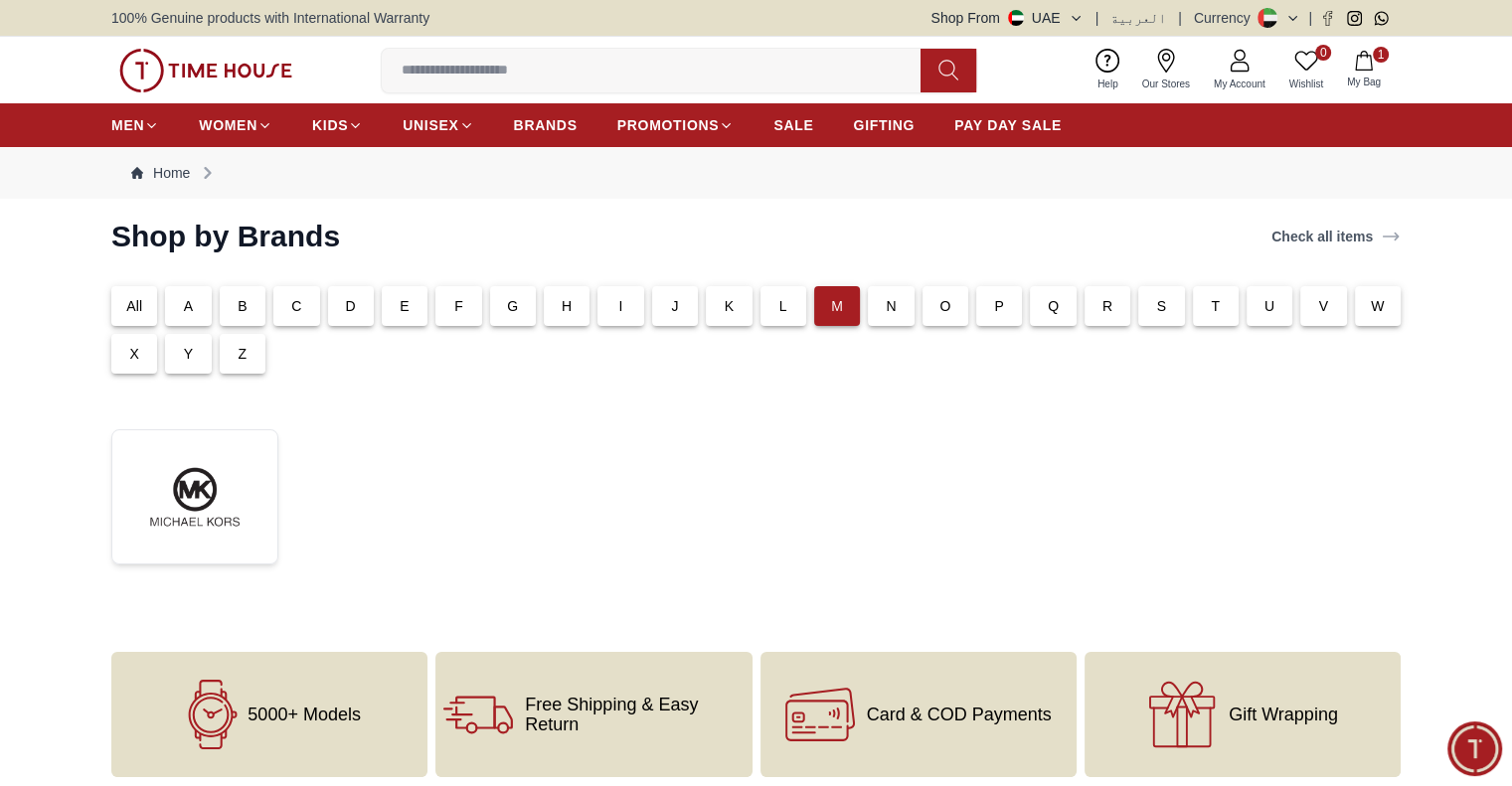click on "L" at bounding box center [783, 306] 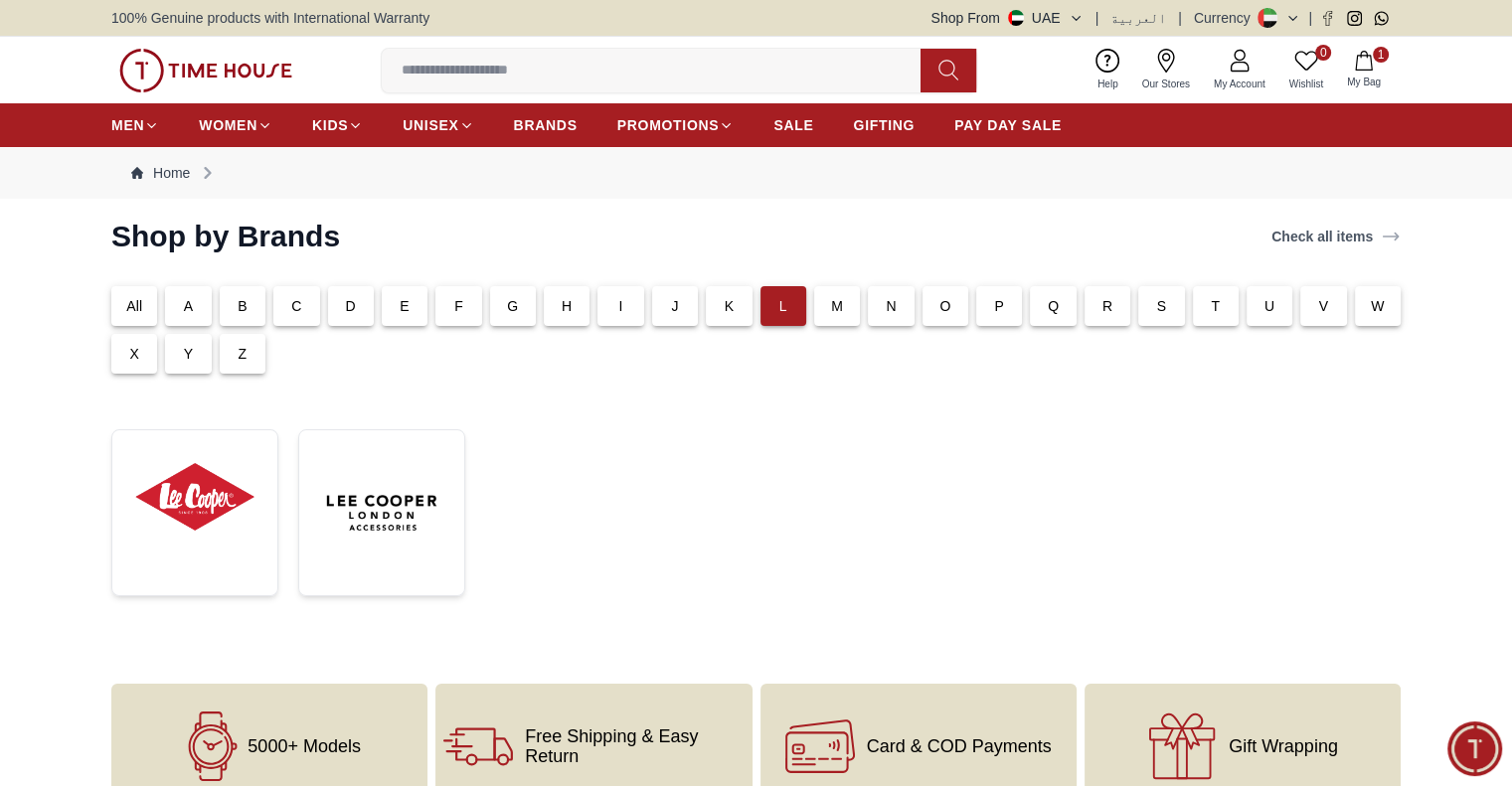 click on "K" at bounding box center [729, 306] 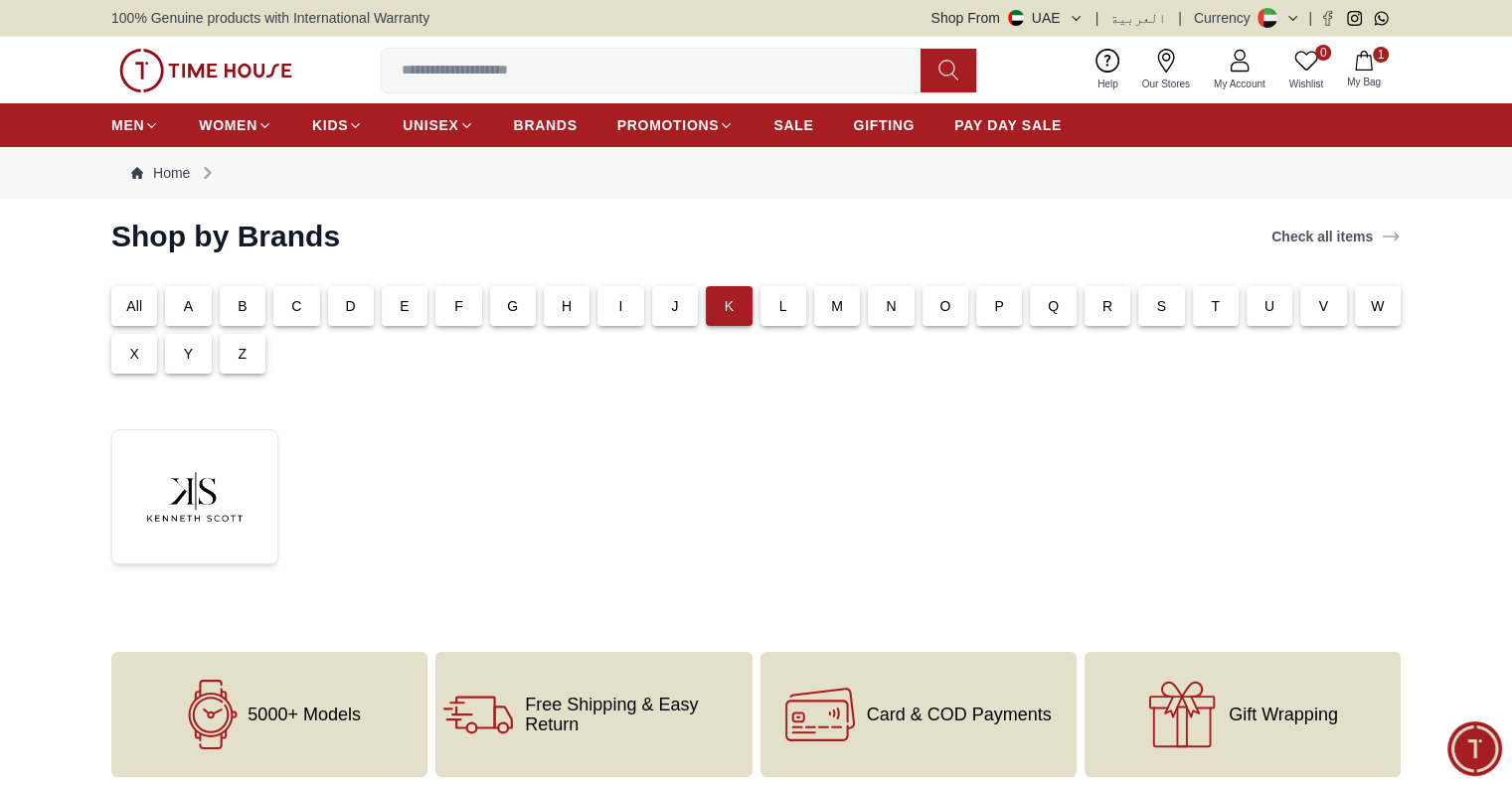 click on "J" at bounding box center [675, 306] 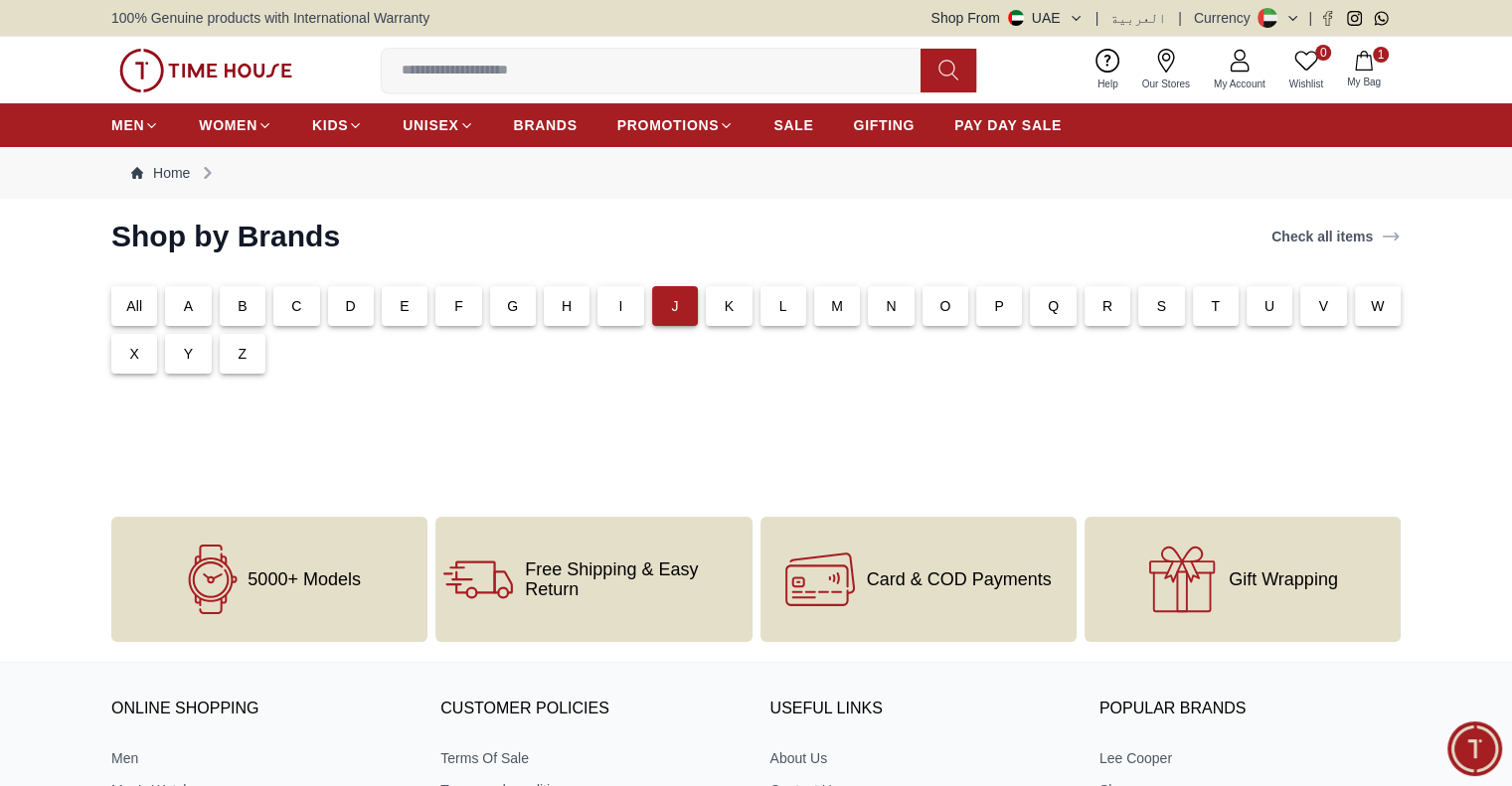 click on "I" at bounding box center [621, 306] 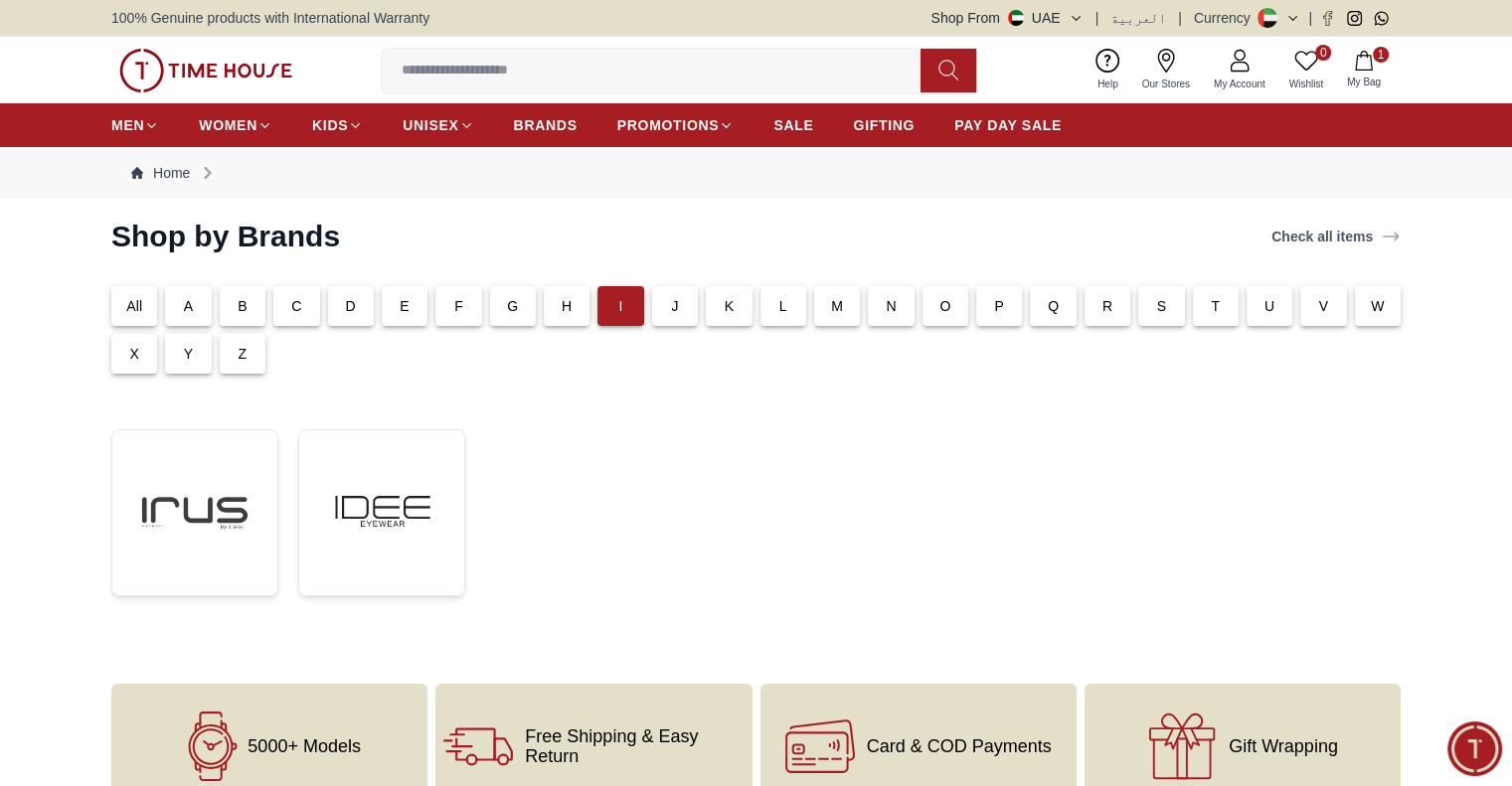 click on "H" at bounding box center [567, 306] 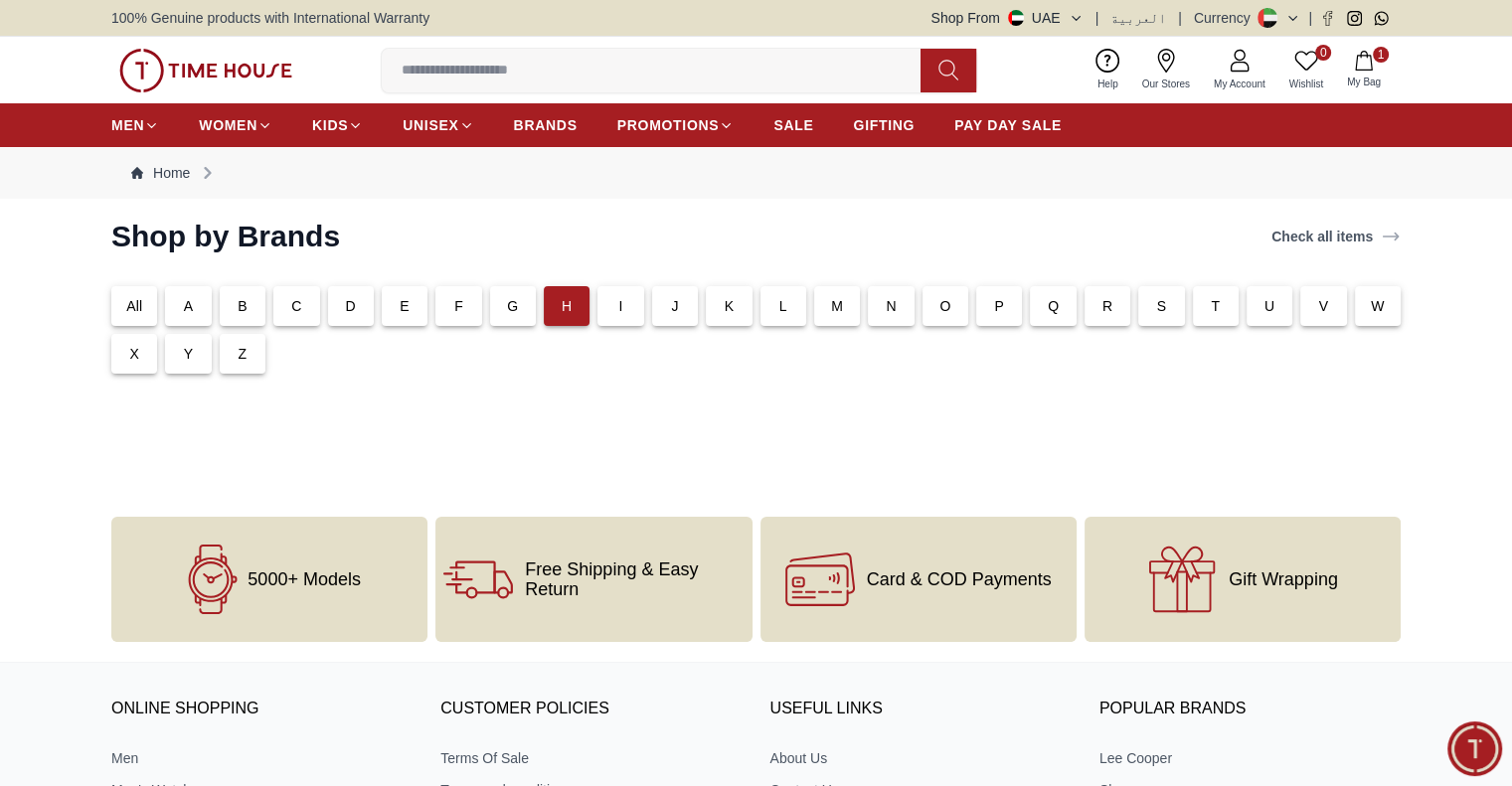 click on "G" at bounding box center (513, 306) 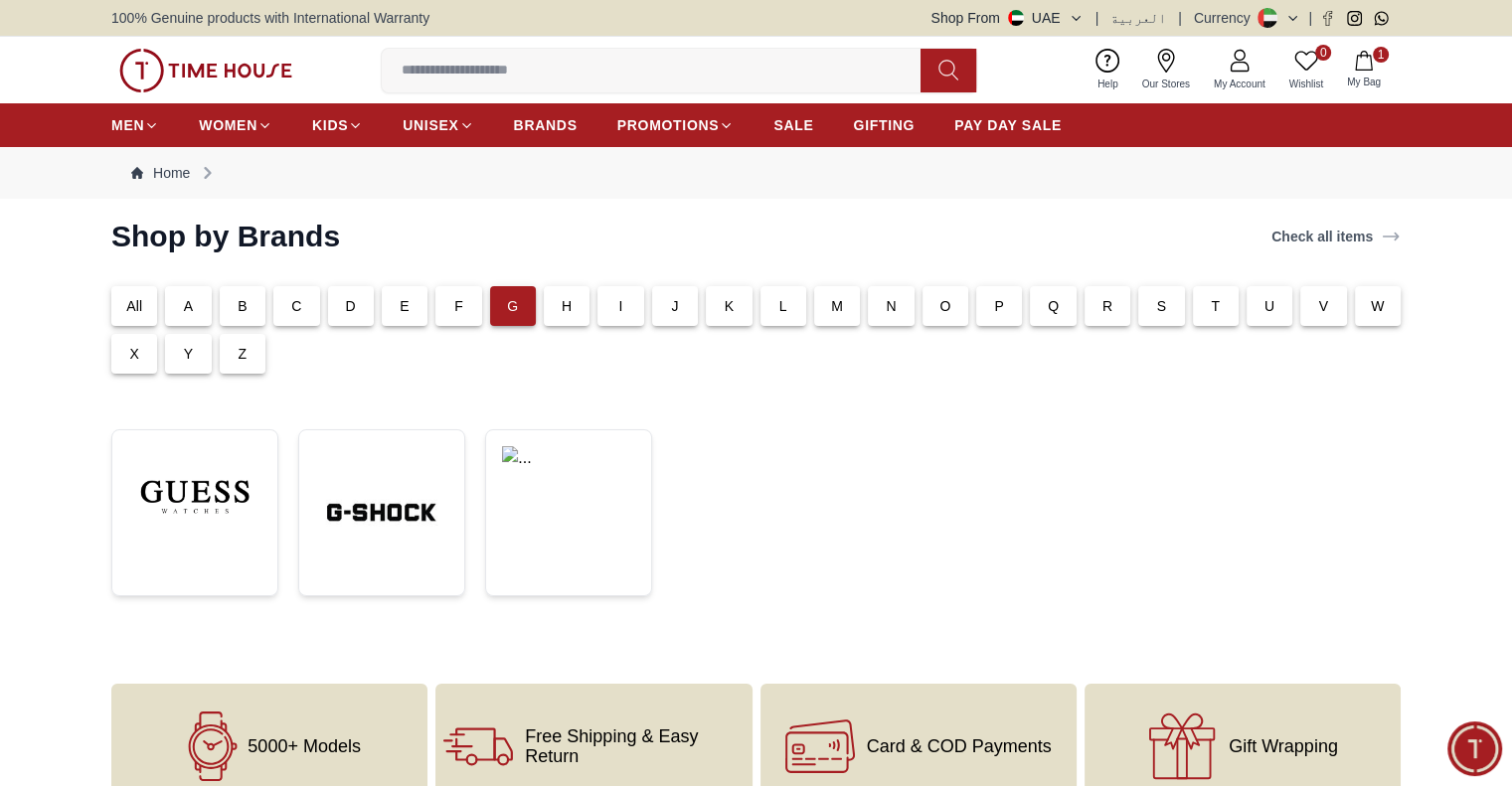 click on "F" at bounding box center [458, 306] 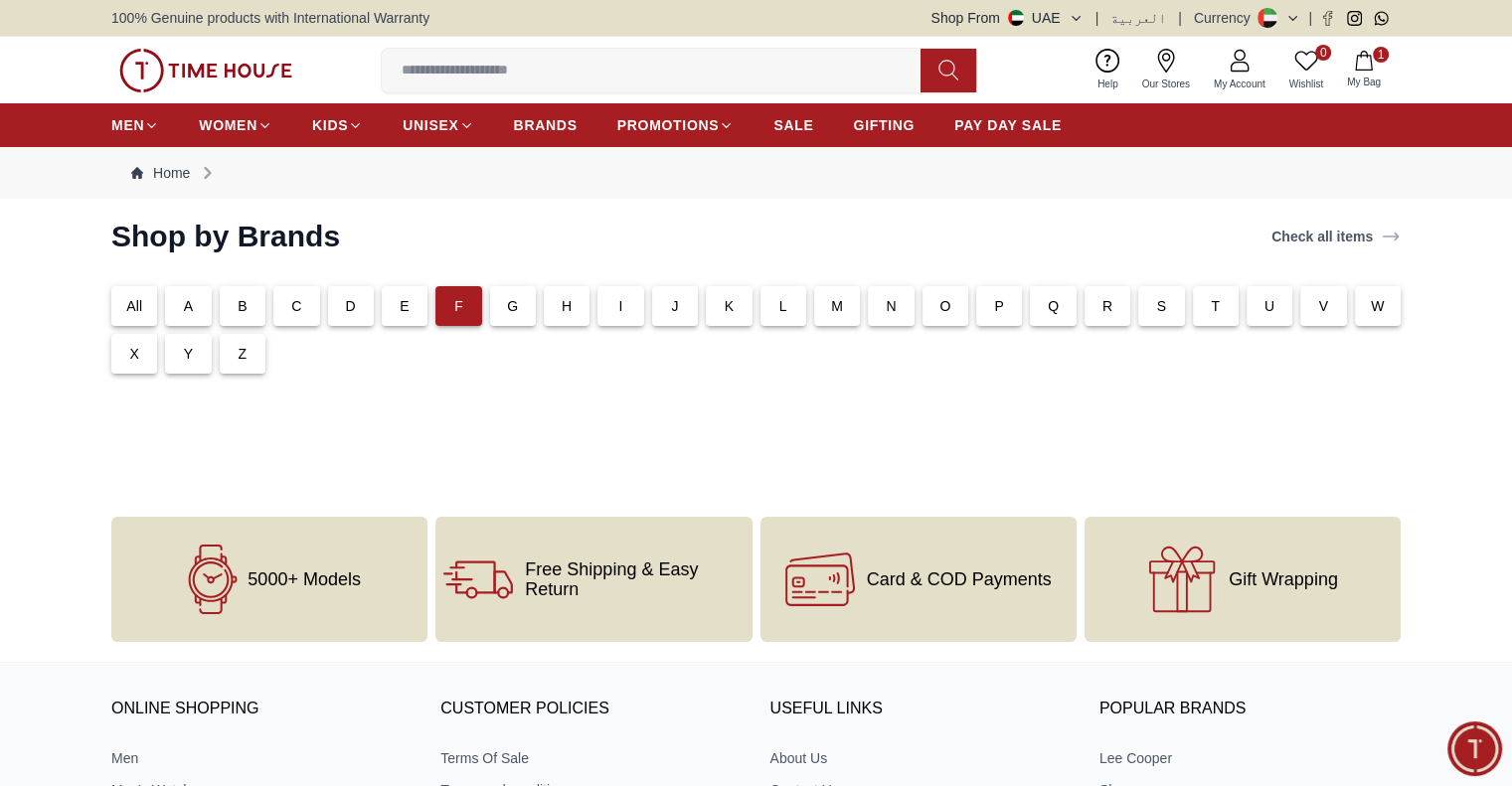 click on "G" at bounding box center [513, 306] 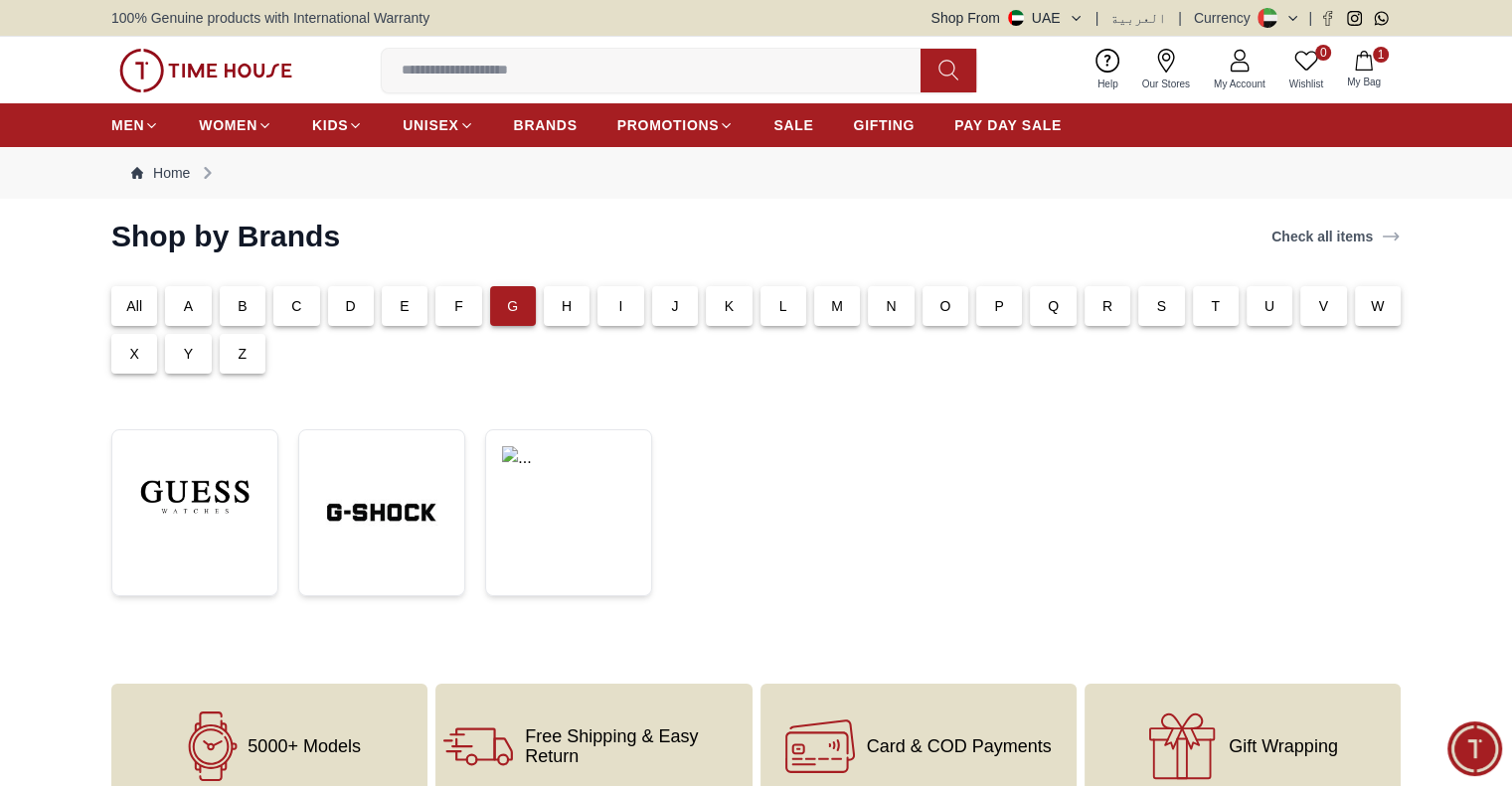 click on "F" at bounding box center (458, 306) 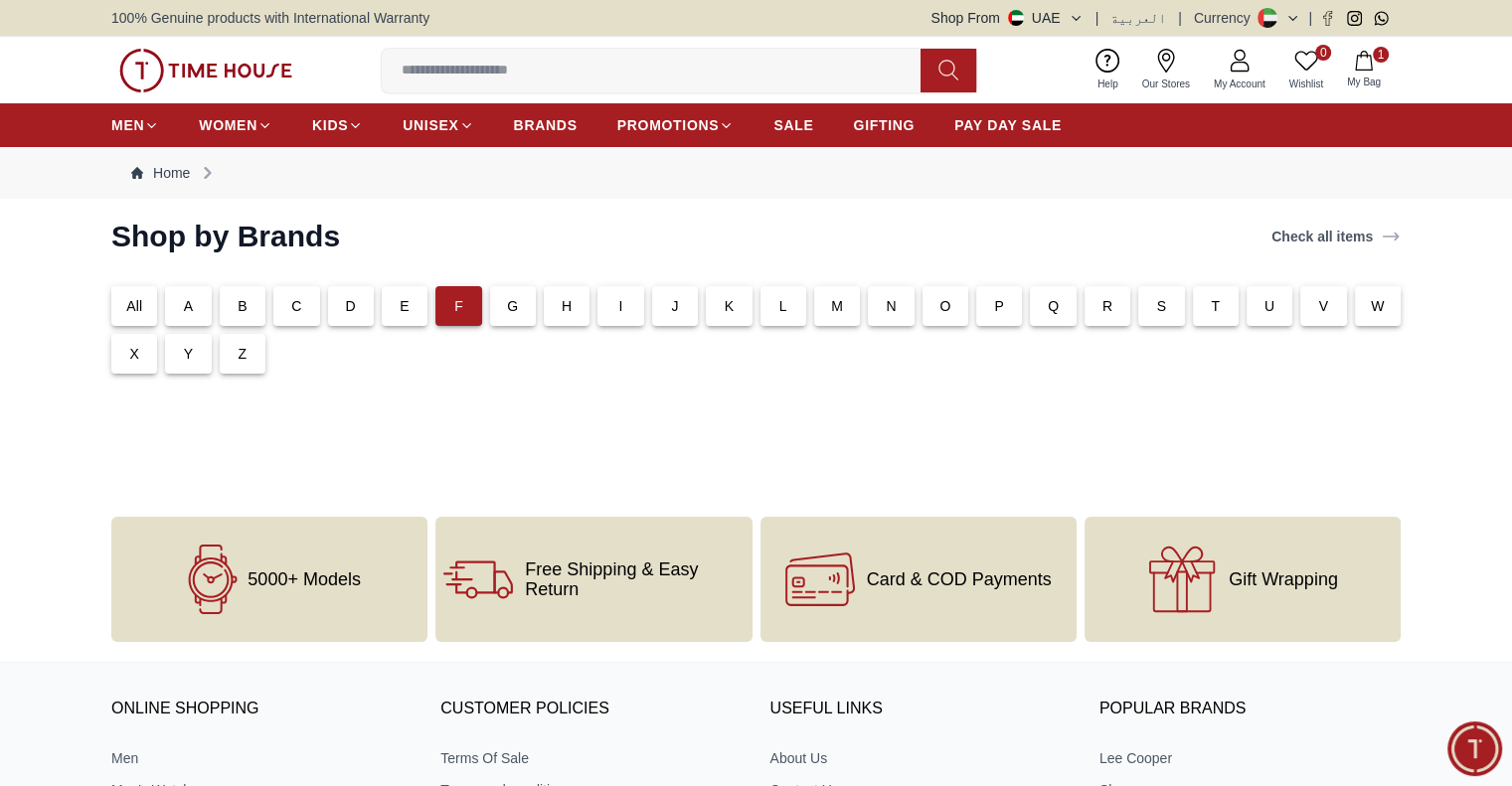 click on "E" at bounding box center (405, 306) 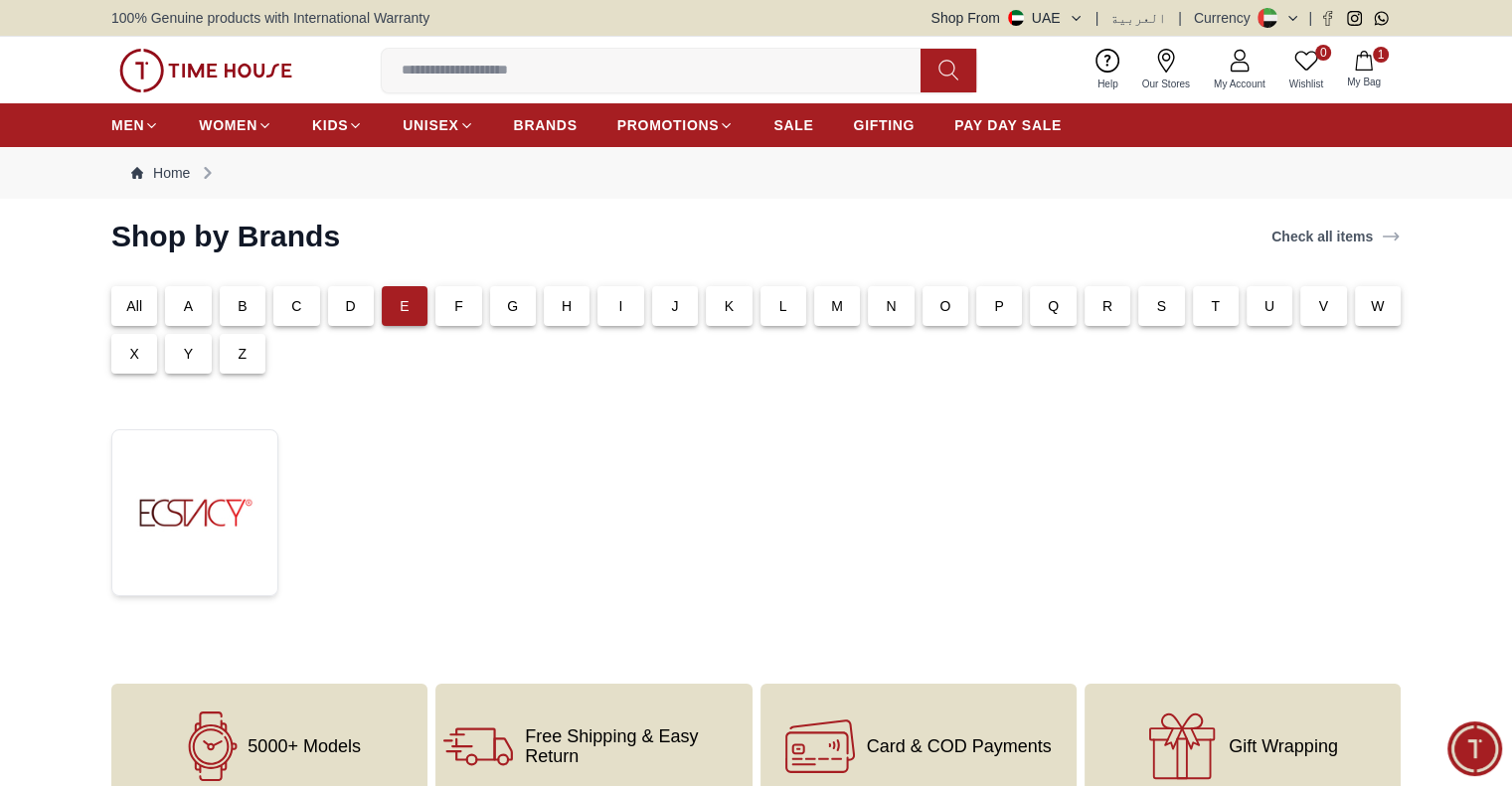 click on "D" at bounding box center [351, 306] 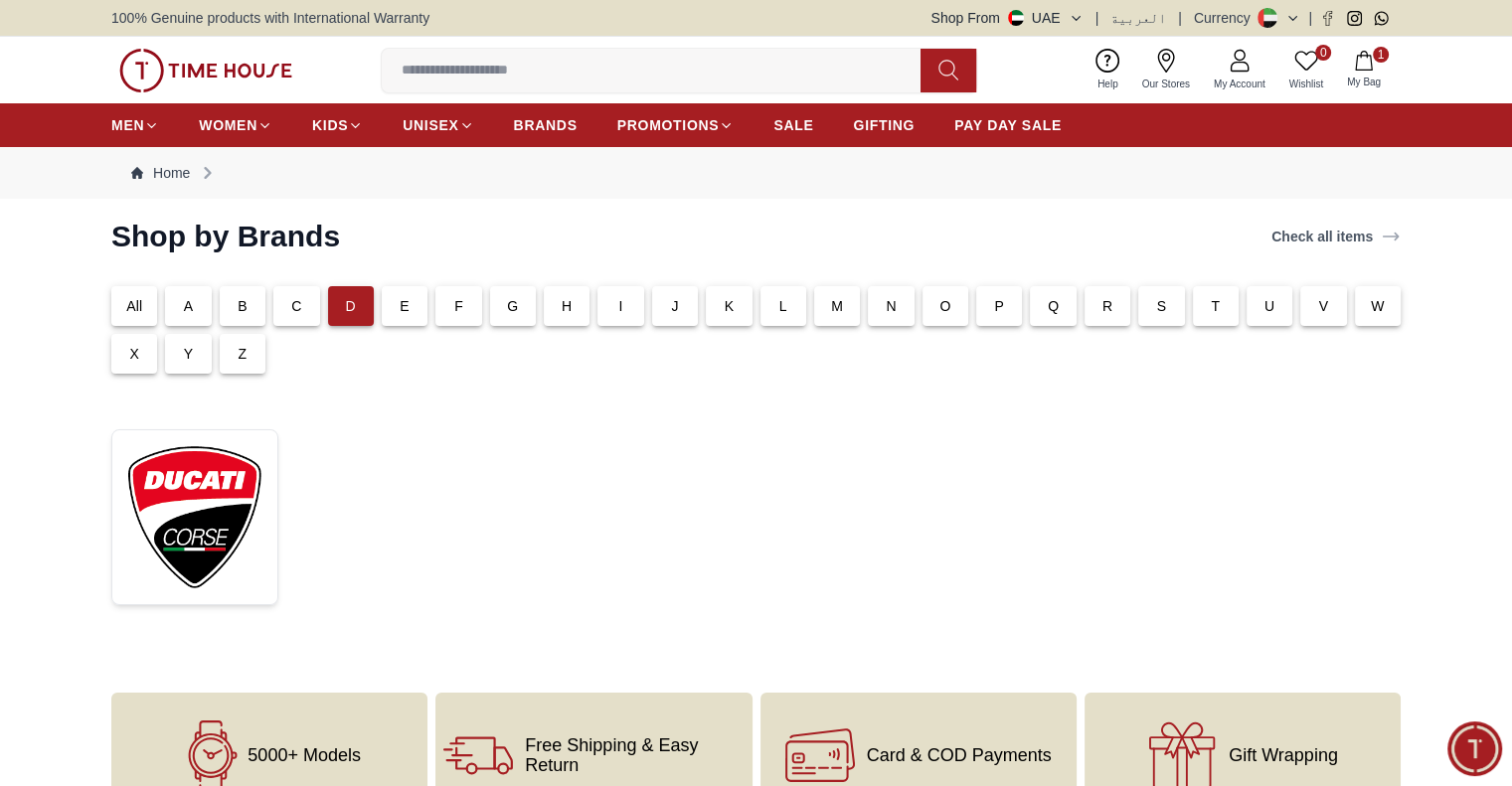 click on "C" at bounding box center [296, 306] 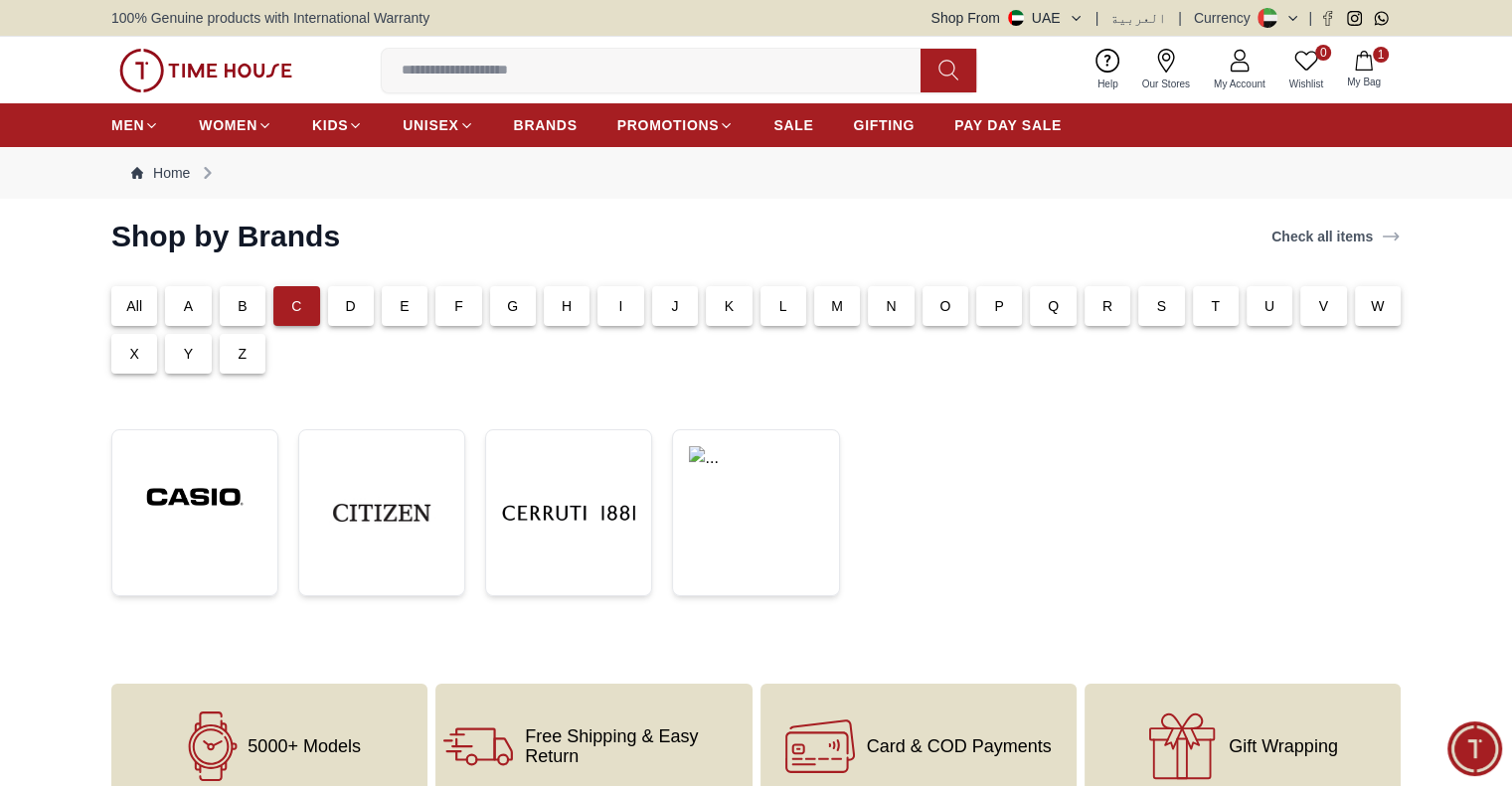 click on "B" at bounding box center [243, 306] 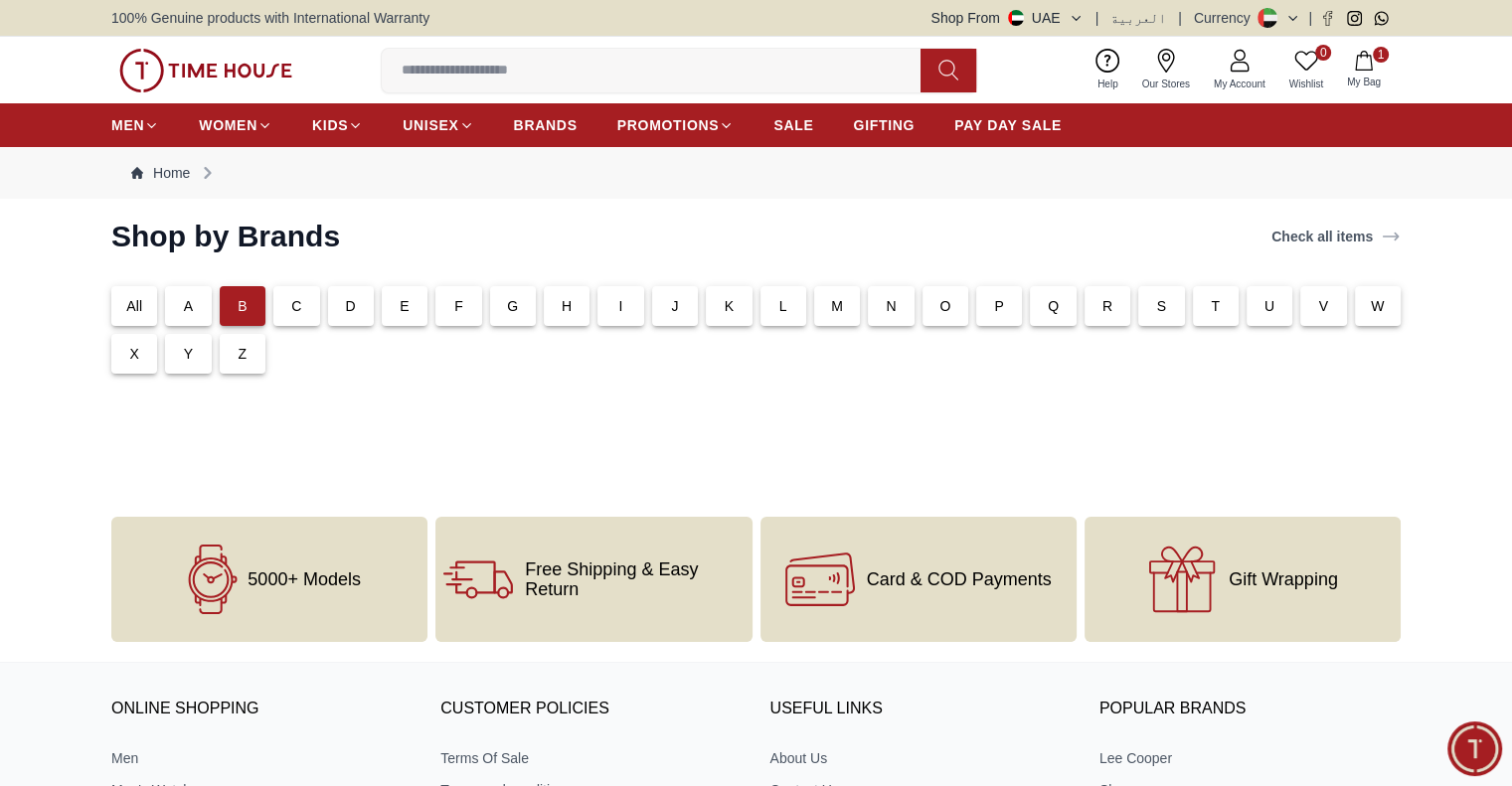click on "A" at bounding box center [188, 306] 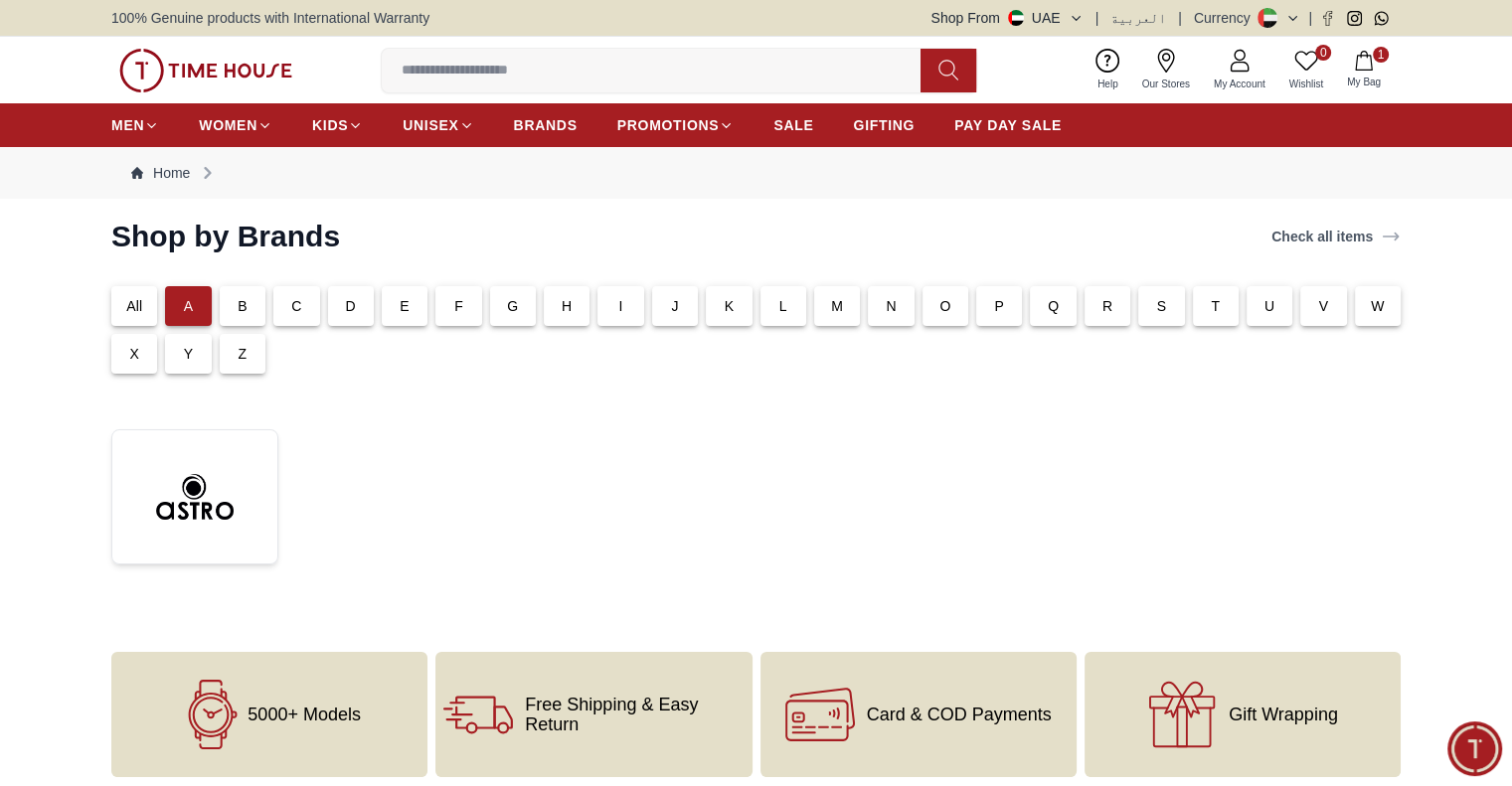 click on "All" at bounding box center (134, 306) 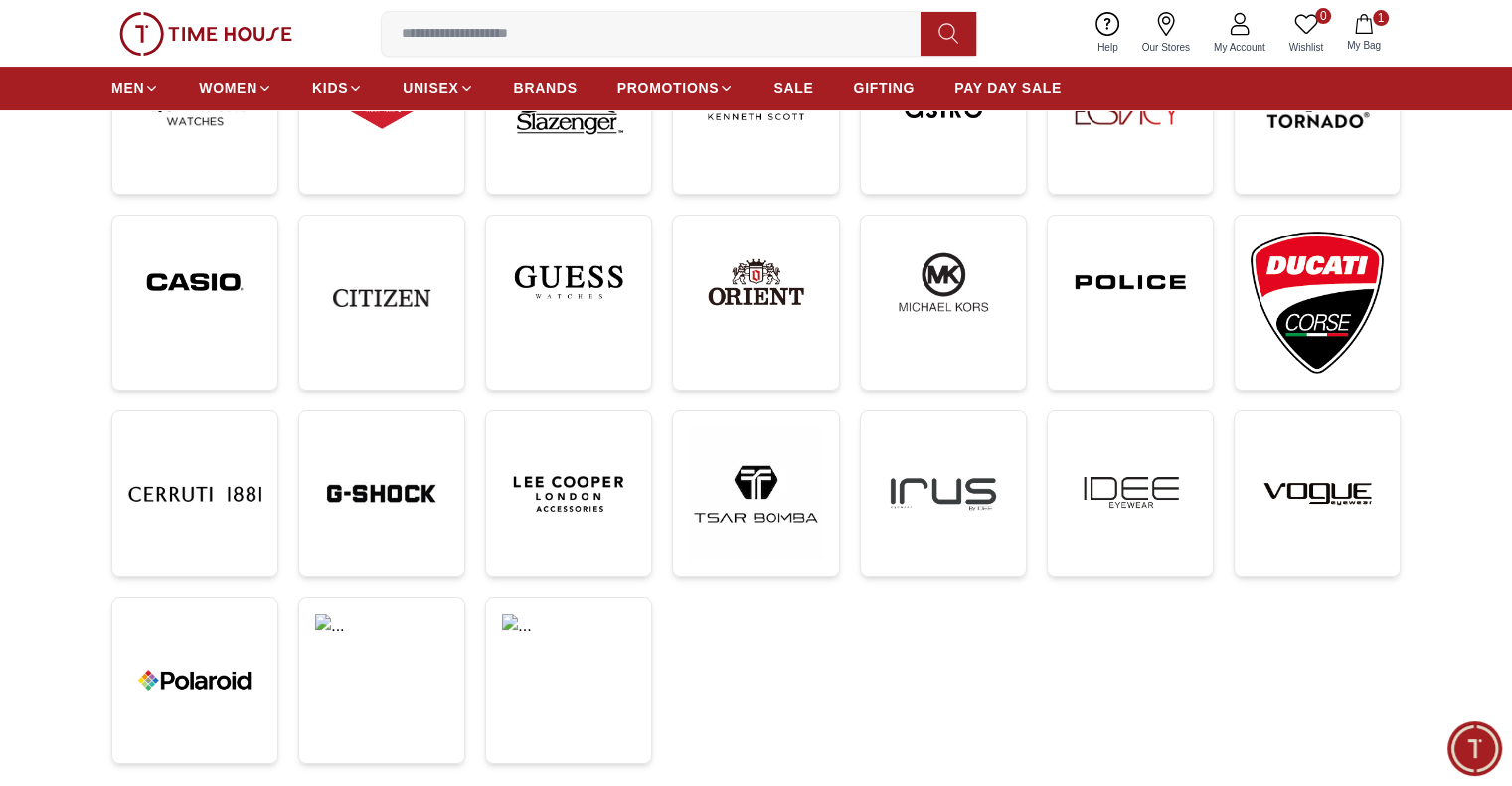 scroll, scrollTop: 596, scrollLeft: 0, axis: vertical 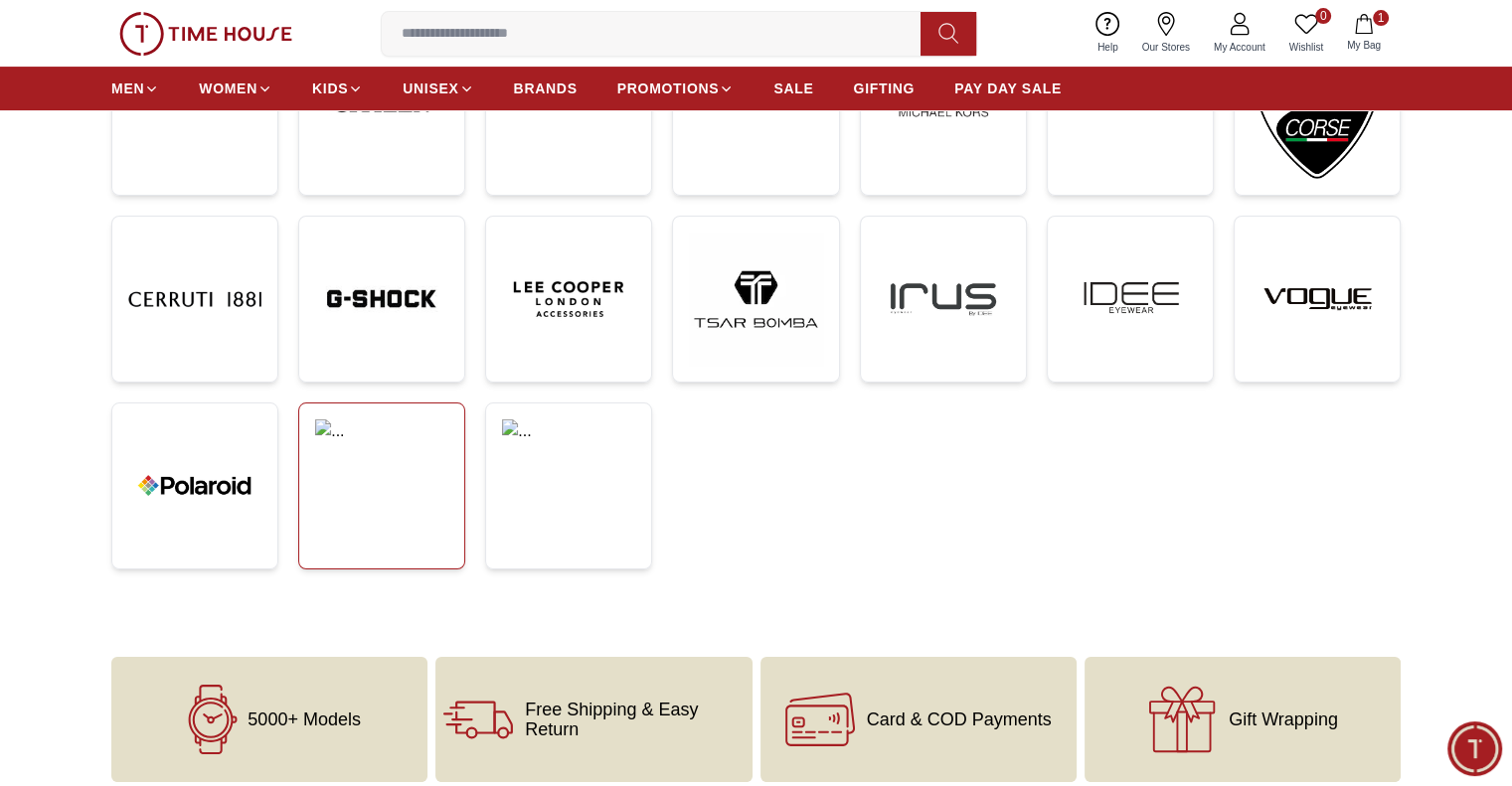 click at bounding box center (382, 486) 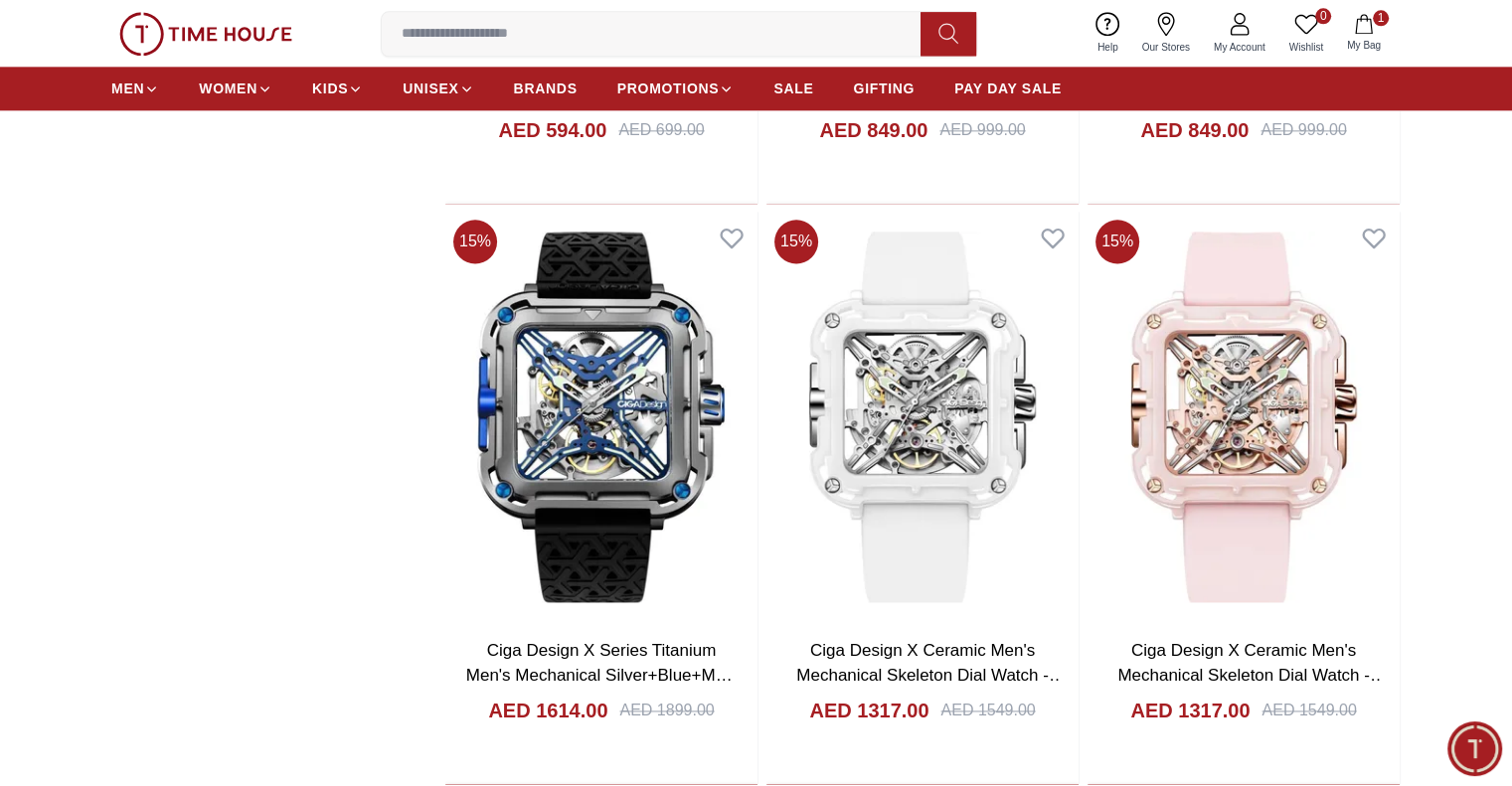scroll, scrollTop: 2683, scrollLeft: 0, axis: vertical 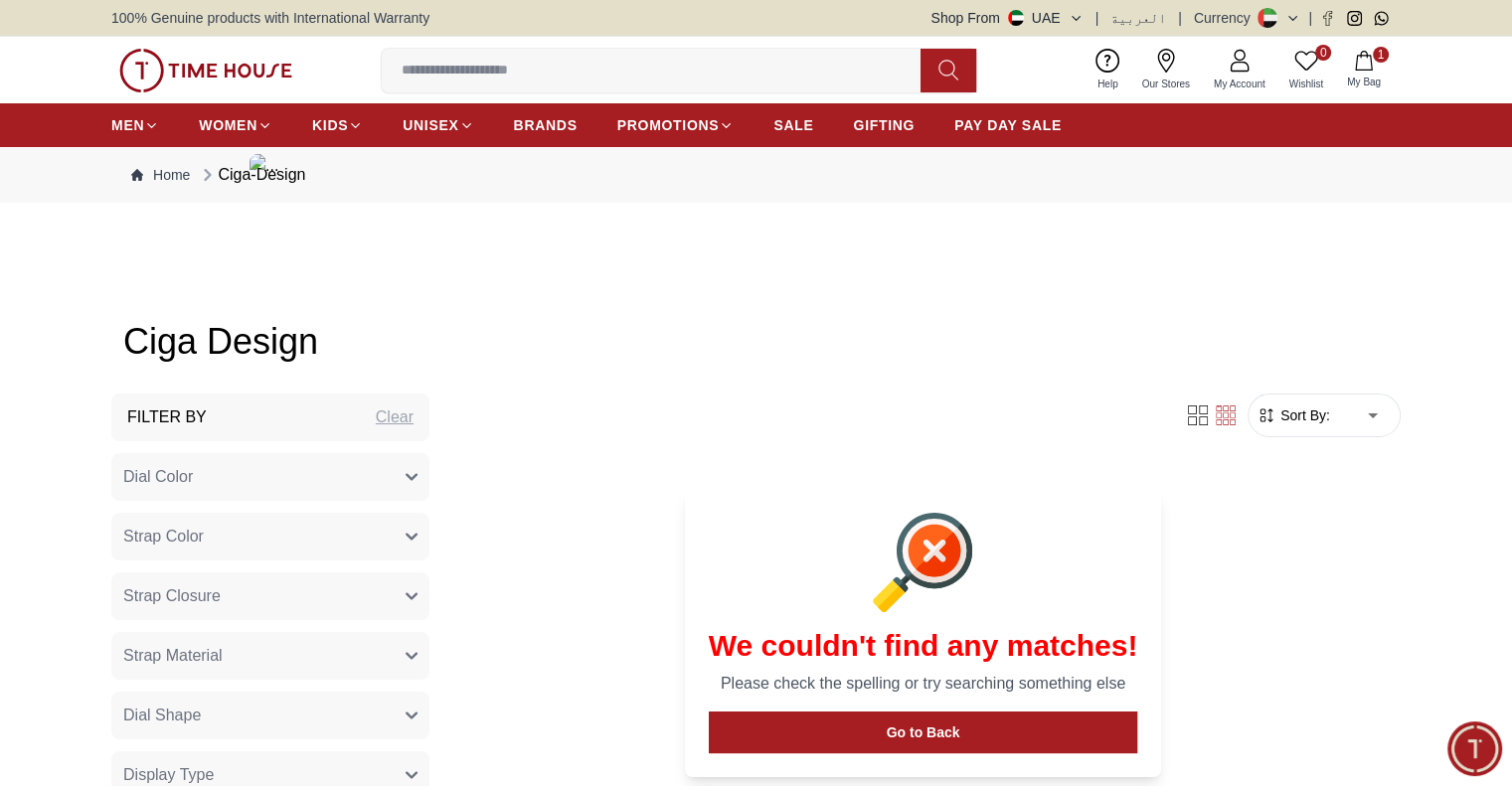 click on "Clear" at bounding box center (395, 417) 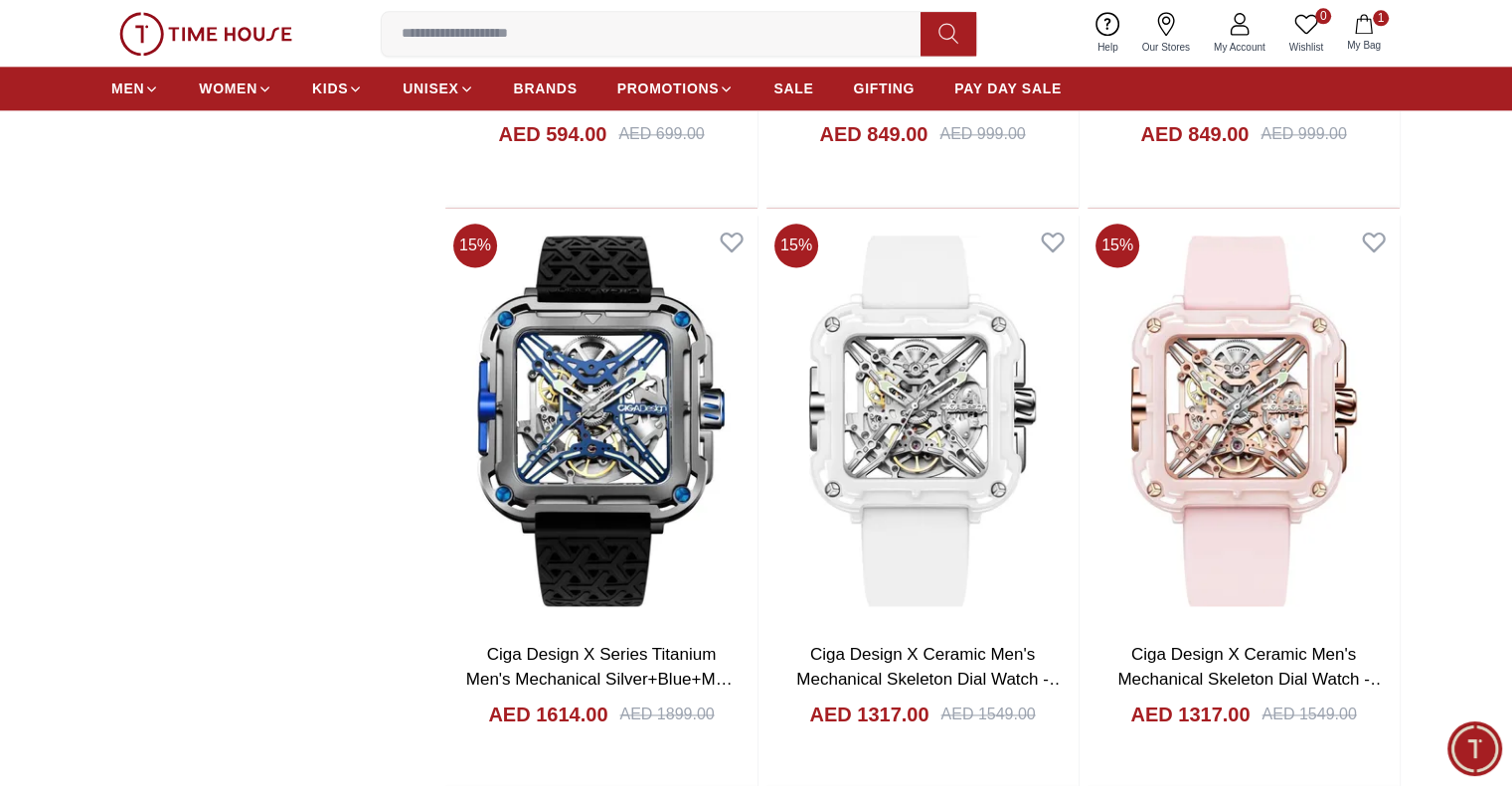 scroll, scrollTop: 2484, scrollLeft: 0, axis: vertical 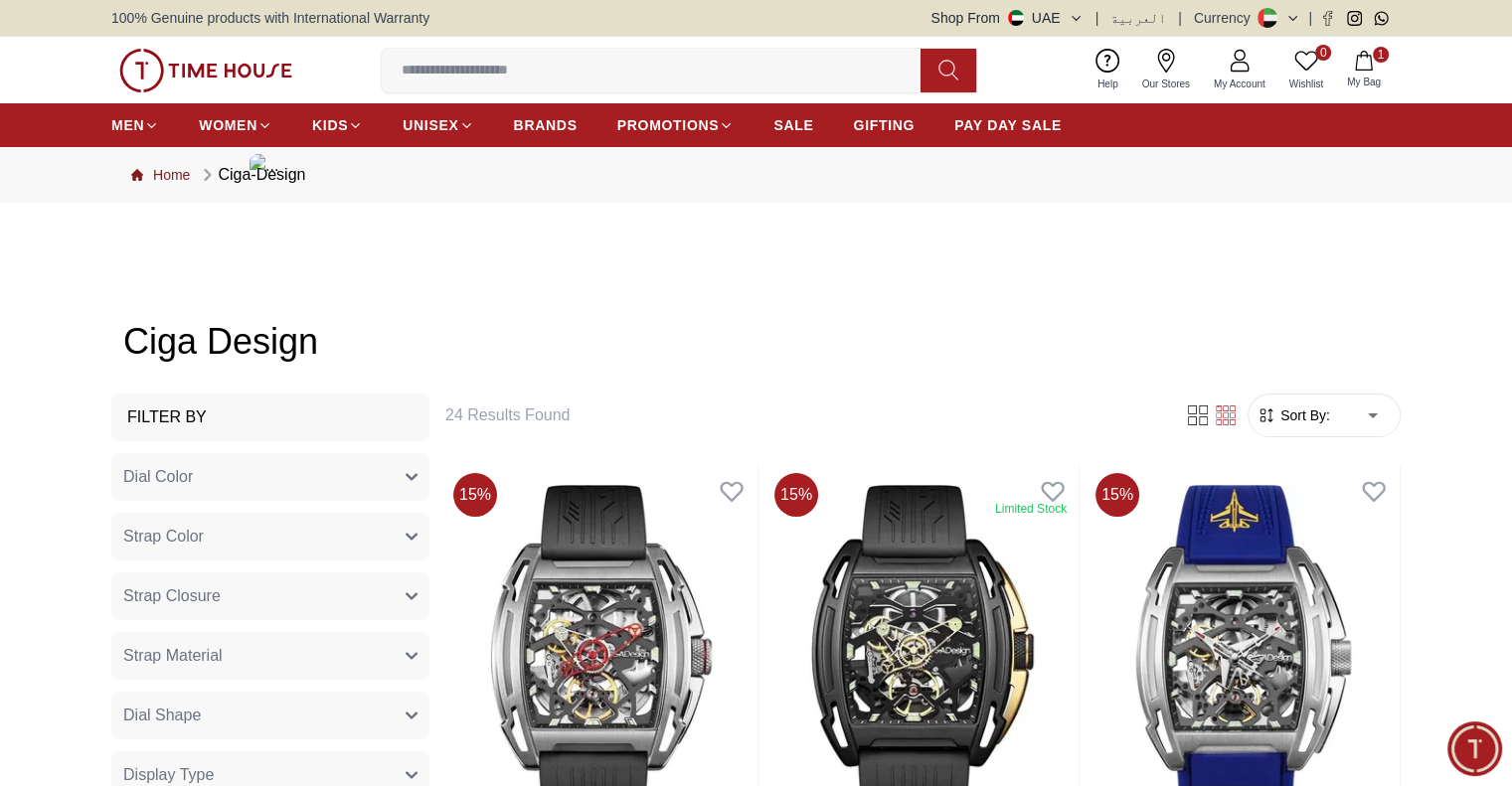 click on "Home" at bounding box center [160, 175] 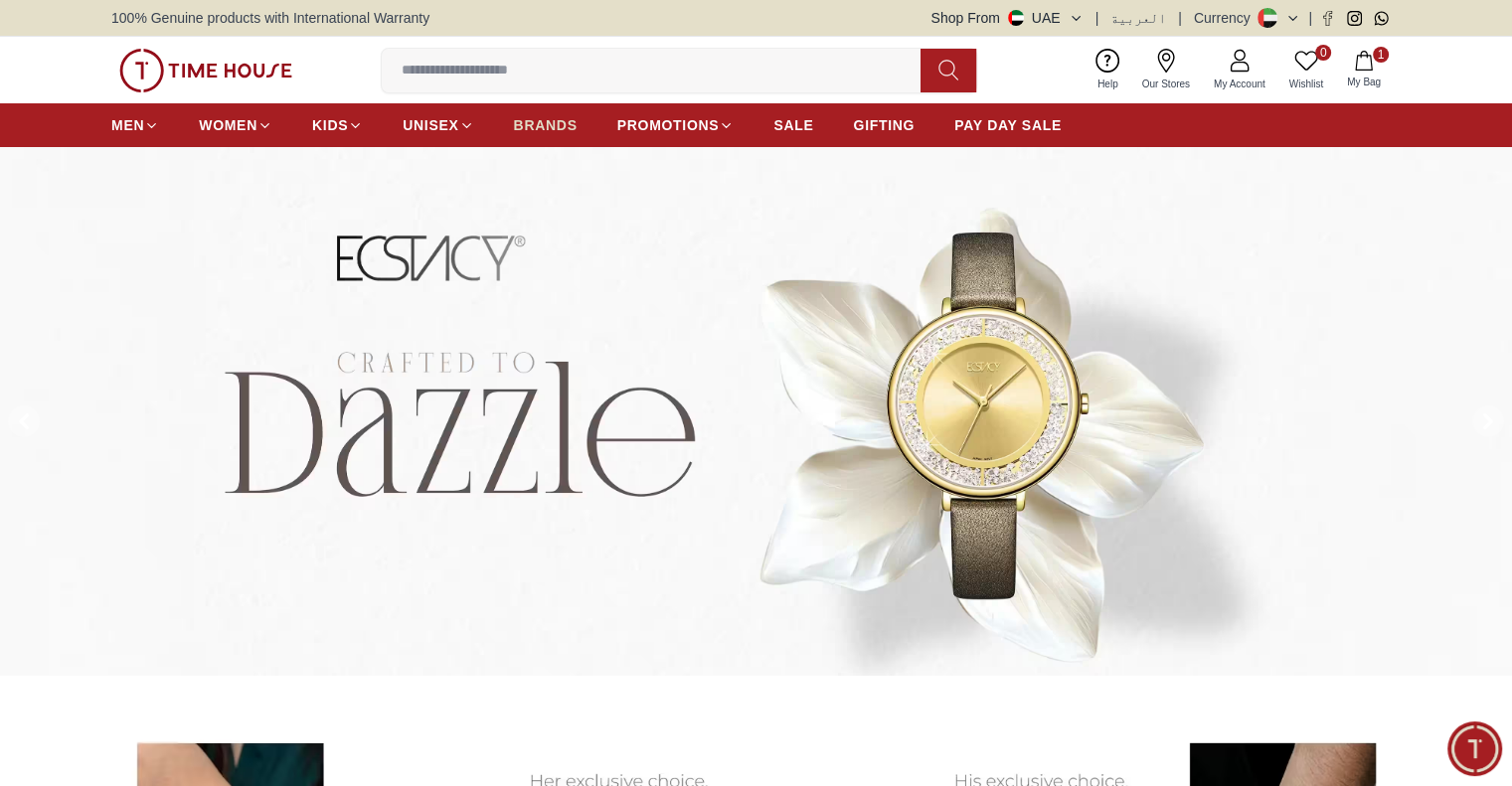 click on "BRANDS" at bounding box center (546, 125) 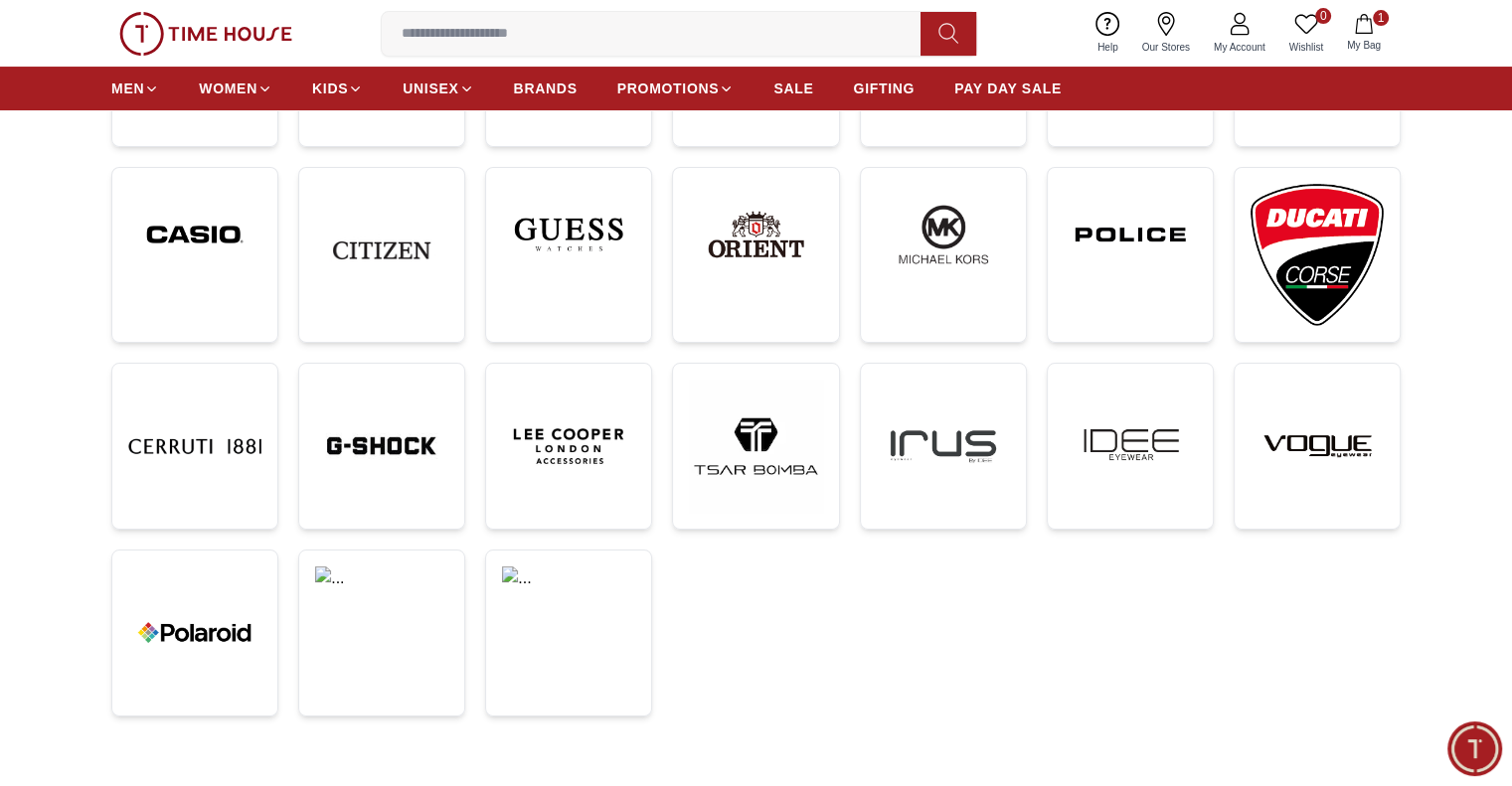 scroll, scrollTop: 497, scrollLeft: 0, axis: vertical 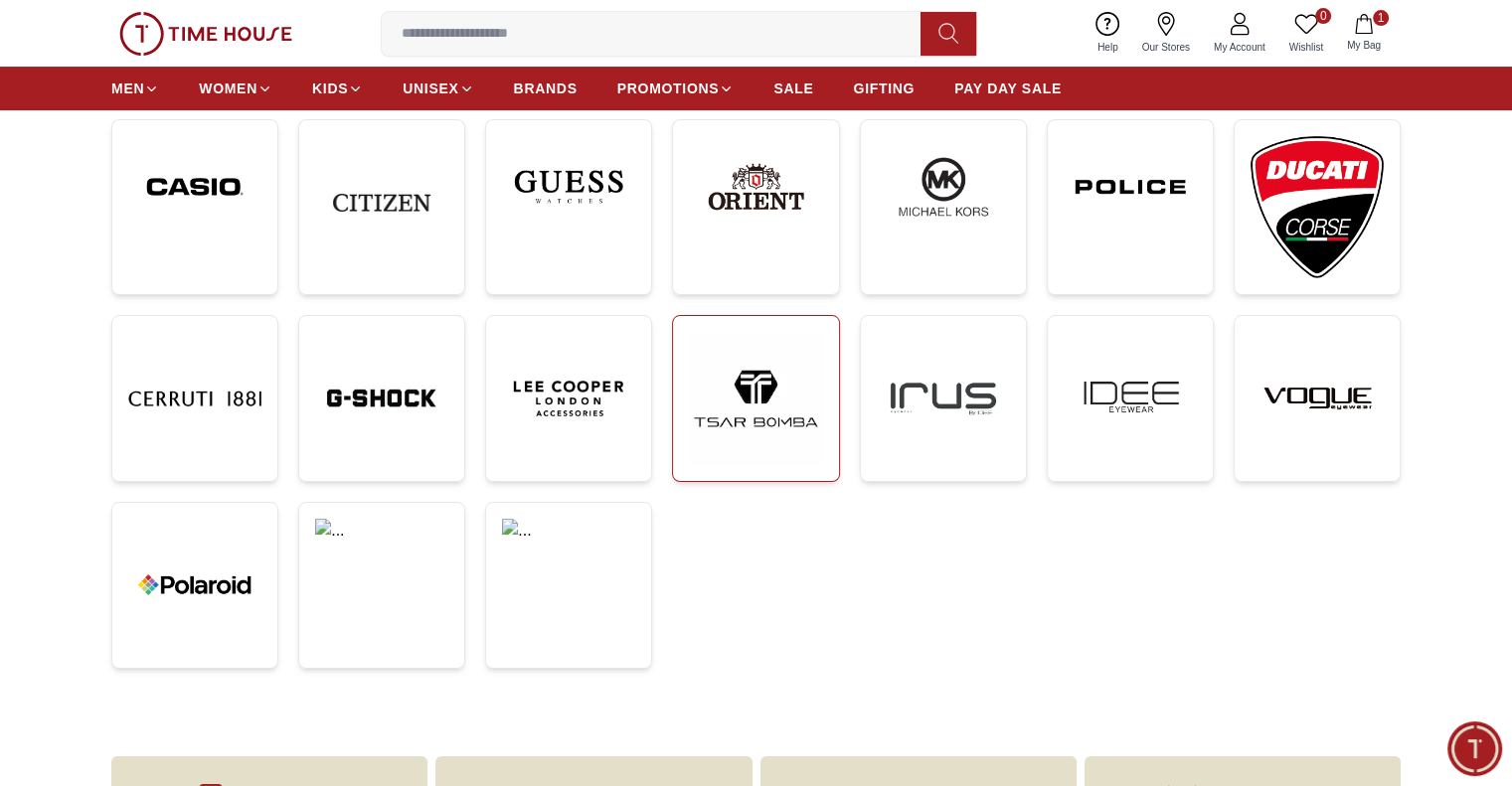 click at bounding box center (756, 398) 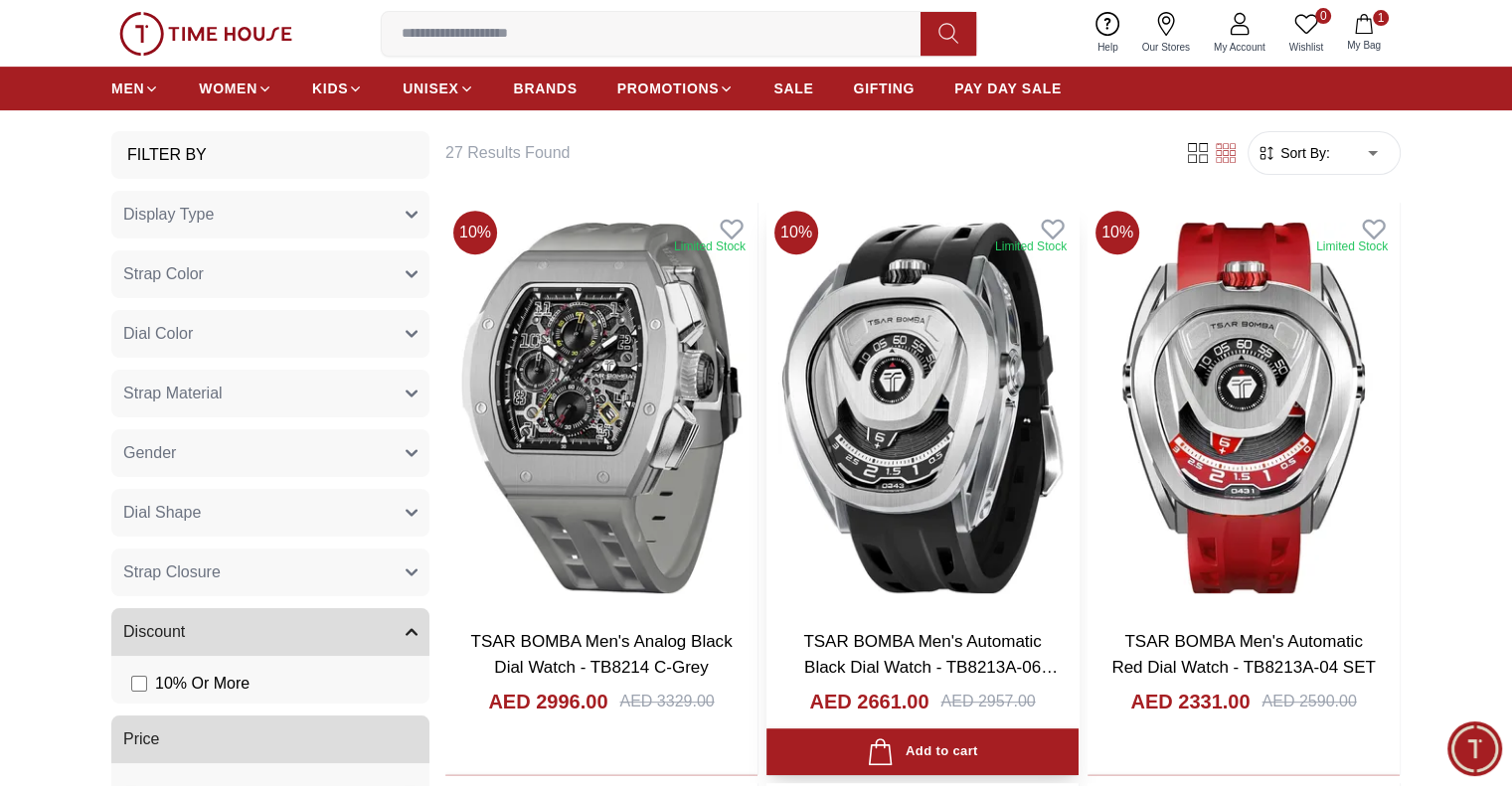 scroll, scrollTop: 795, scrollLeft: 0, axis: vertical 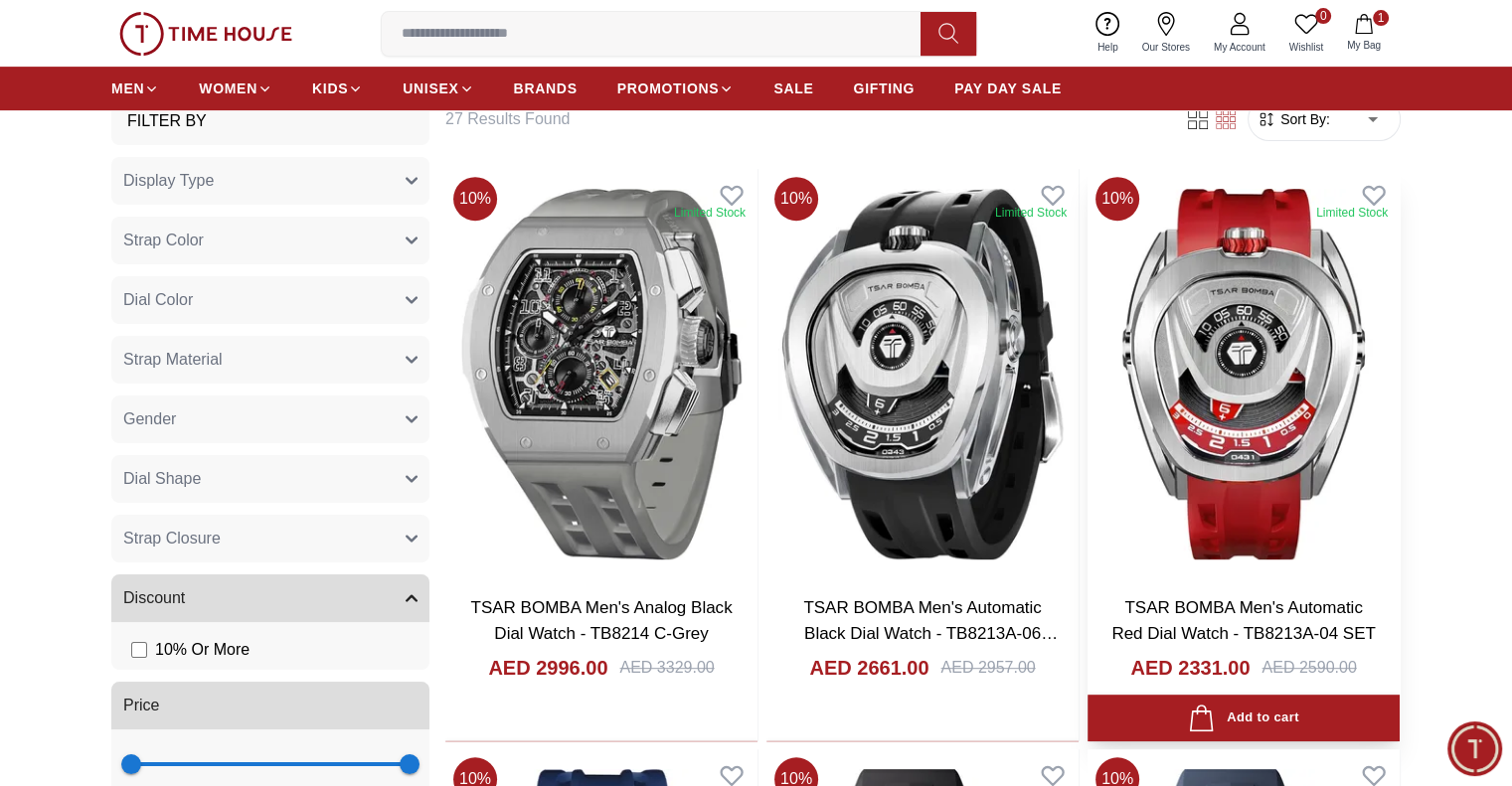 click on "Limited Stock" at bounding box center [1352, 213] 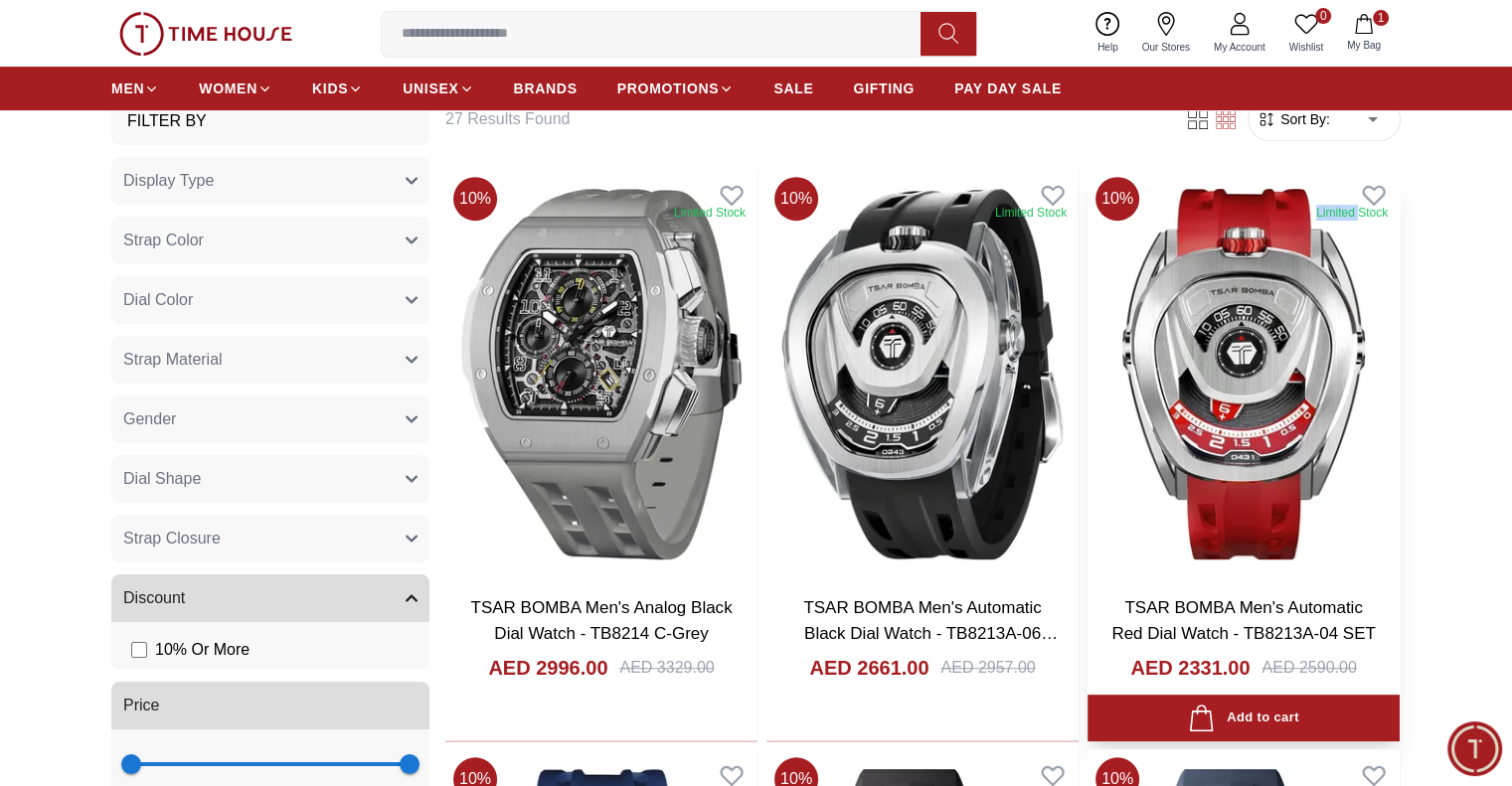 click on "Limited Stock" at bounding box center [1352, 213] 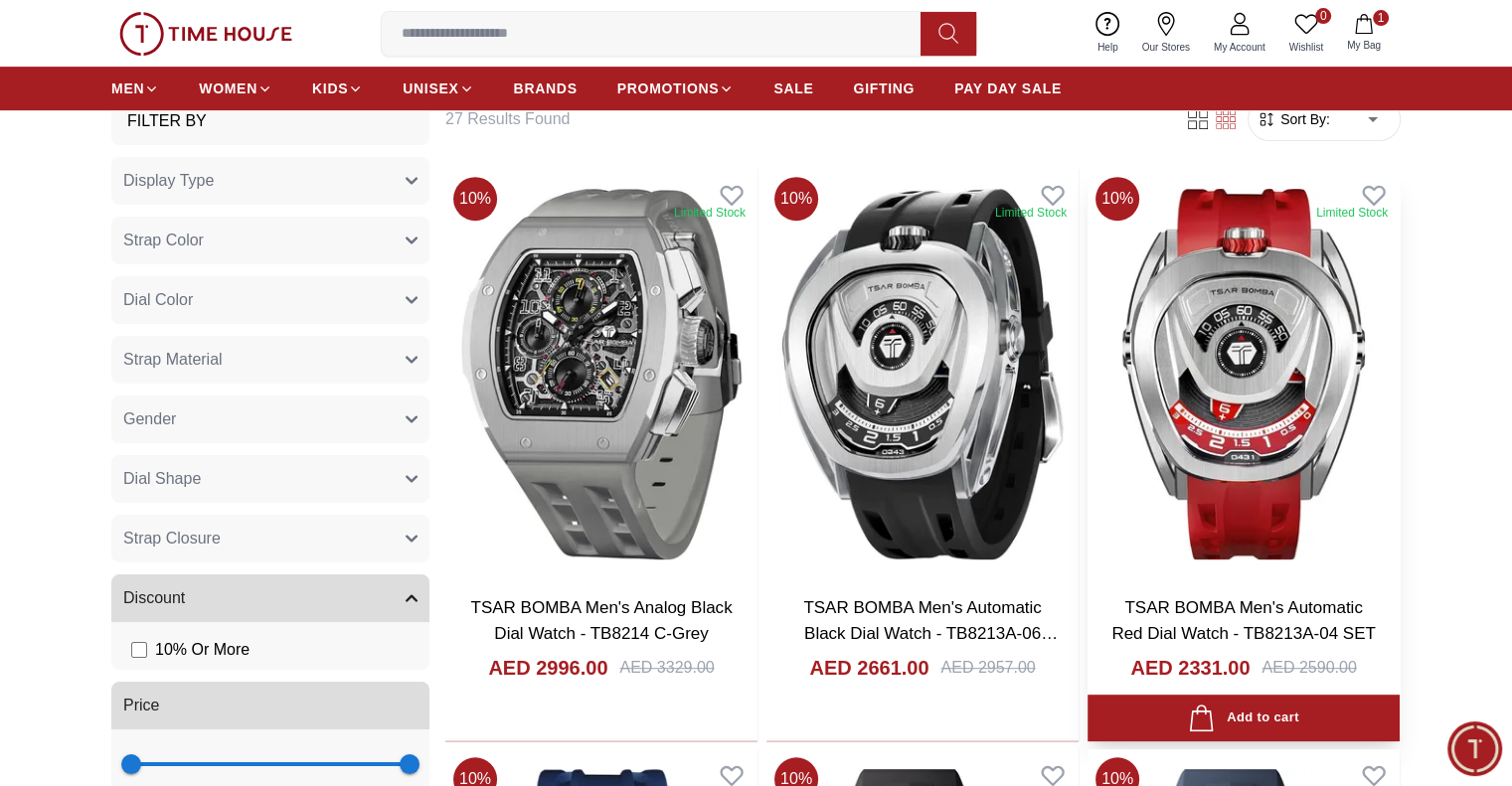 click on "Limited Stock" at bounding box center [1352, 213] 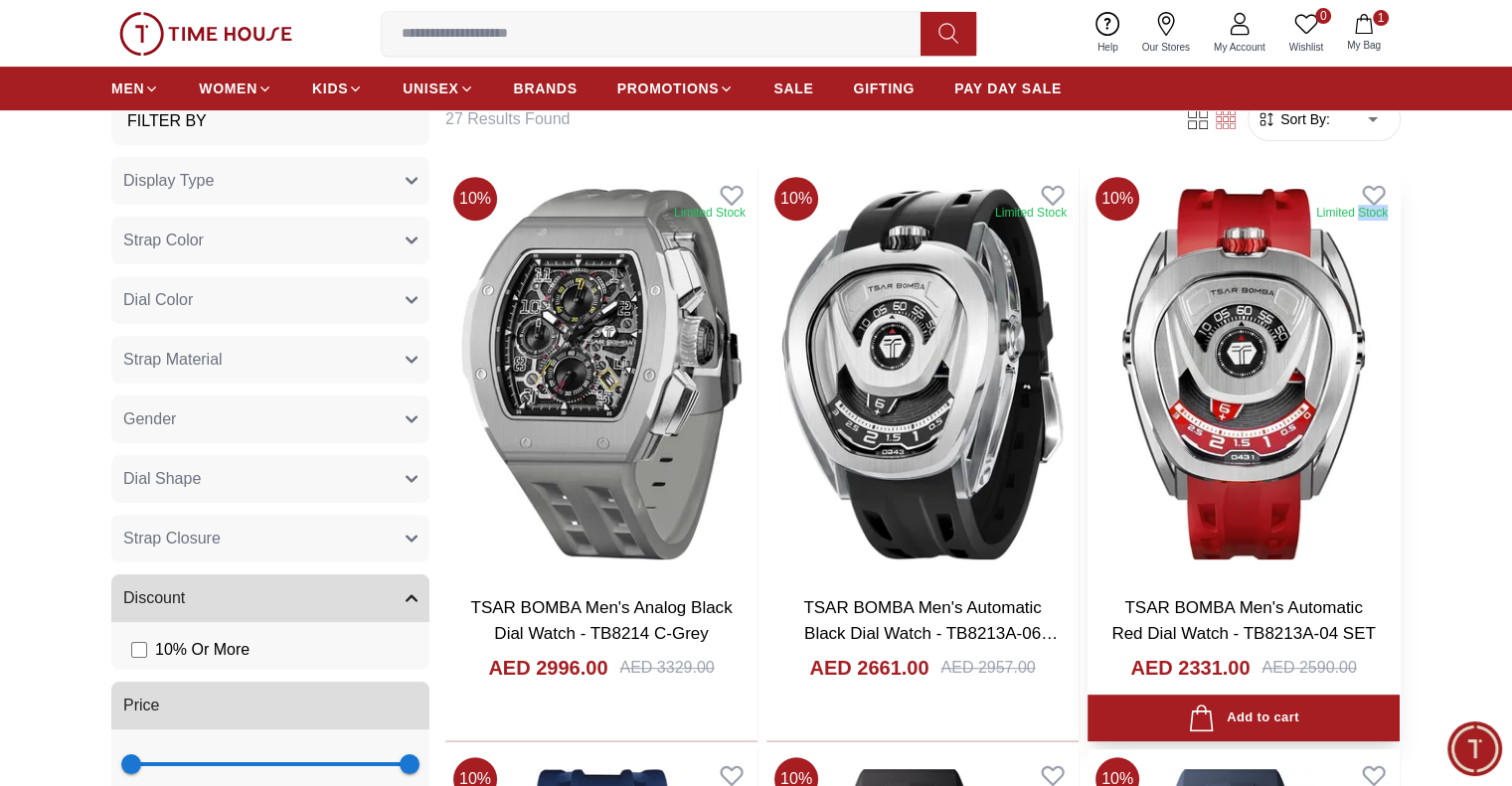 click on "Limited Stock" at bounding box center (1352, 213) 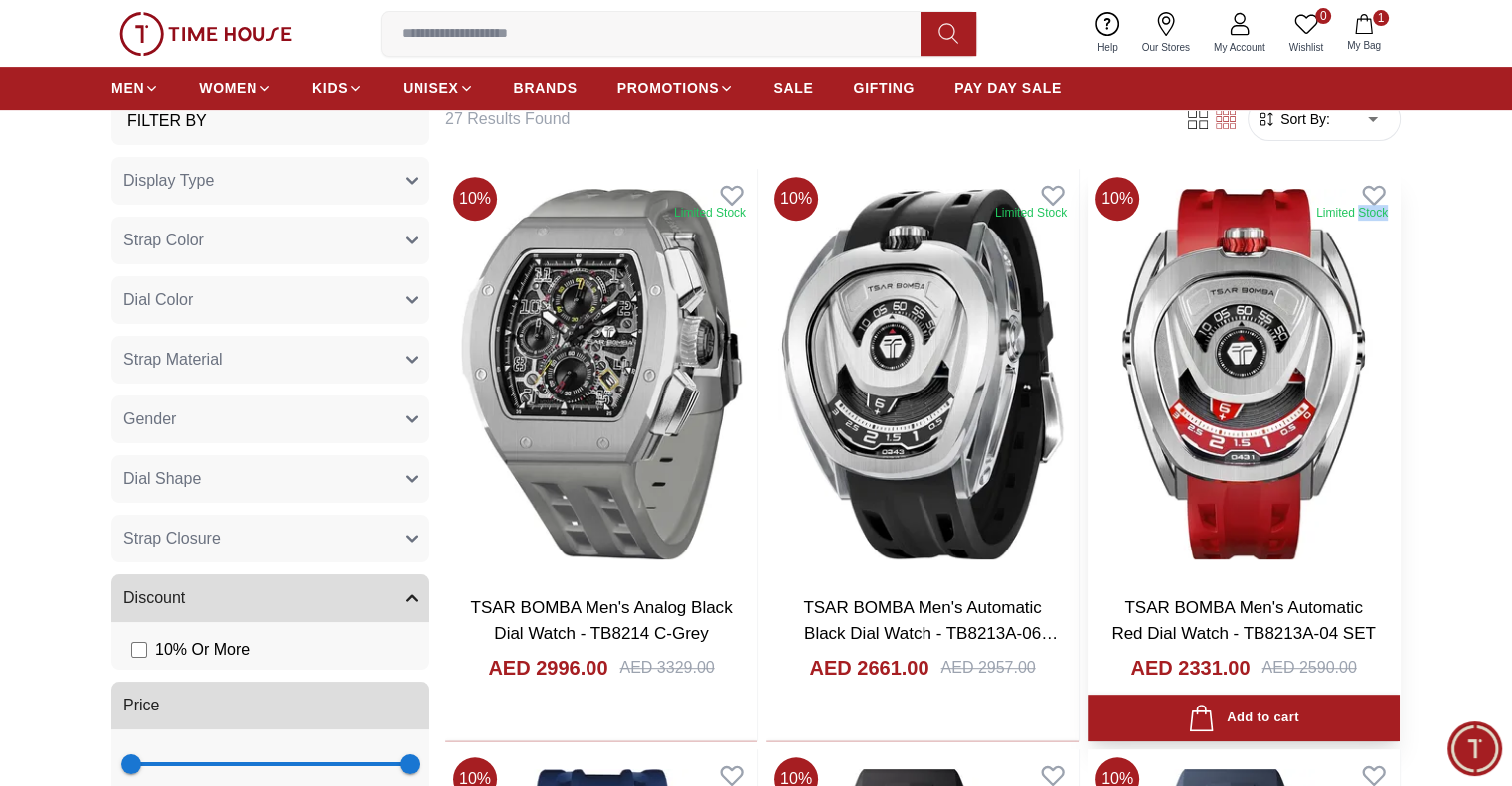 scroll, scrollTop: 298, scrollLeft: 0, axis: vertical 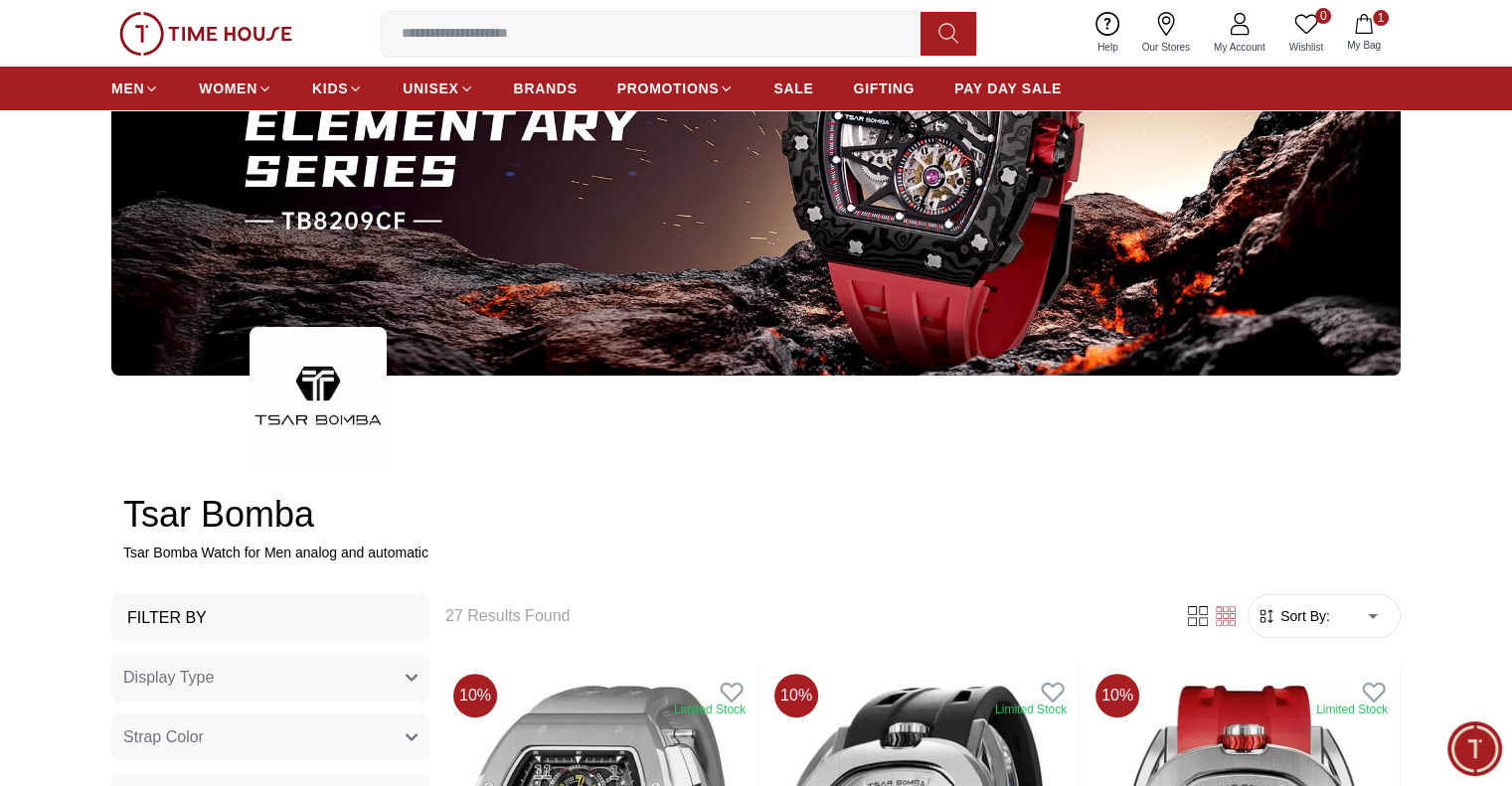 click 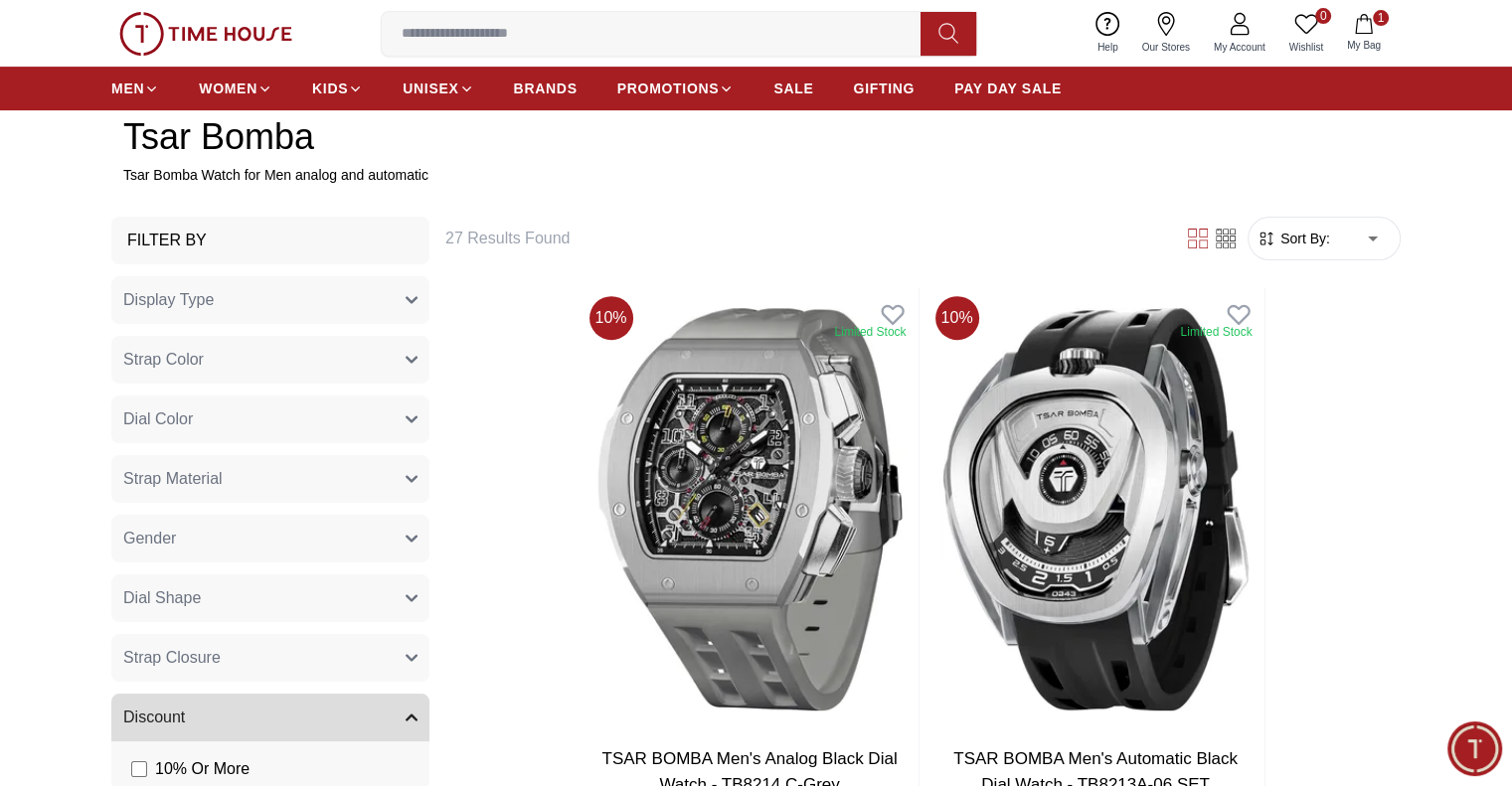 scroll, scrollTop: 497, scrollLeft: 0, axis: vertical 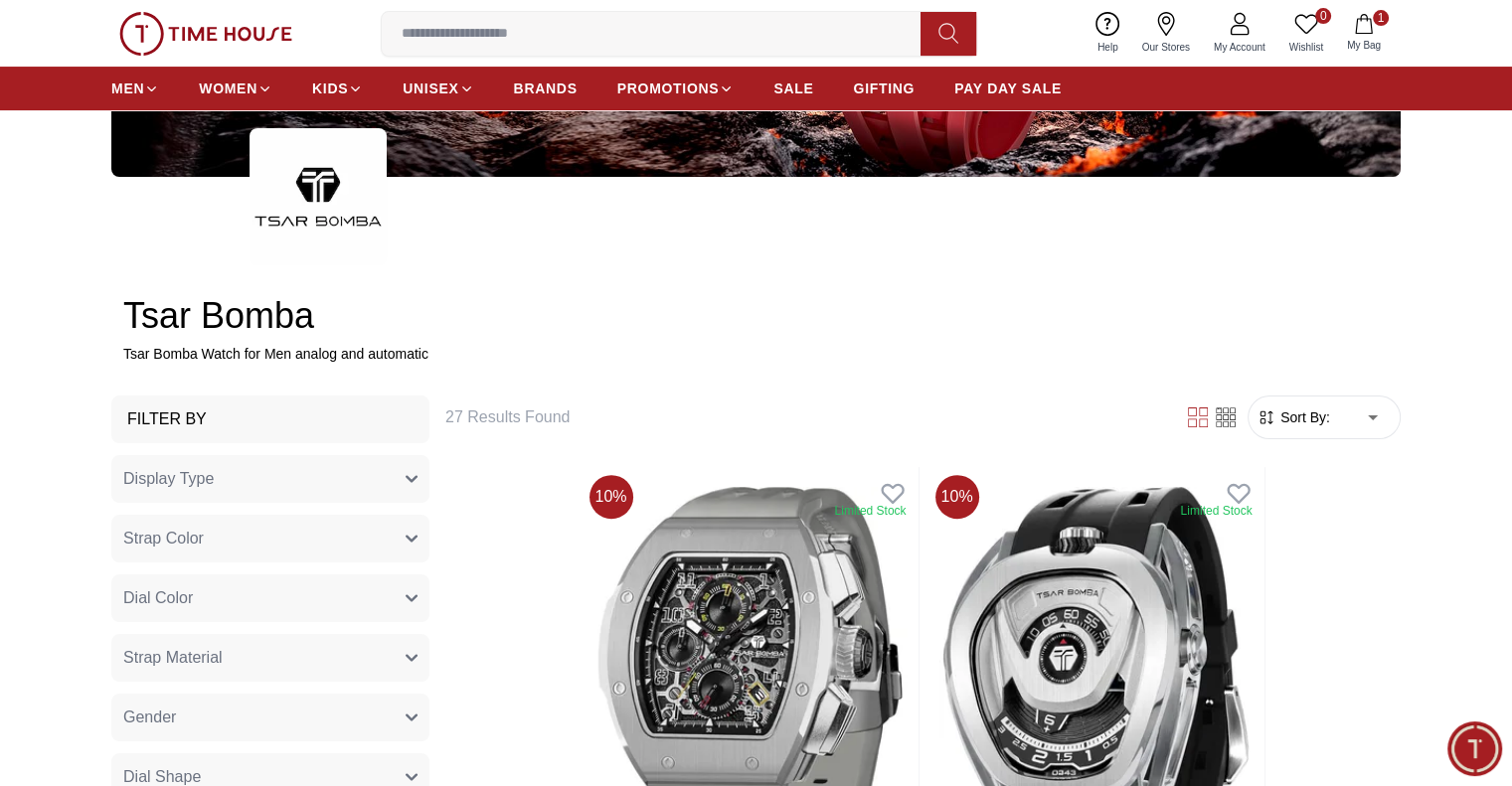 click 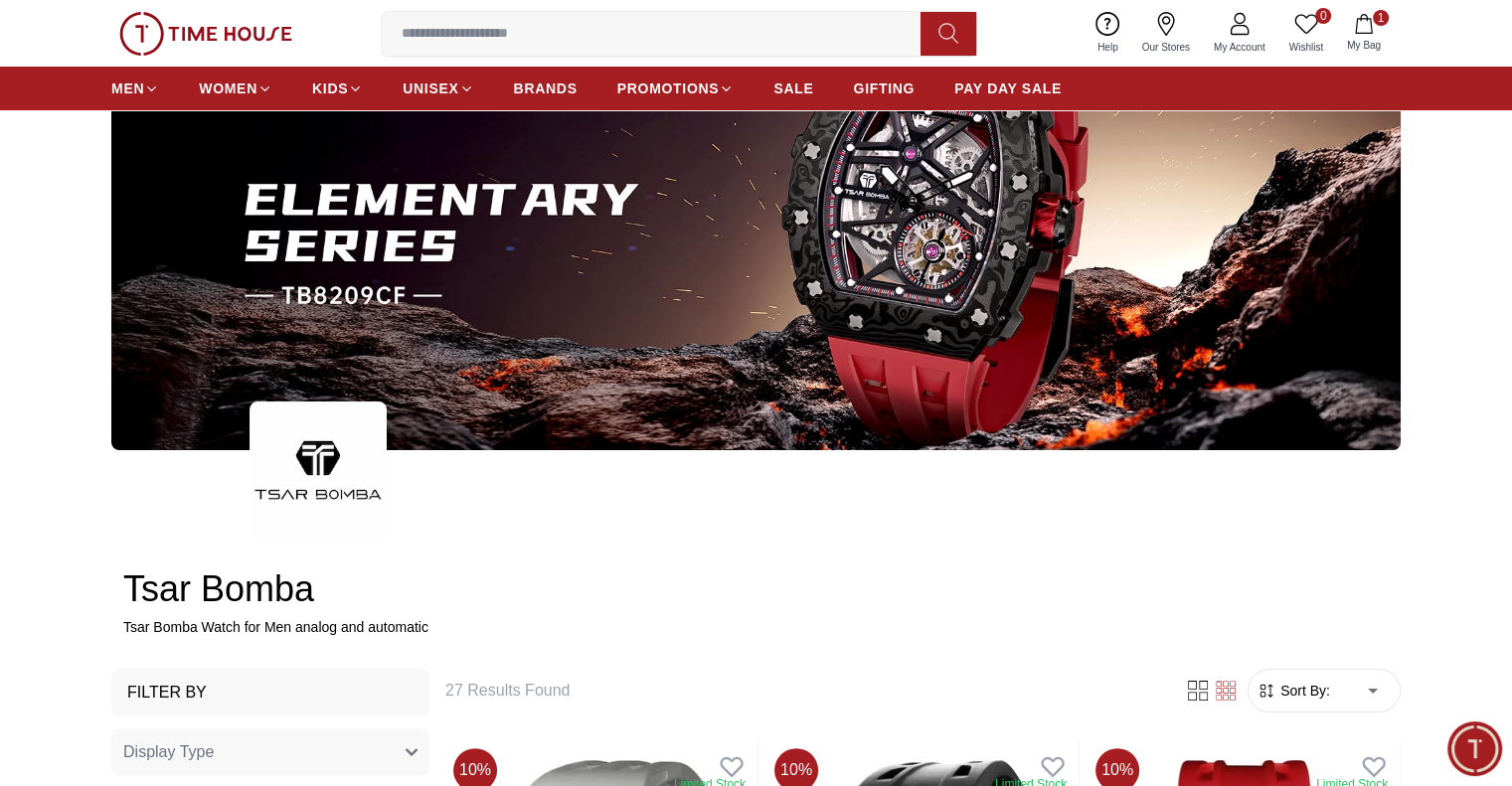 scroll, scrollTop: 0, scrollLeft: 0, axis: both 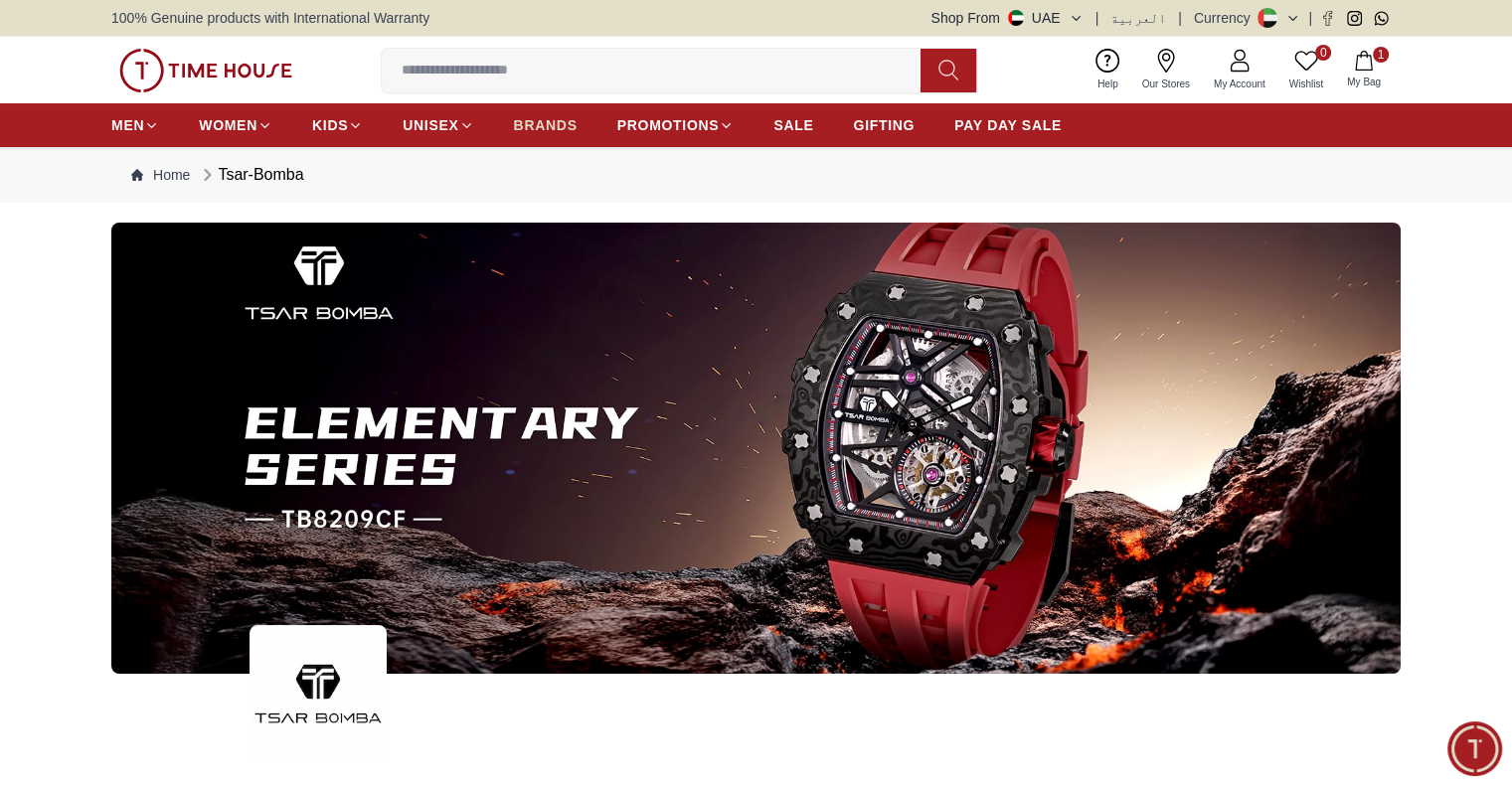 click on "BRANDS" at bounding box center [546, 125] 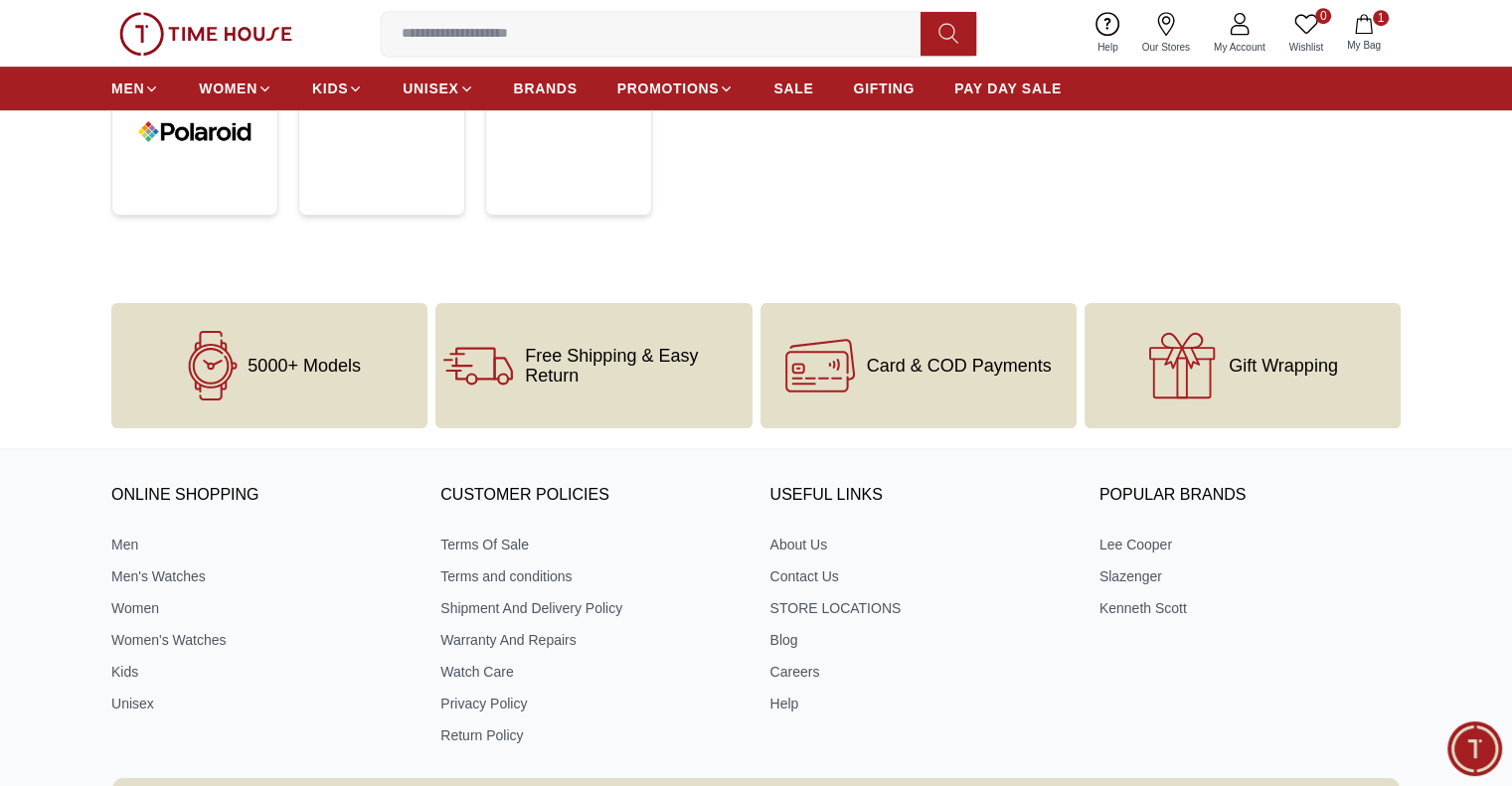 scroll, scrollTop: 672, scrollLeft: 0, axis: vertical 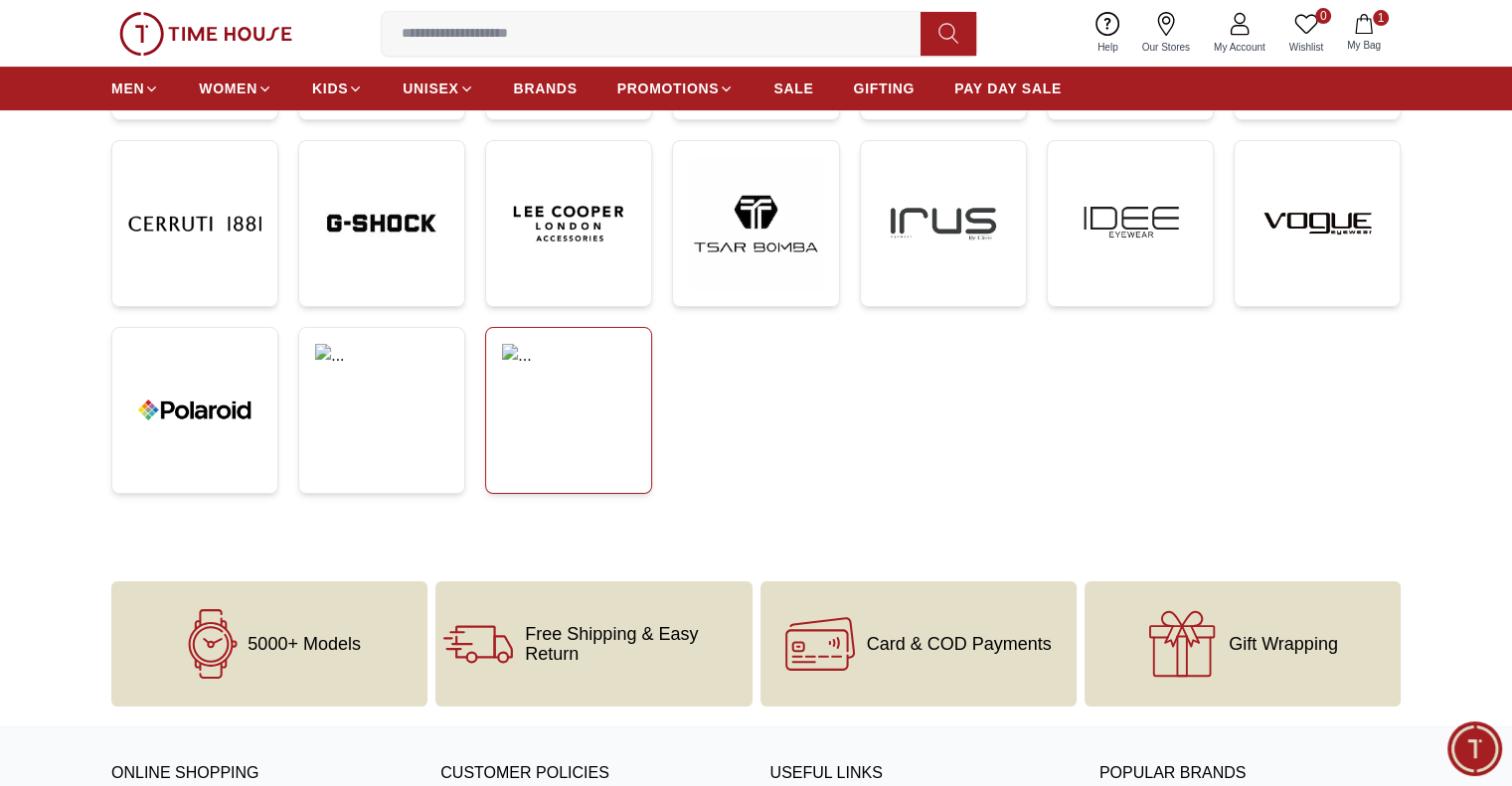 click at bounding box center [569, 377] 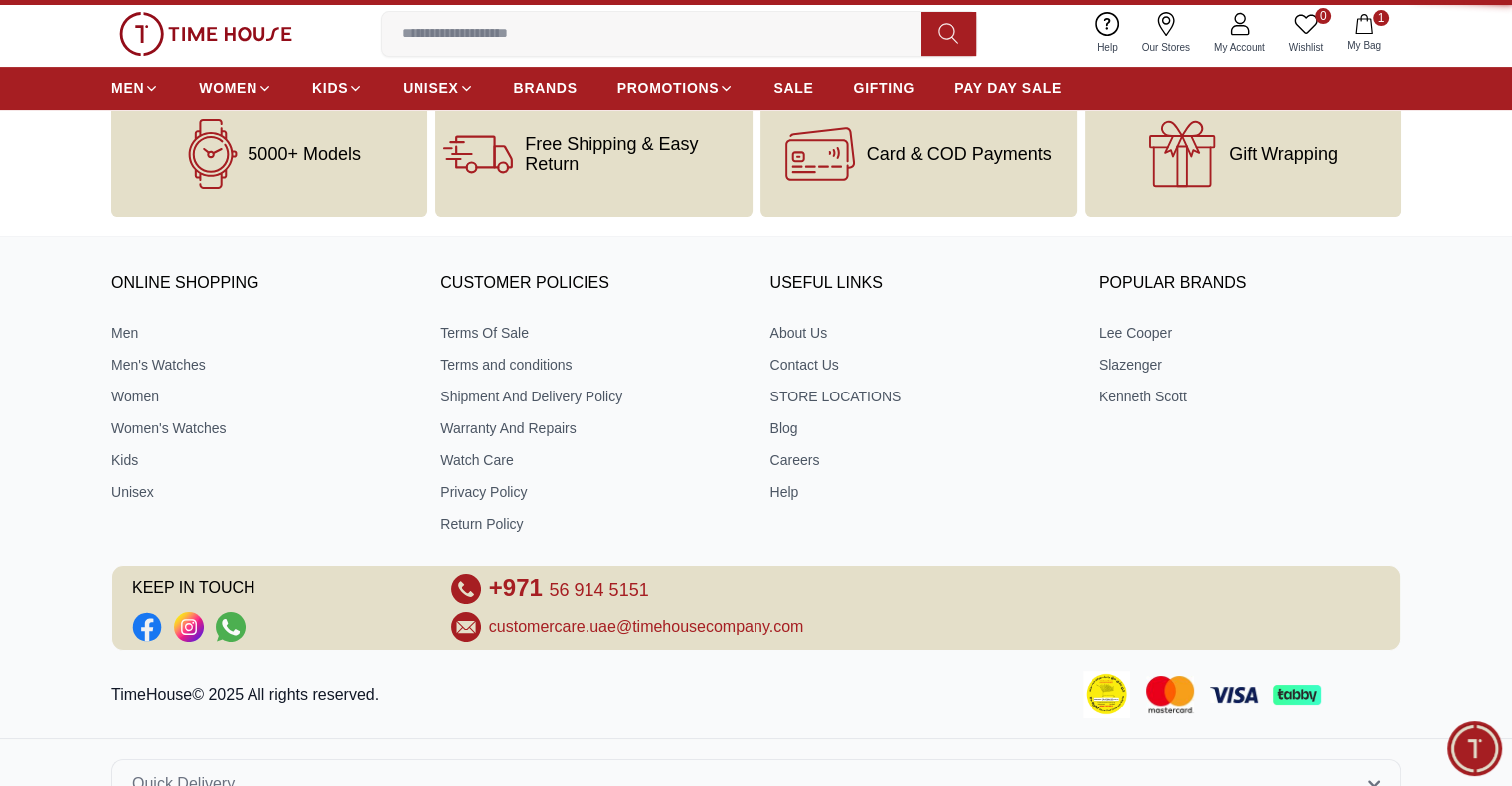 scroll, scrollTop: 0, scrollLeft: 0, axis: both 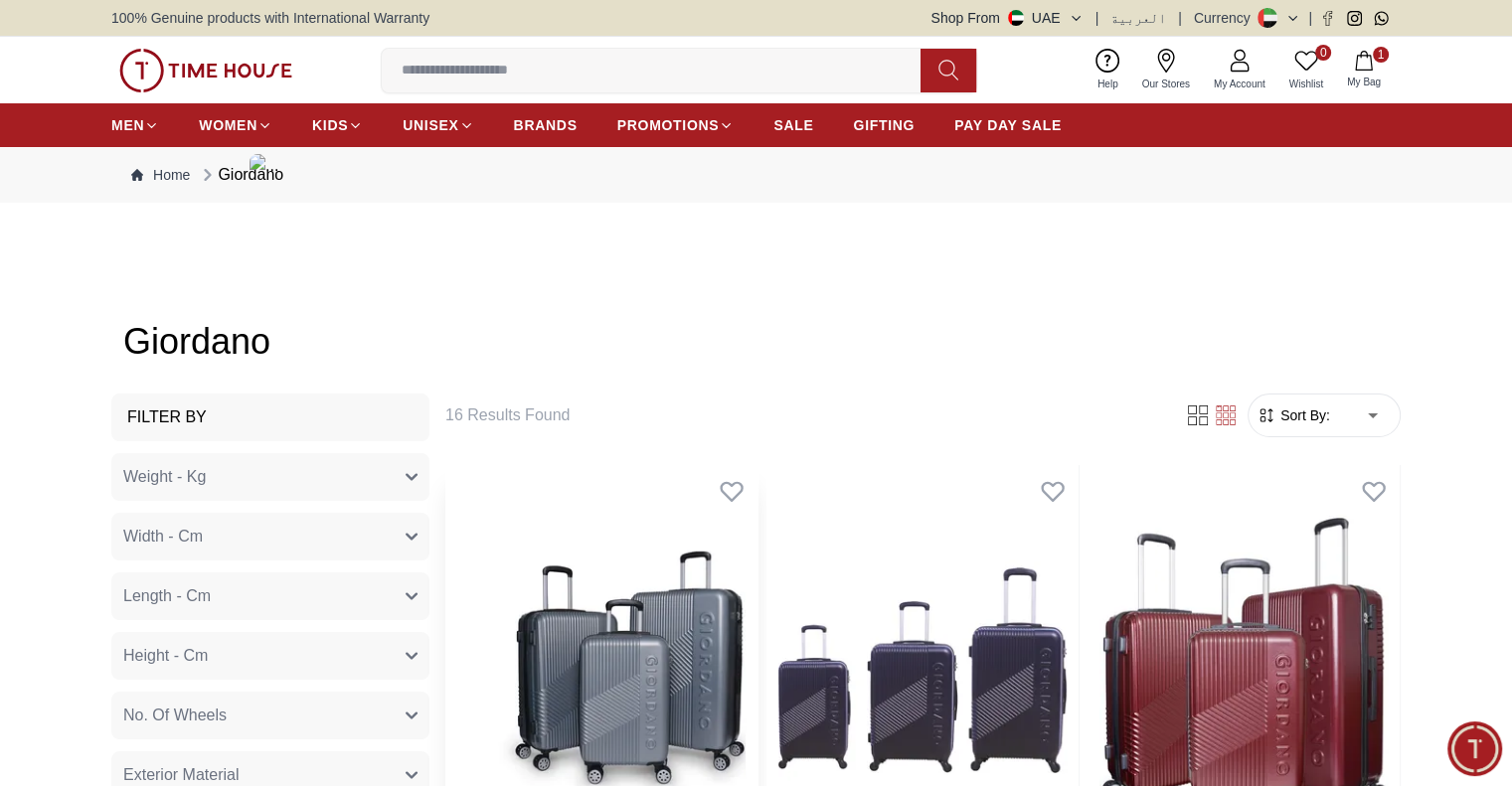 click at bounding box center (601, 670) 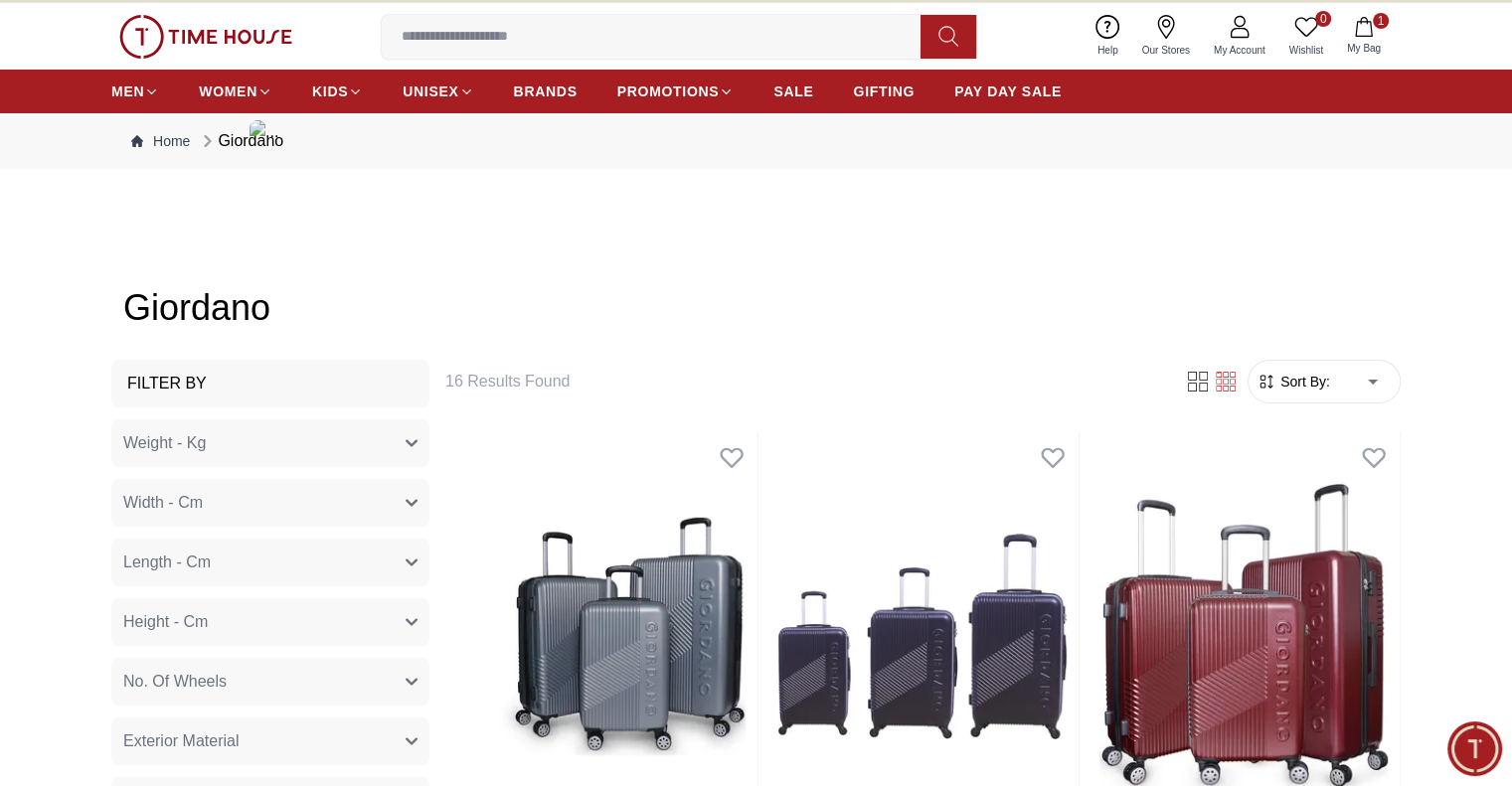 scroll, scrollTop: 0, scrollLeft: 0, axis: both 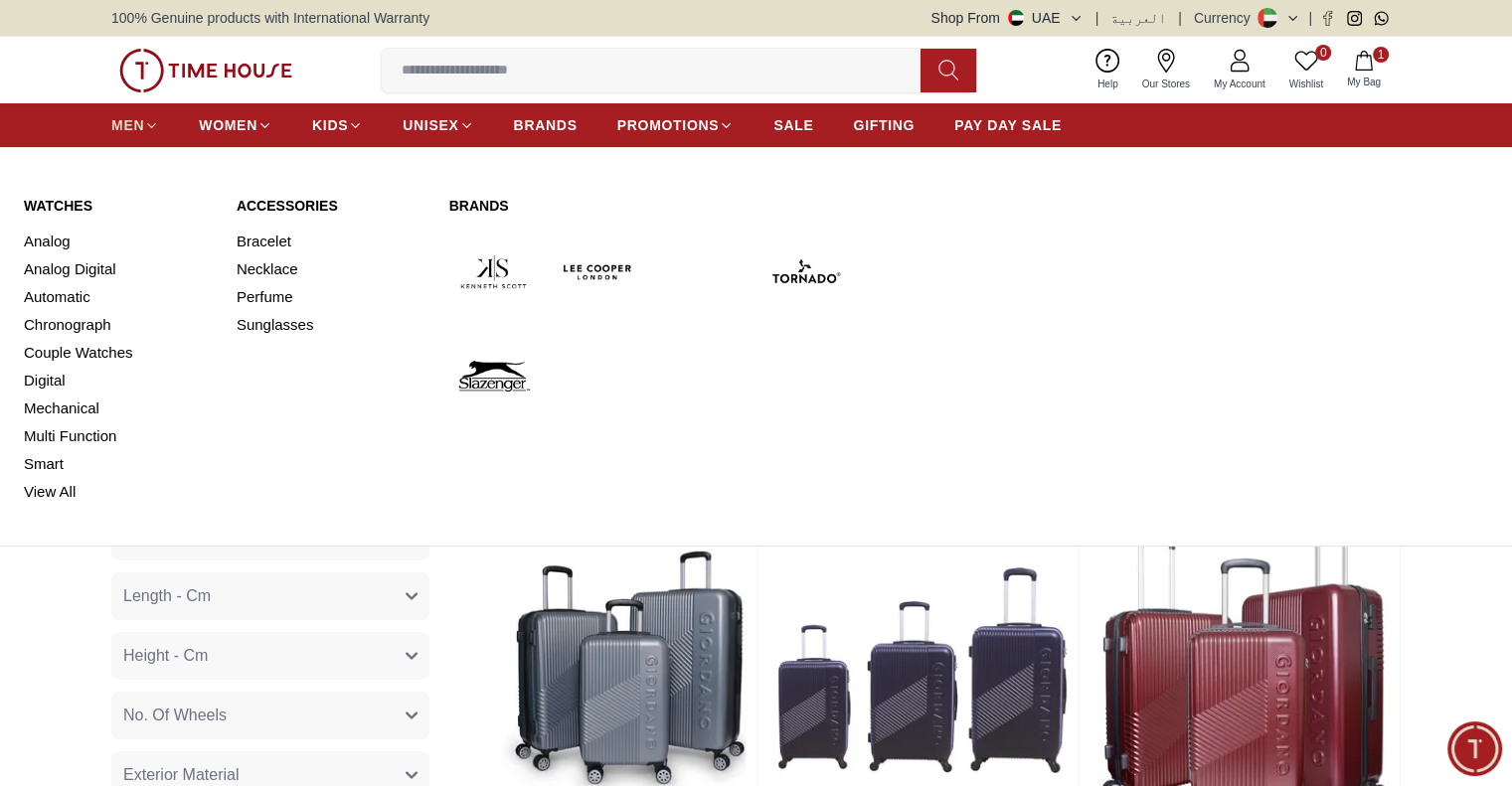 click on "MEN" at bounding box center [127, 125] 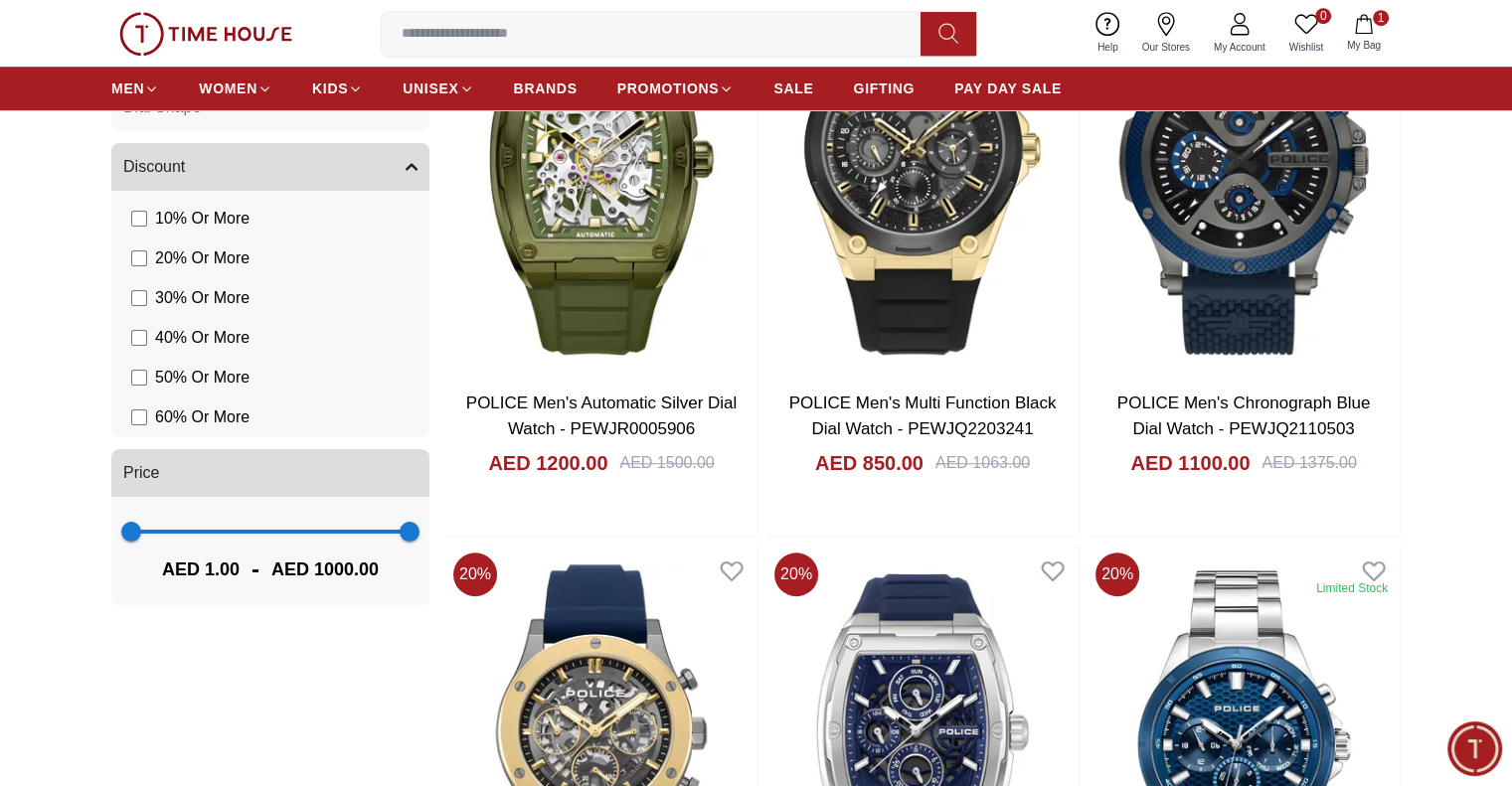 scroll, scrollTop: 1789, scrollLeft: 0, axis: vertical 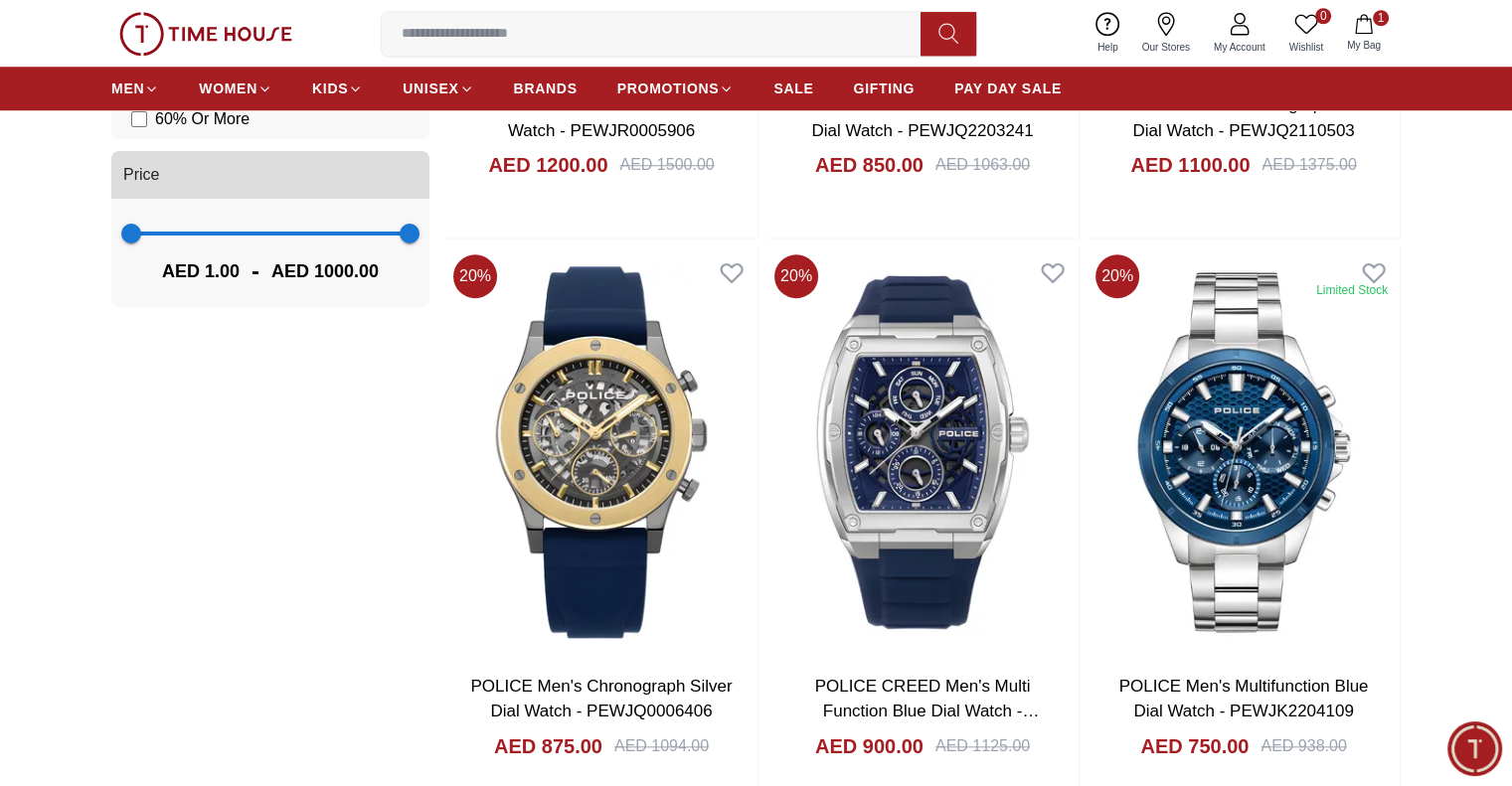click on "20 % Limited Stock POLICE Men's Multifunction Black Dial Watch - PEWGQ0054303 AED 875.00 AED 1094.00 Add to cart Add to cart" at bounding box center (1244, 1694) 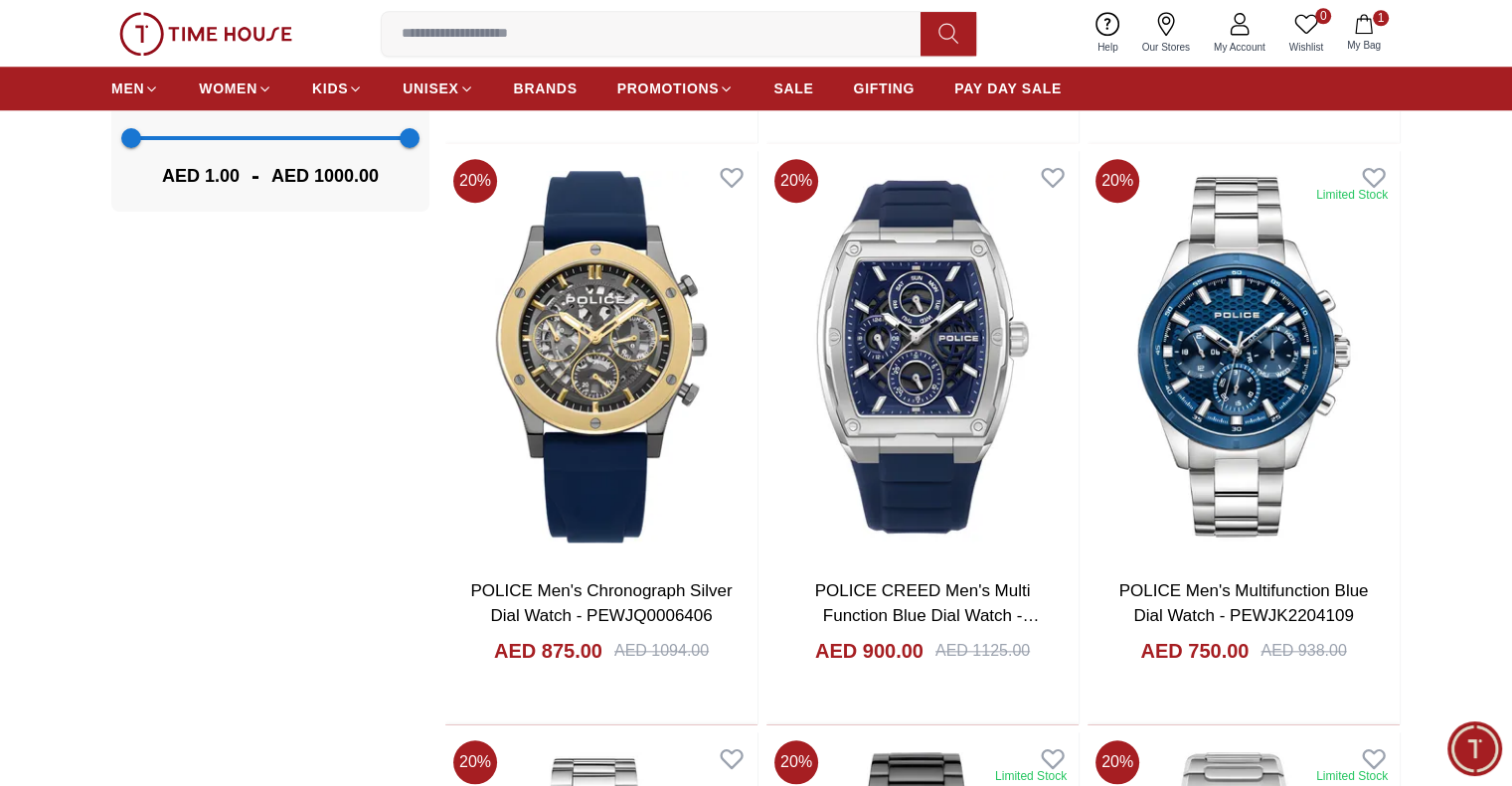 scroll, scrollTop: 1987, scrollLeft: 0, axis: vertical 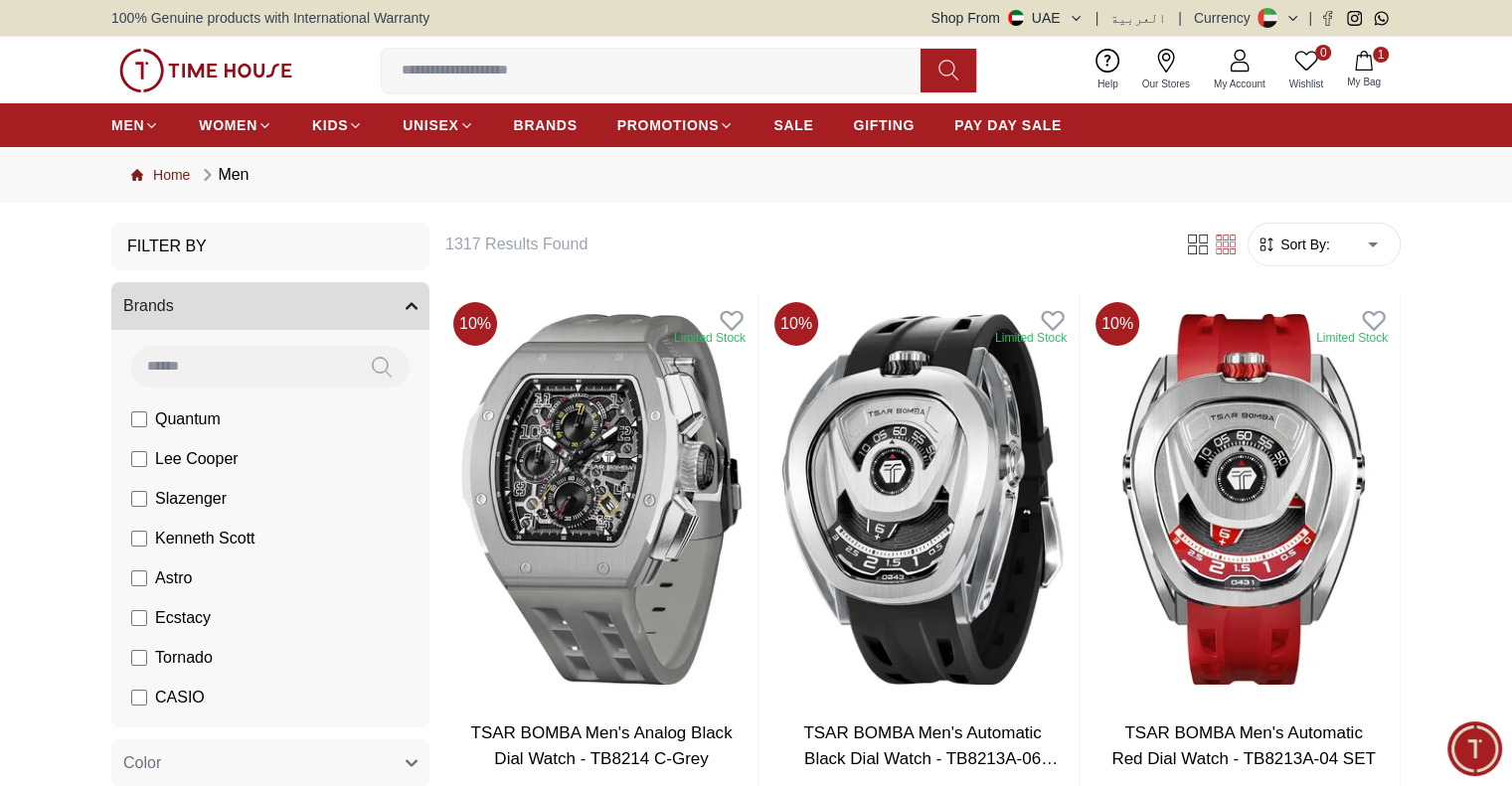 click on "Home" at bounding box center (160, 175) 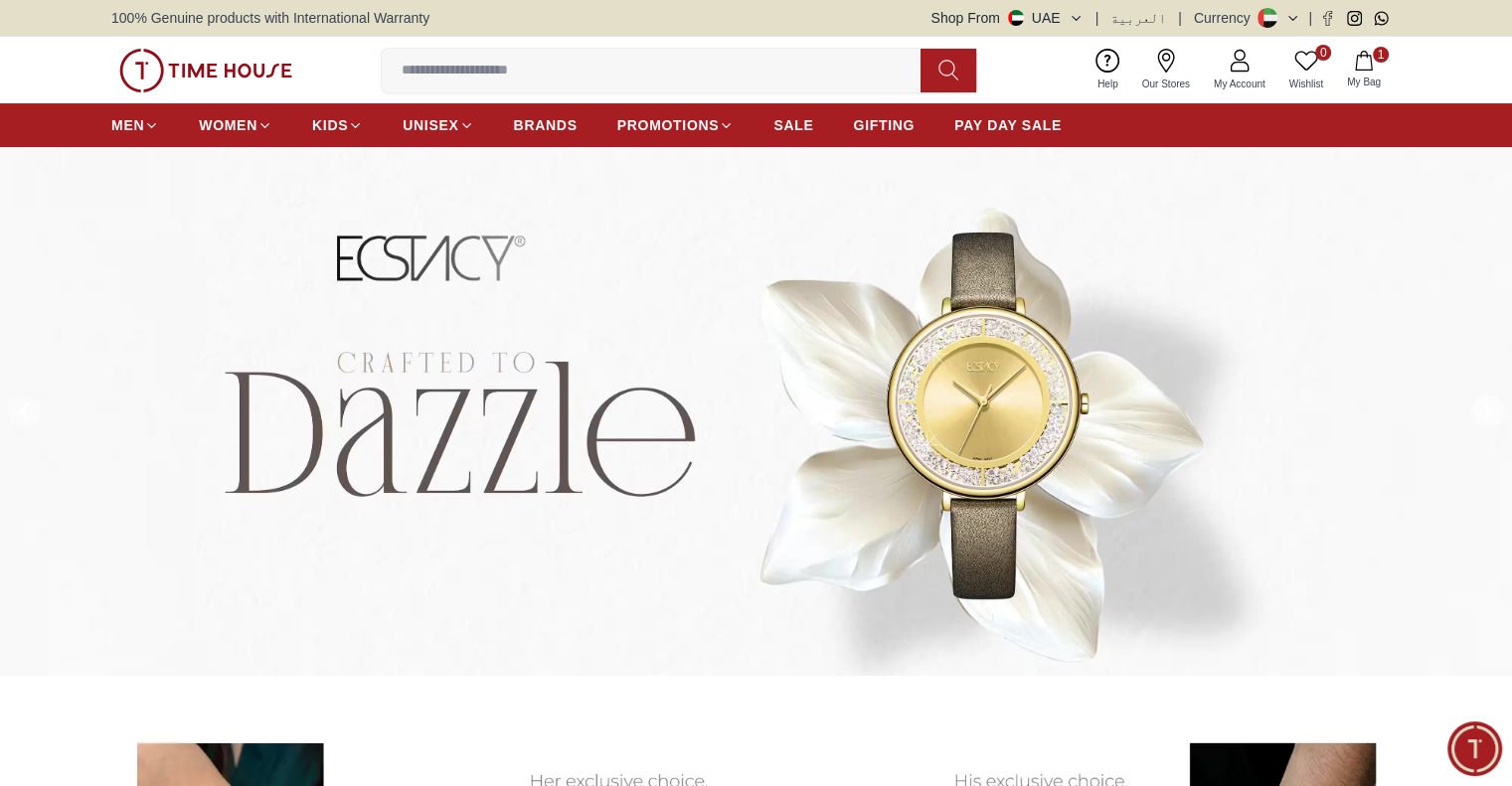 click 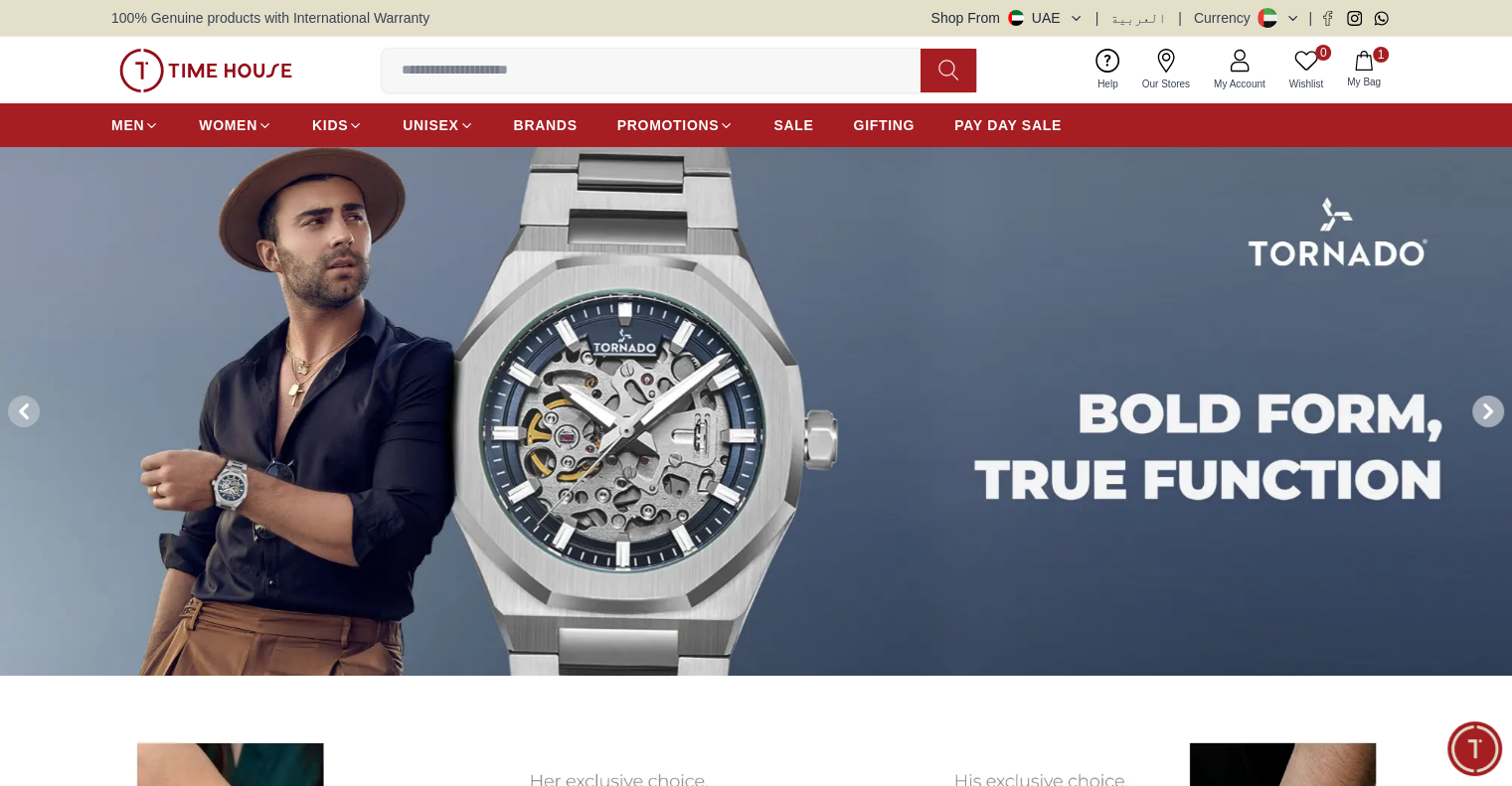 click 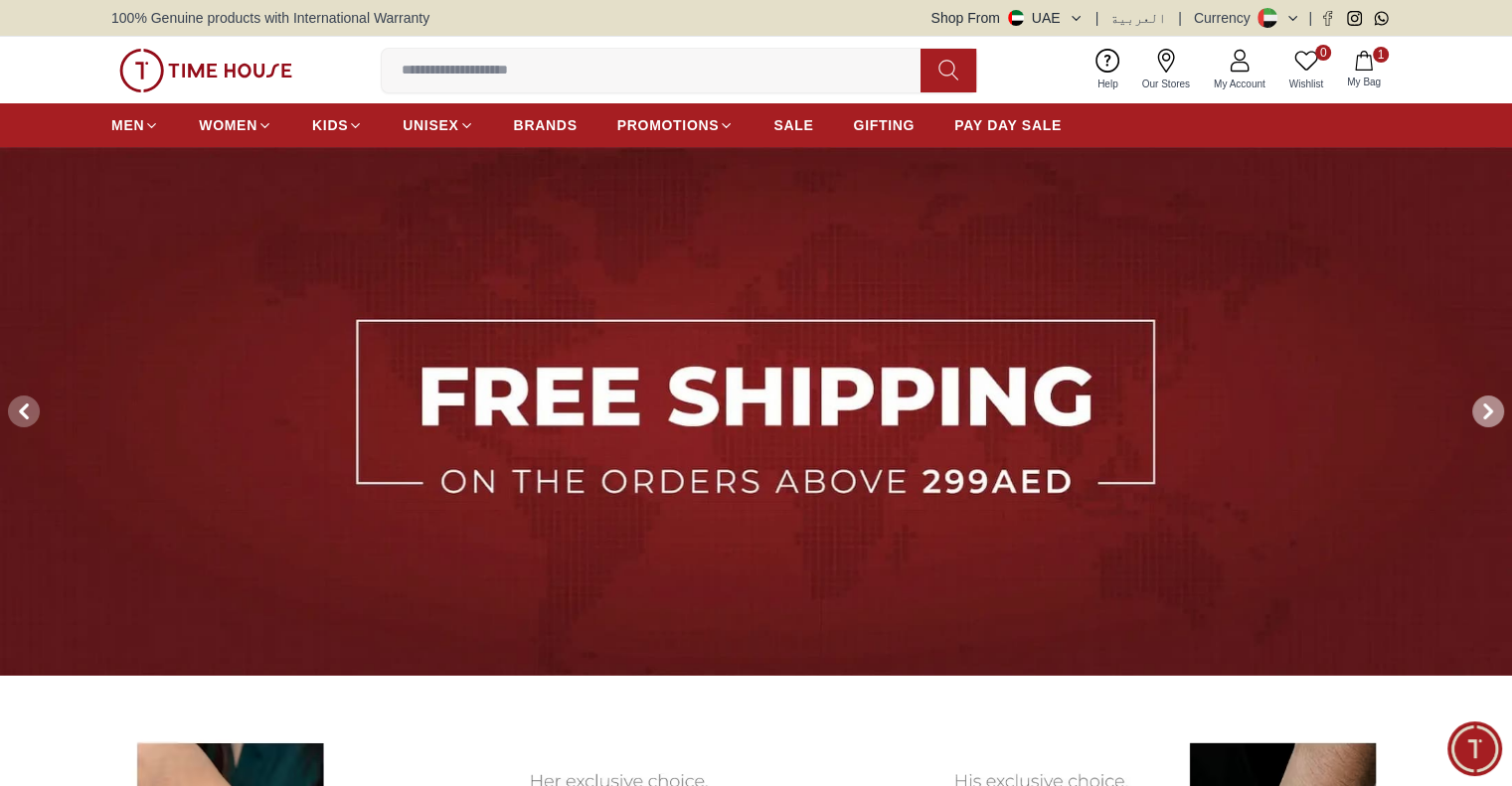 click 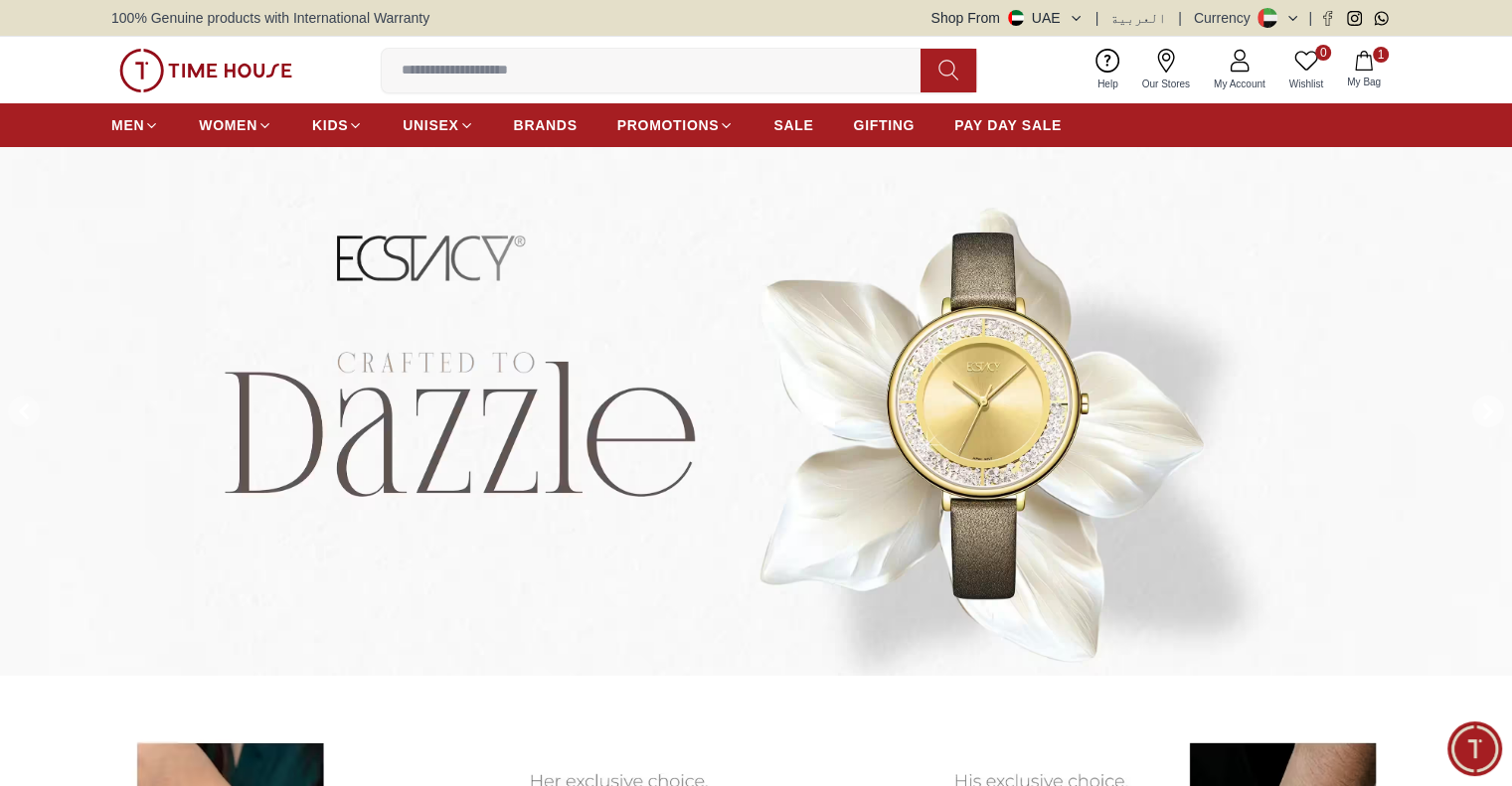 click 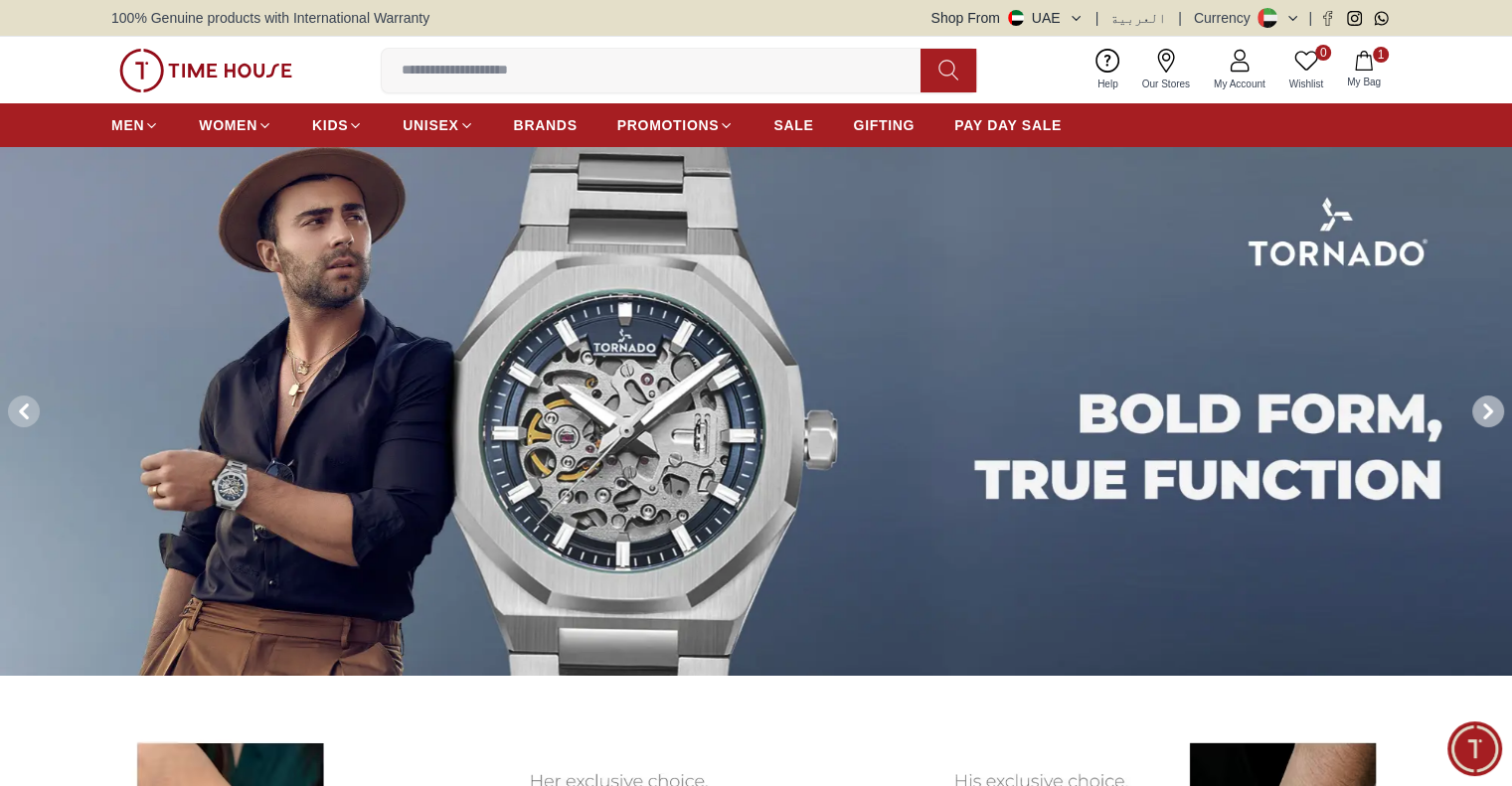 click 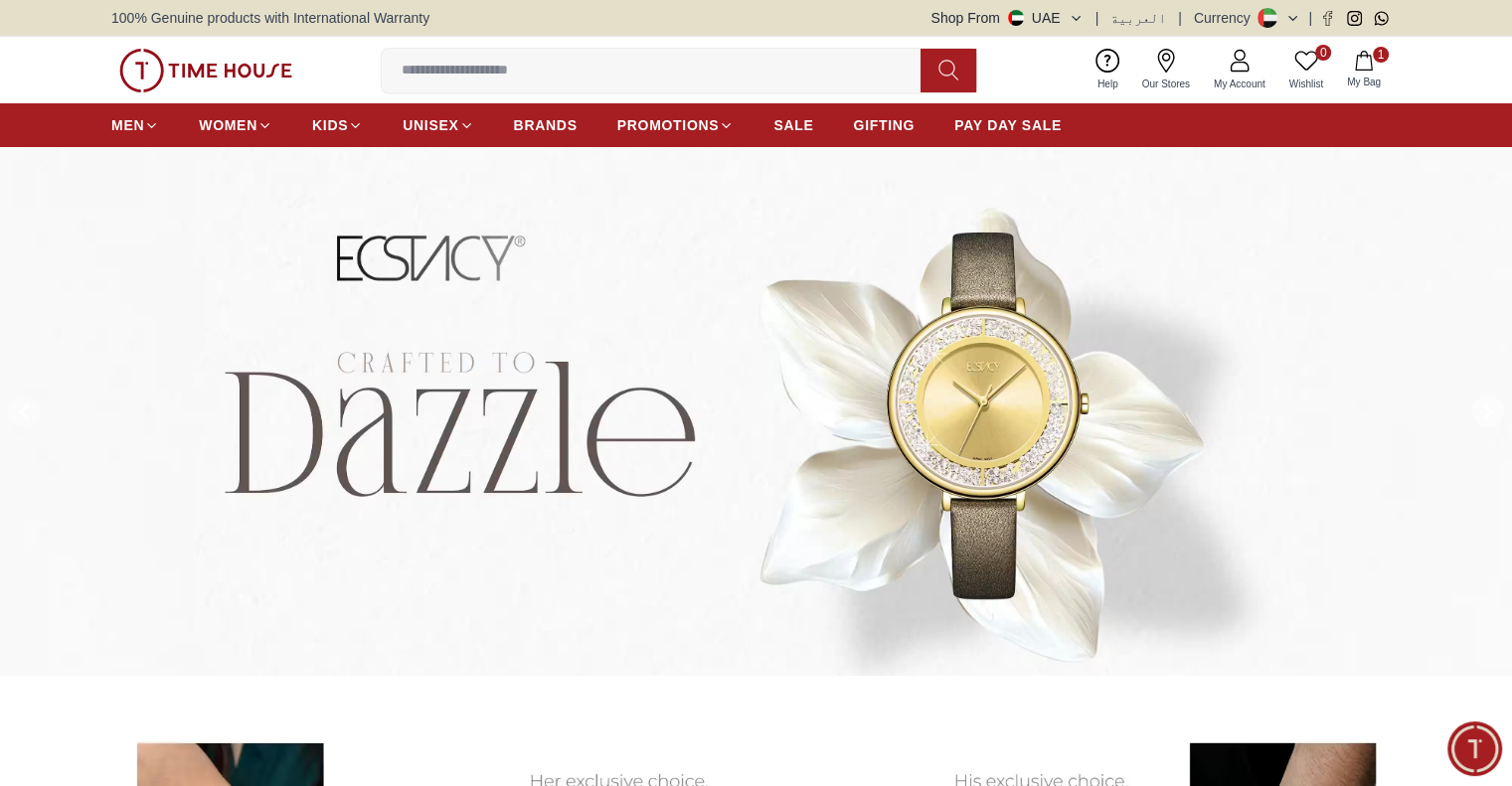type 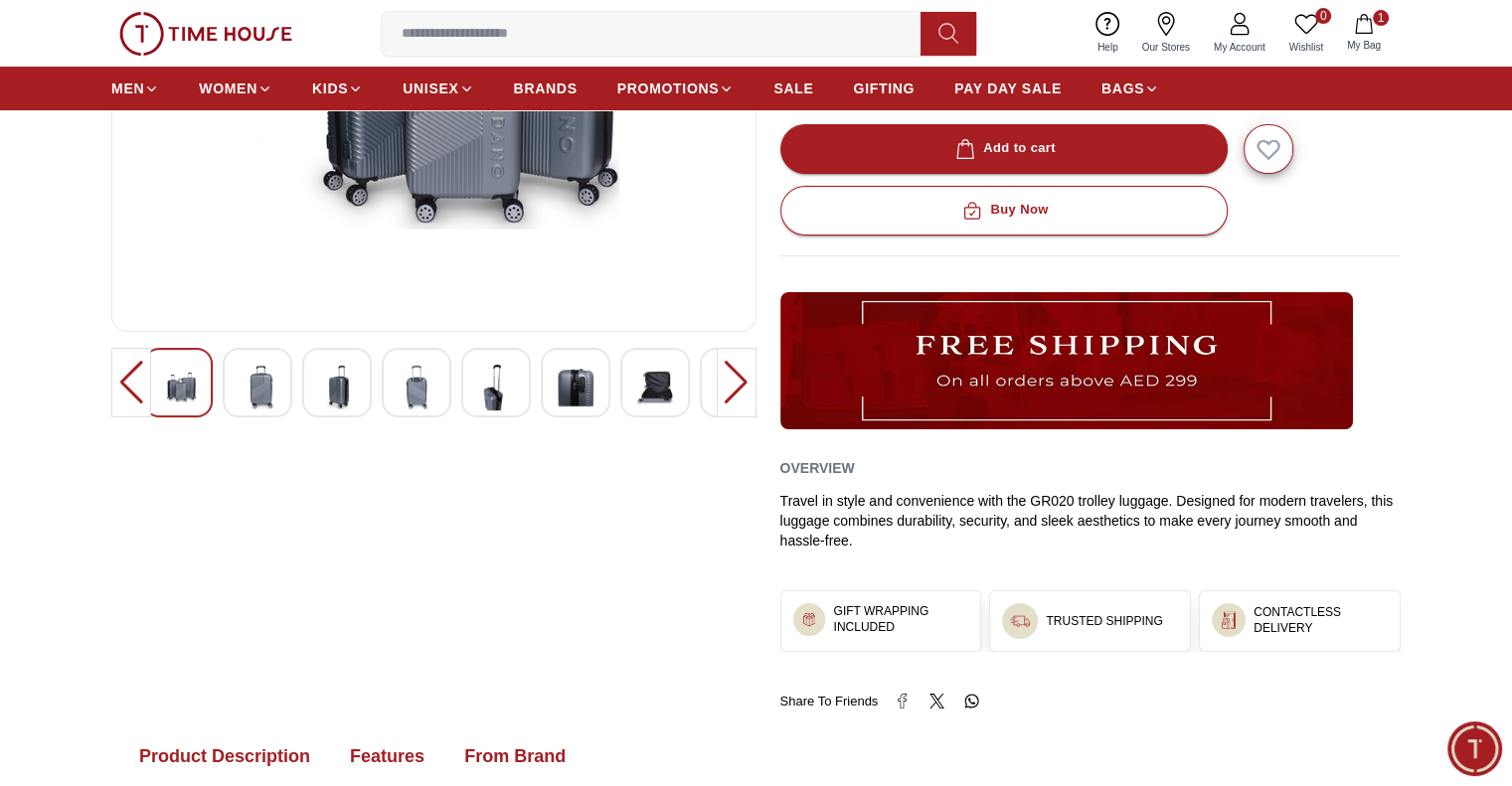 scroll, scrollTop: 795, scrollLeft: 0, axis: vertical 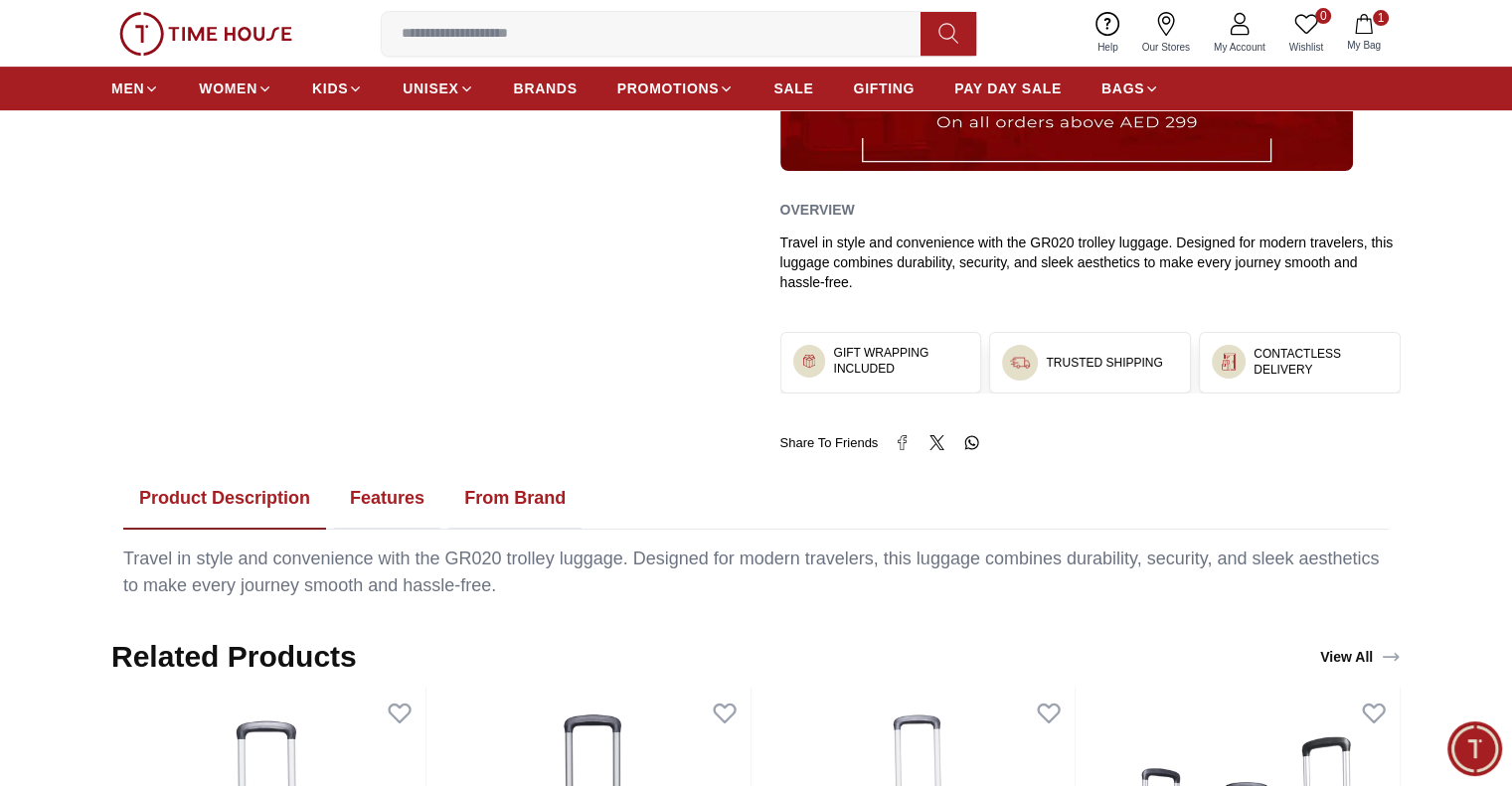 click on "0%" at bounding box center [433, -63] 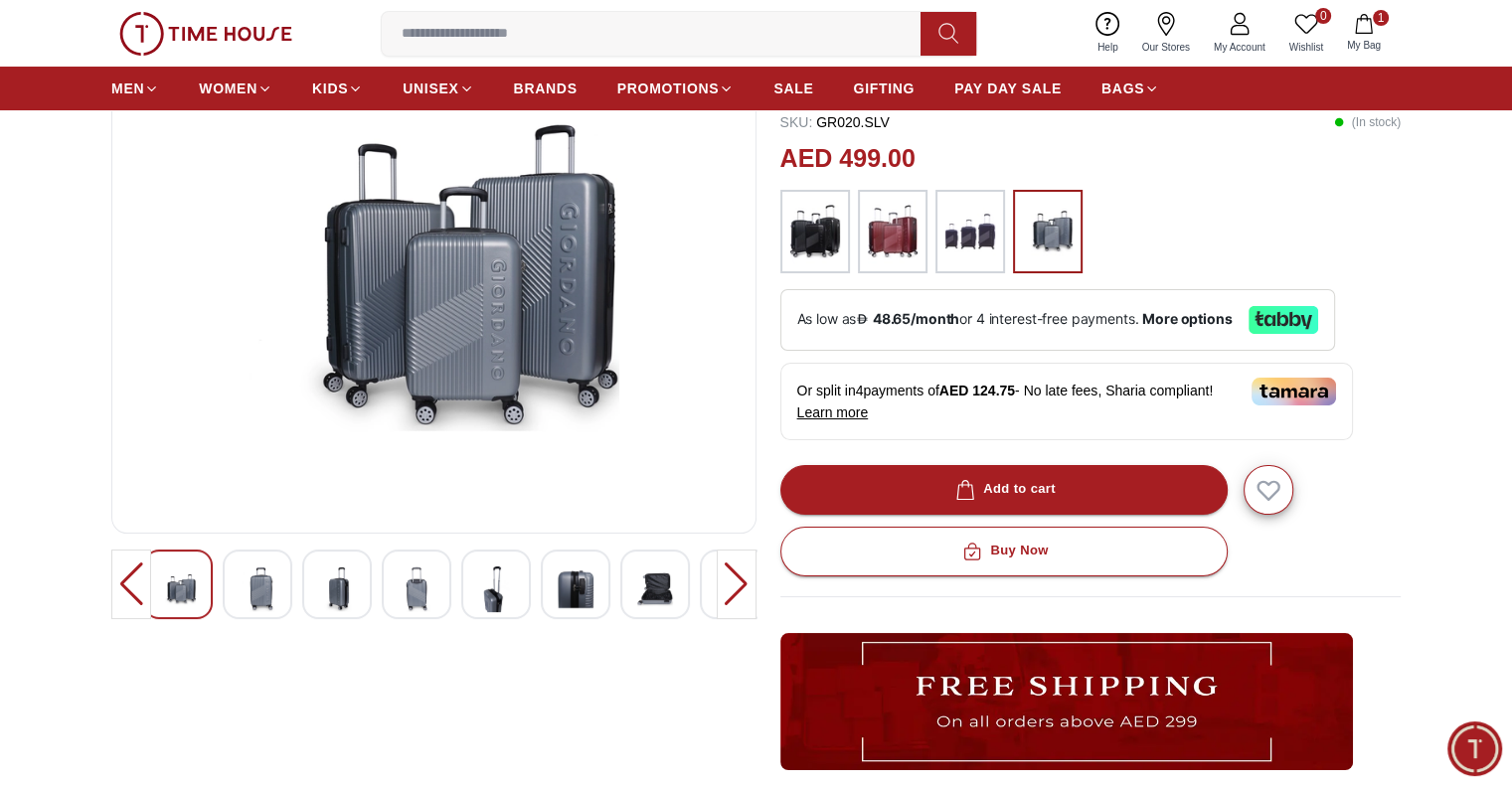 scroll, scrollTop: 298, scrollLeft: 0, axis: vertical 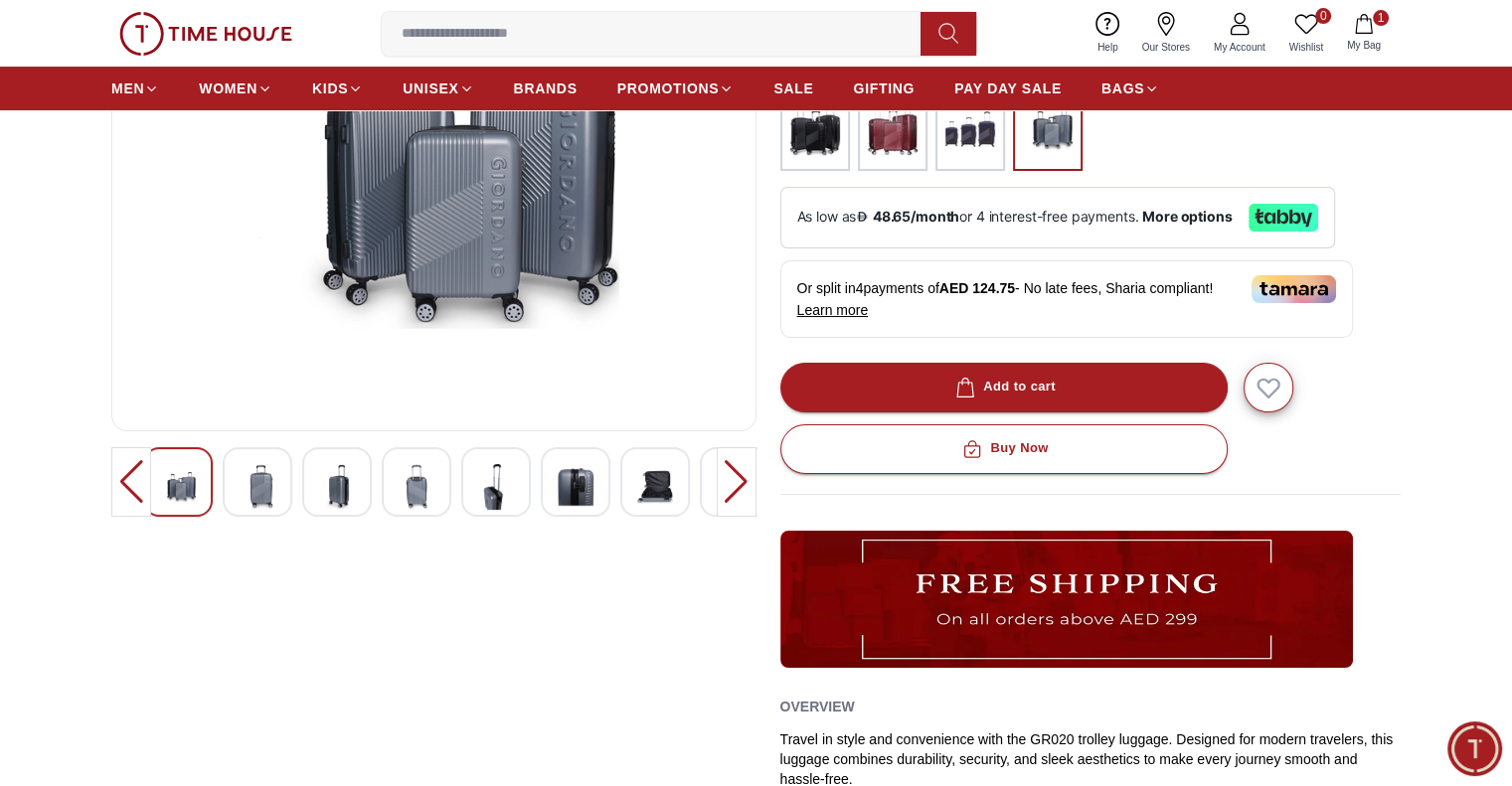 click at bounding box center (737, 482) 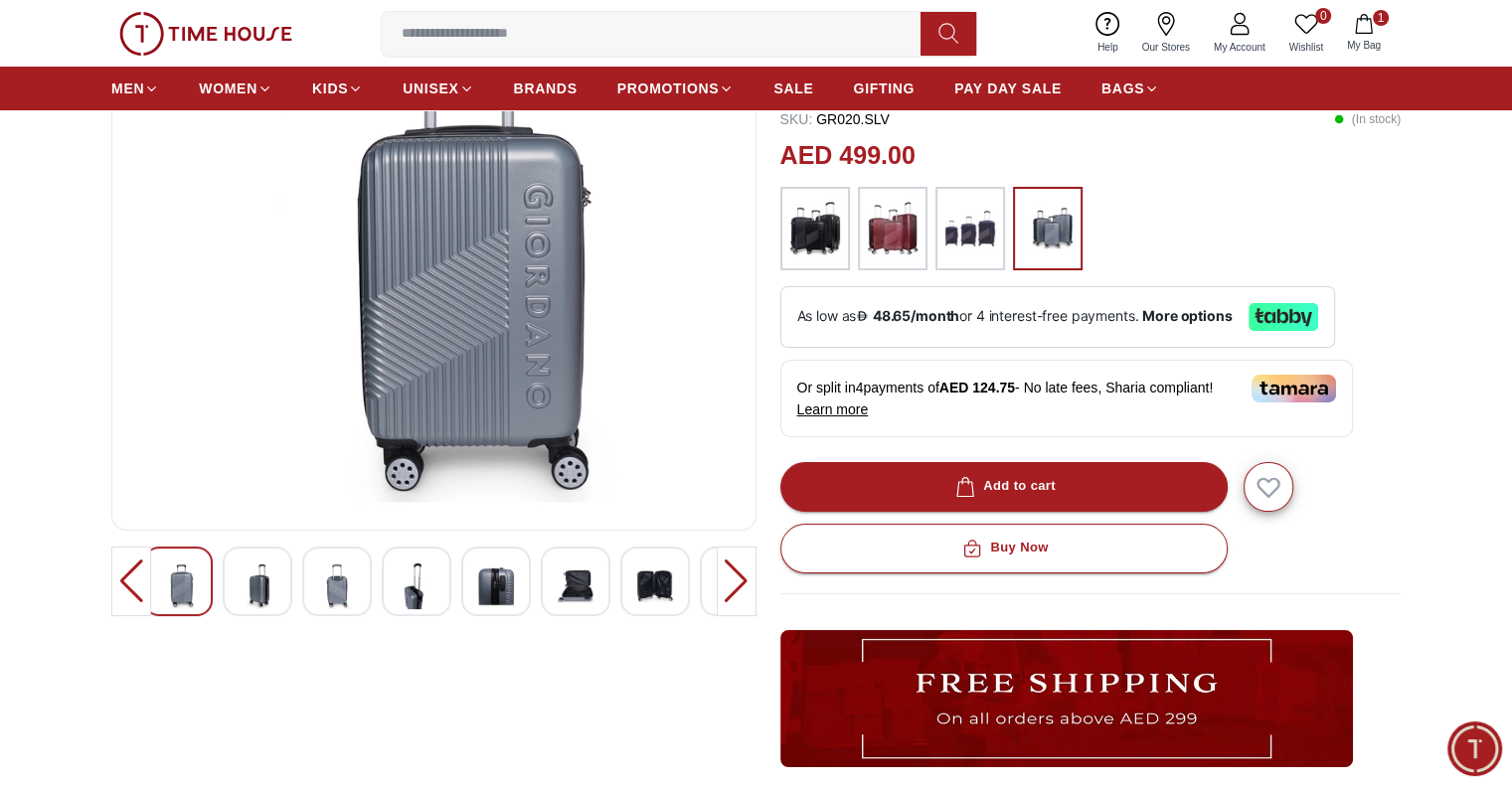 scroll, scrollTop: 99, scrollLeft: 0, axis: vertical 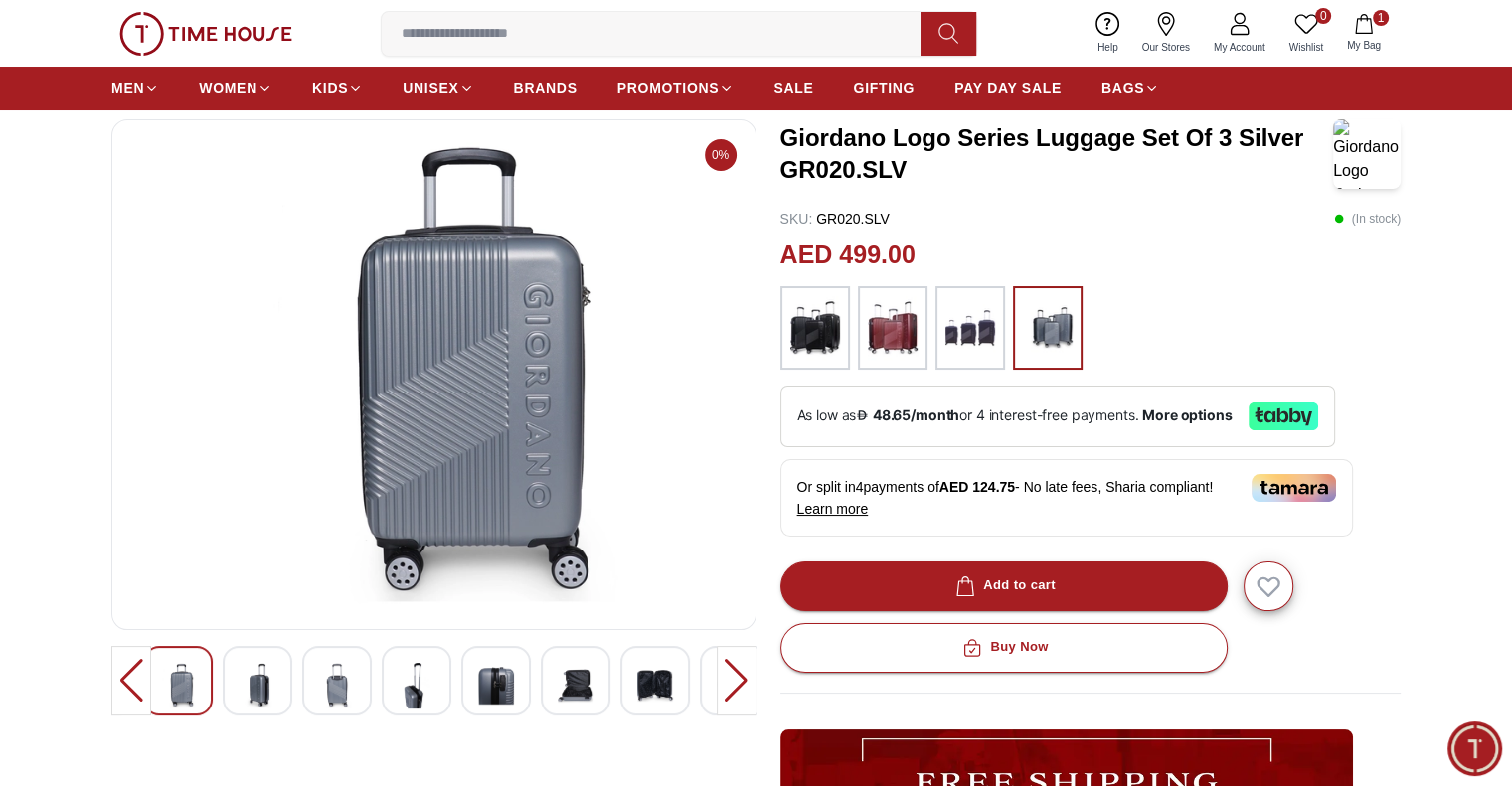 click at bounding box center [737, 681] 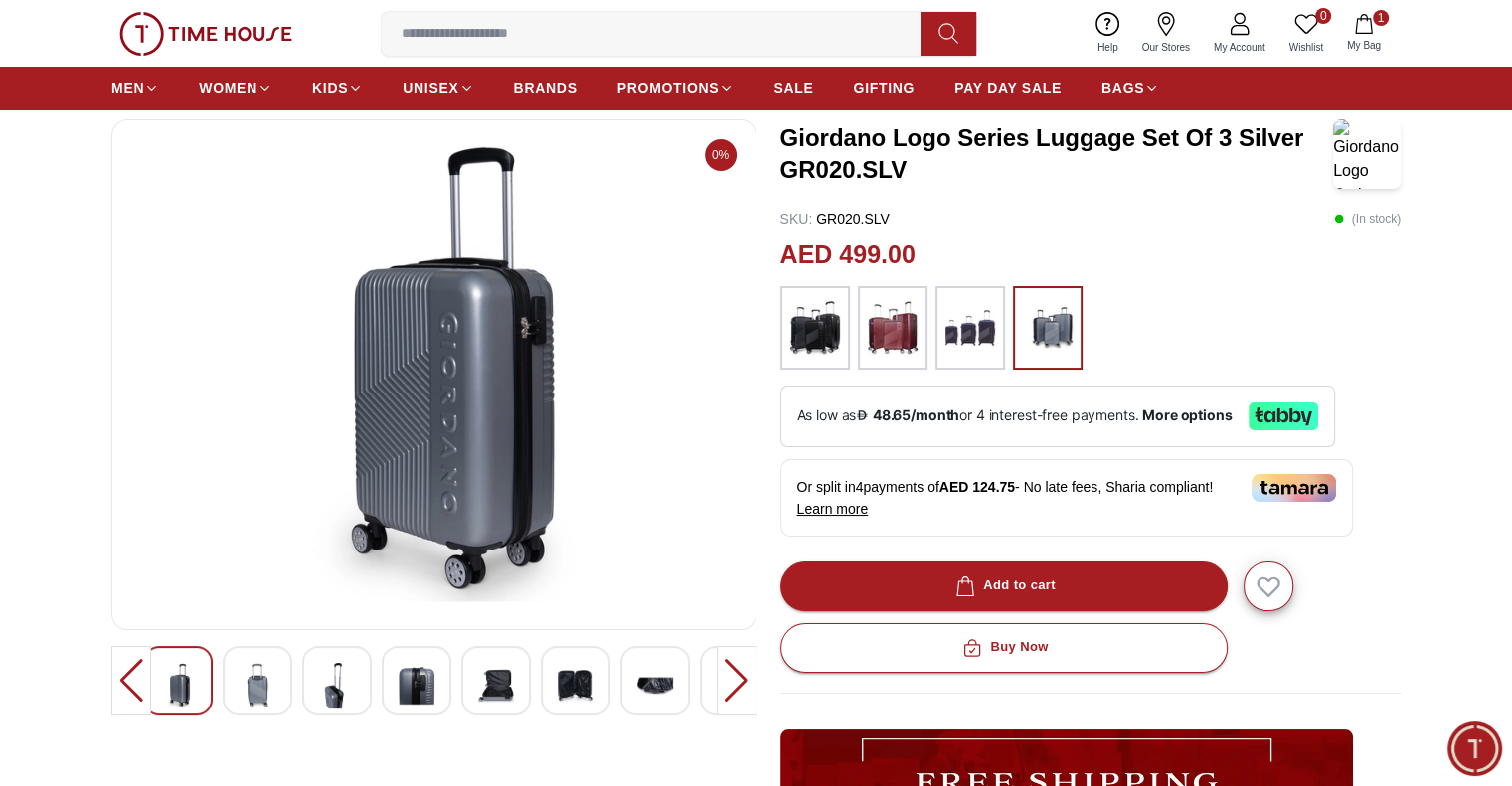 click at bounding box center (737, 681) 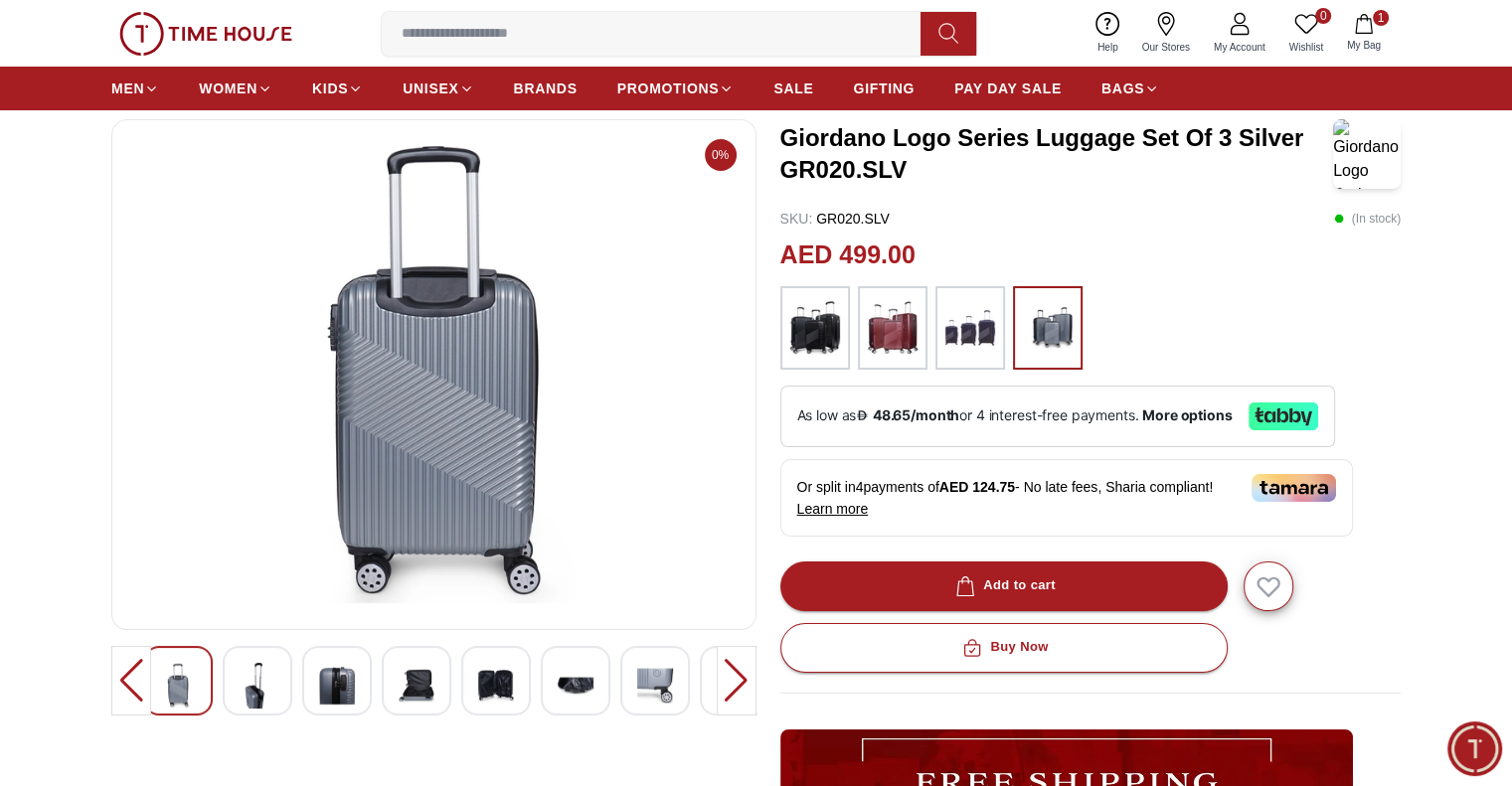 click at bounding box center (737, 681) 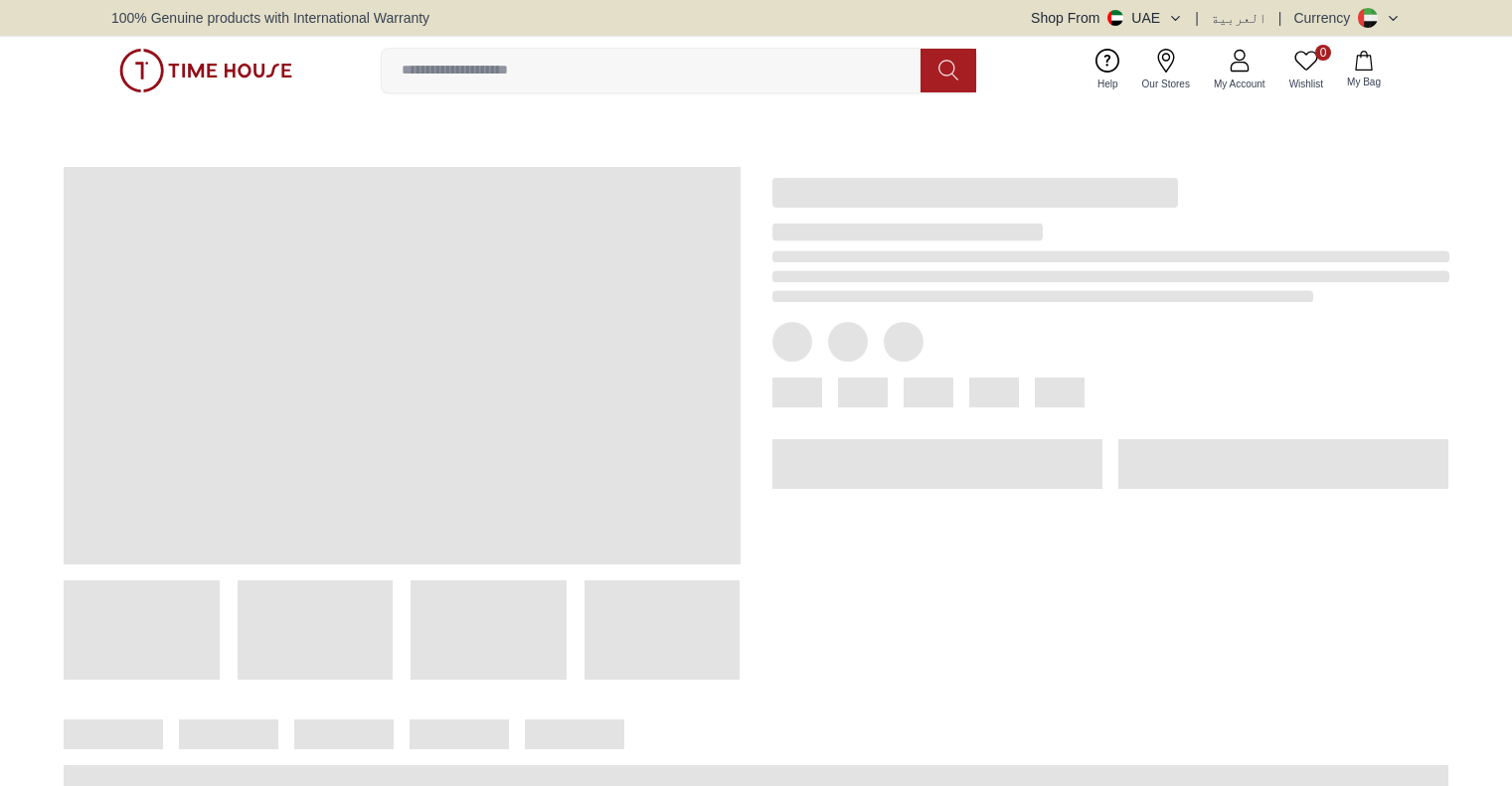 scroll, scrollTop: 0, scrollLeft: 0, axis: both 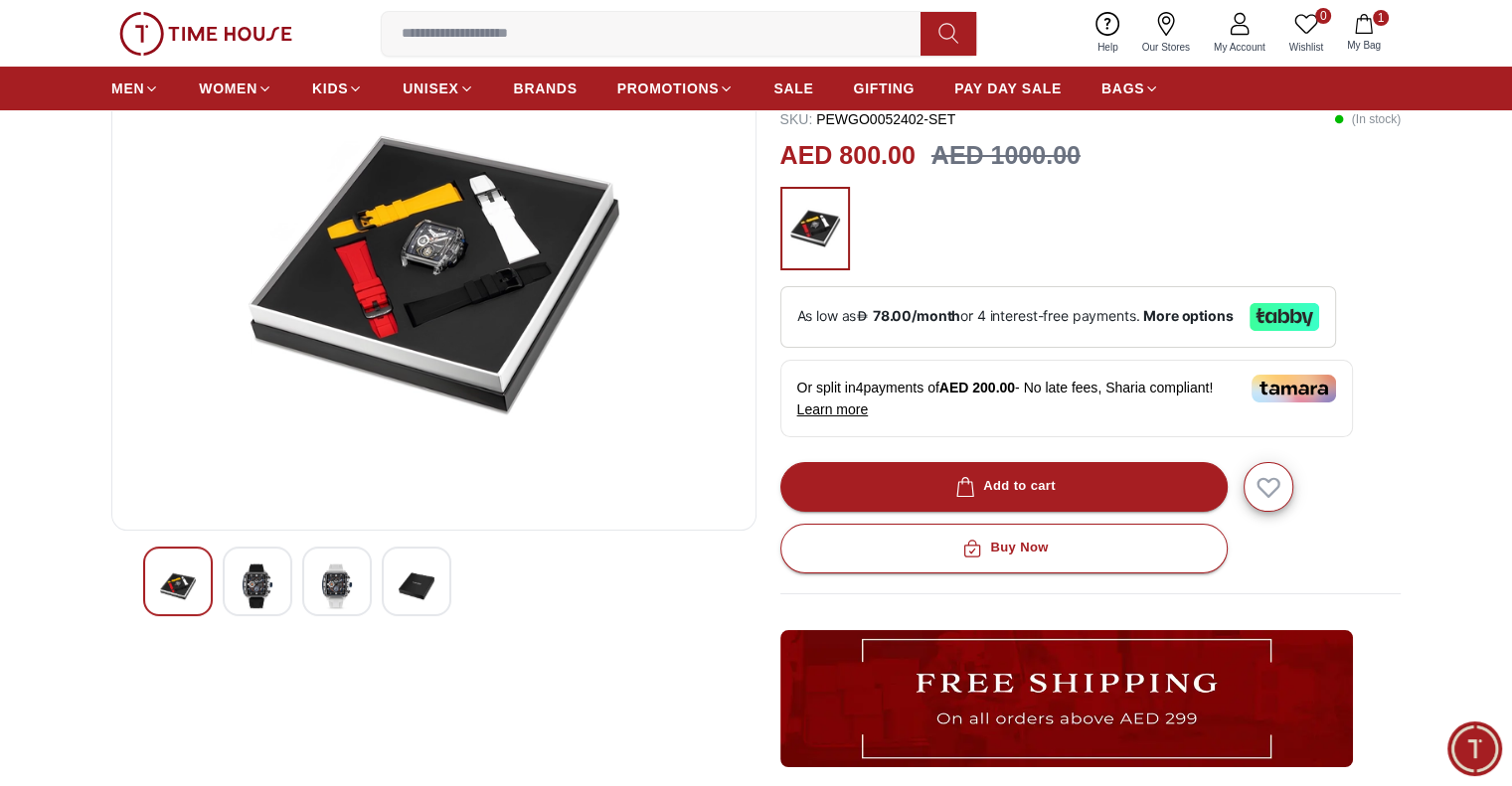 click at bounding box center [257, 586] 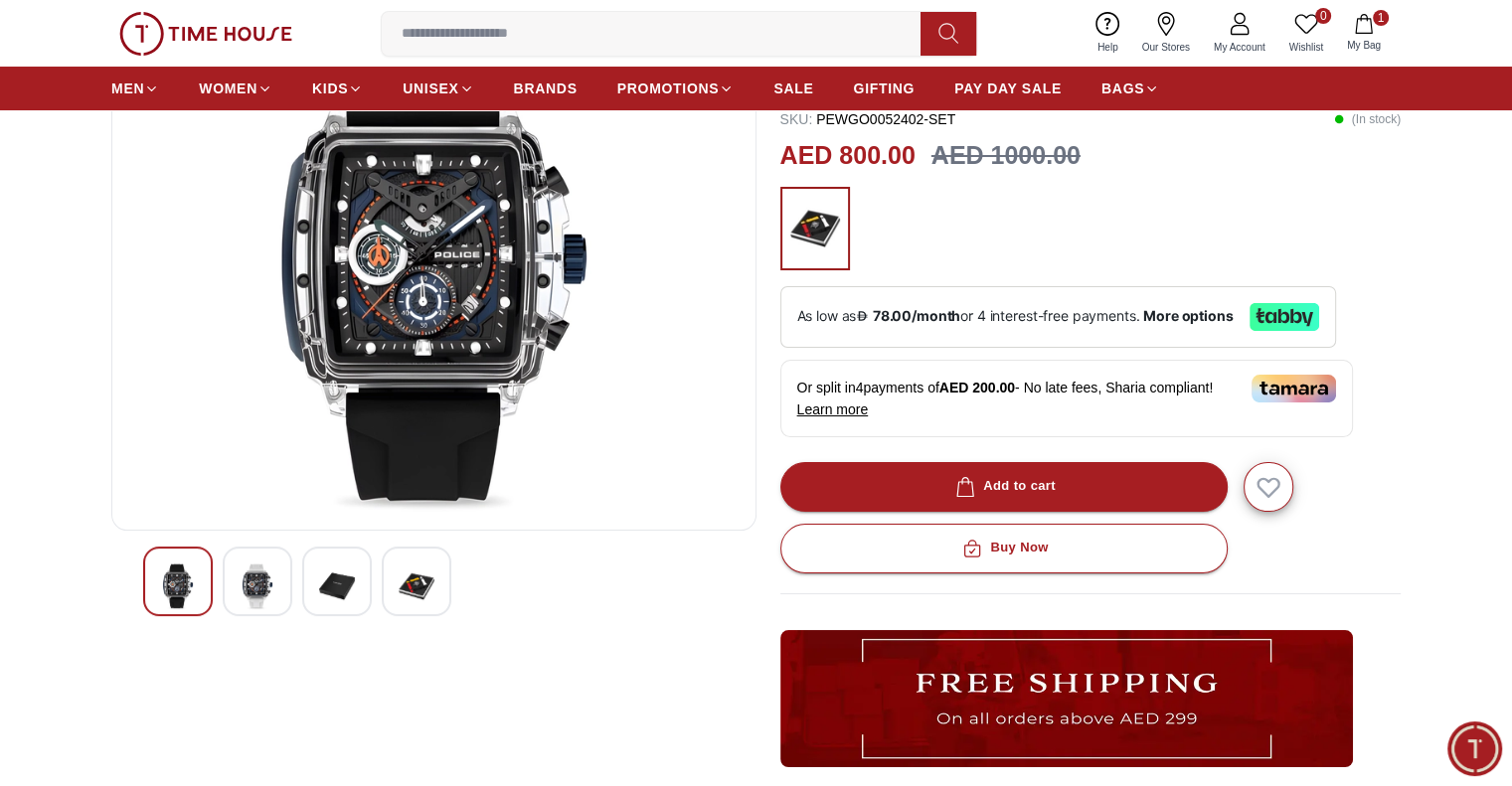 click at bounding box center [337, 586] 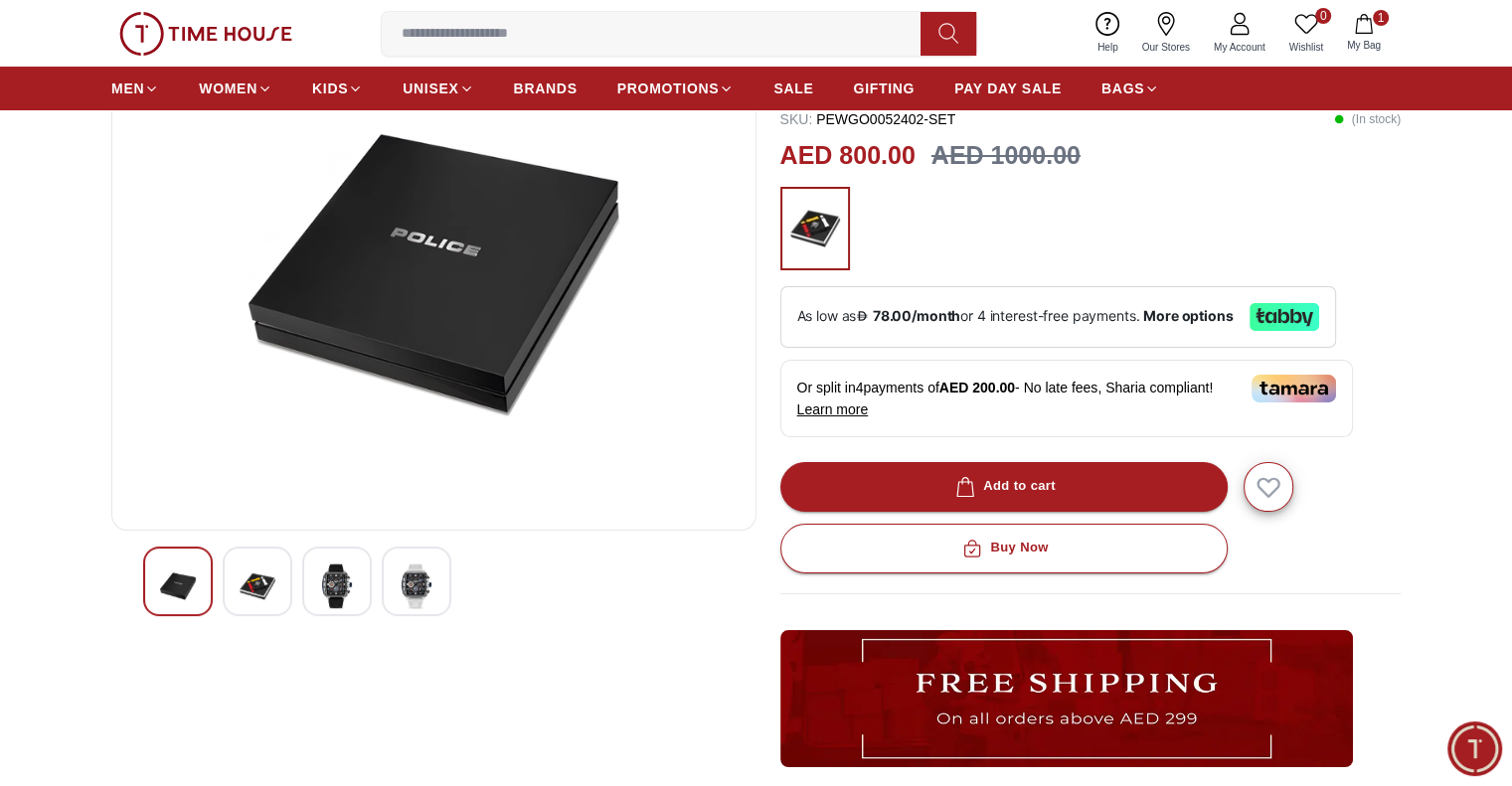 click at bounding box center (257, 581) 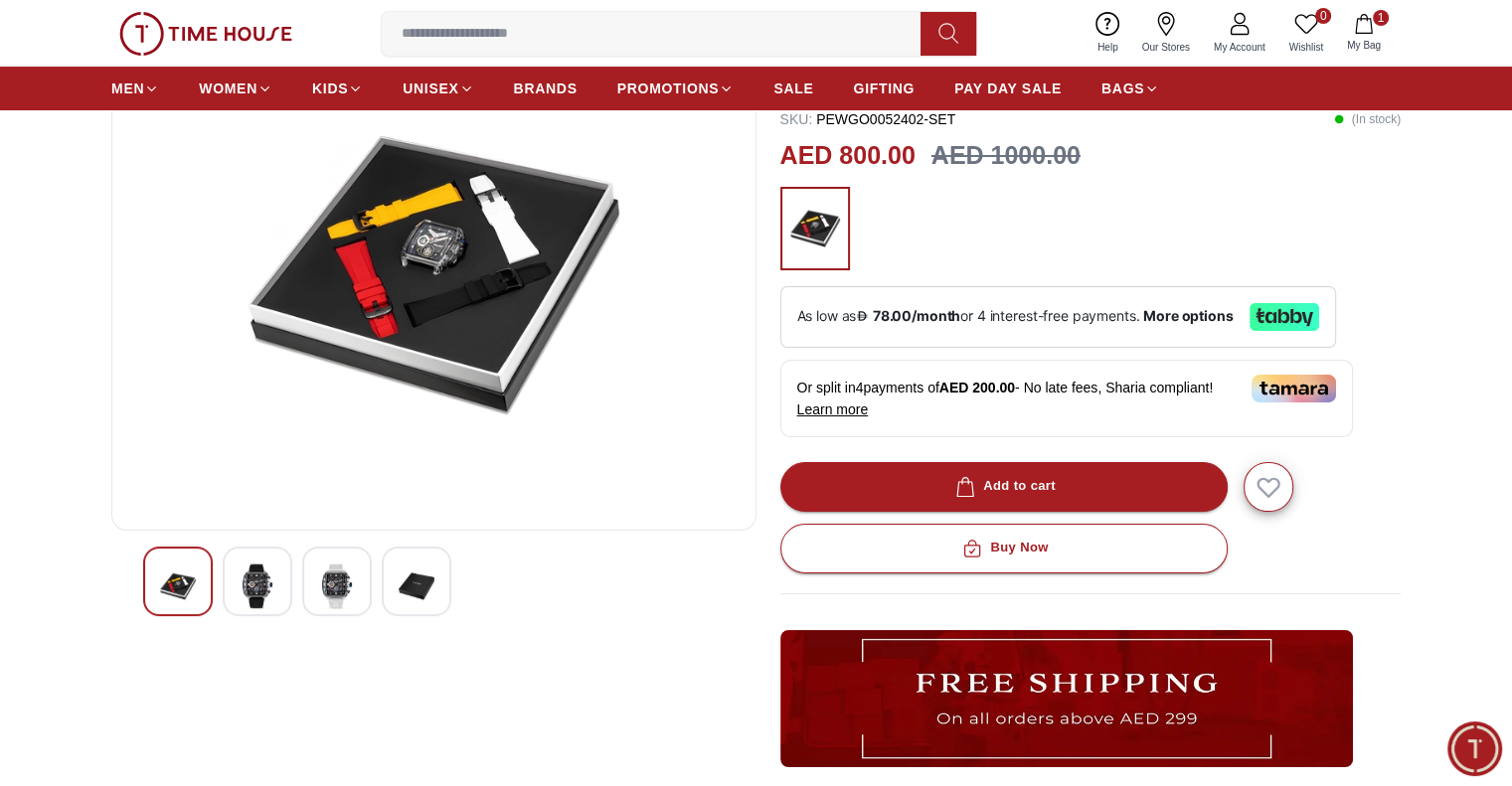 click at bounding box center [257, 581] 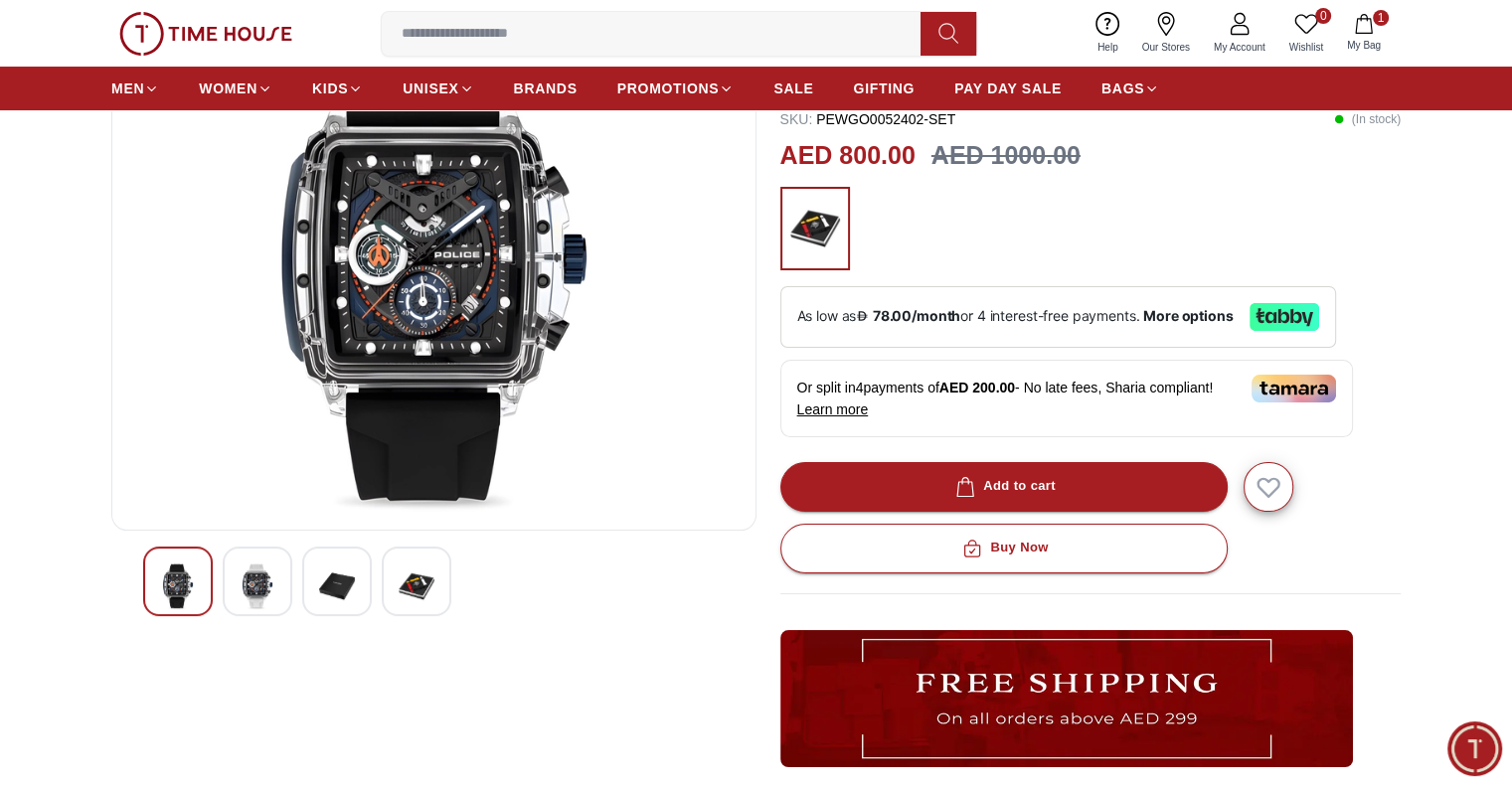 click at bounding box center (257, 581) 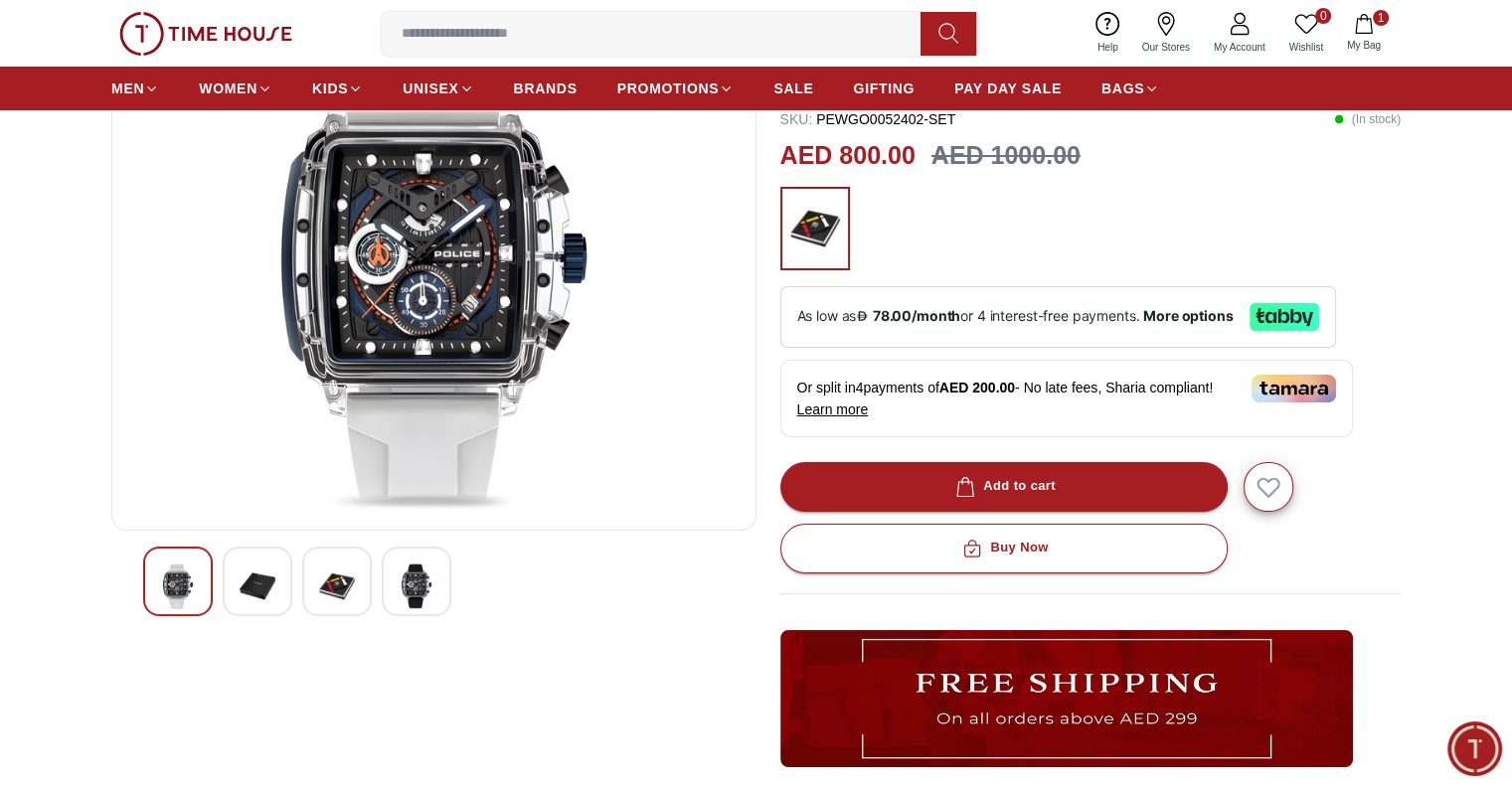 click at bounding box center [257, 581] 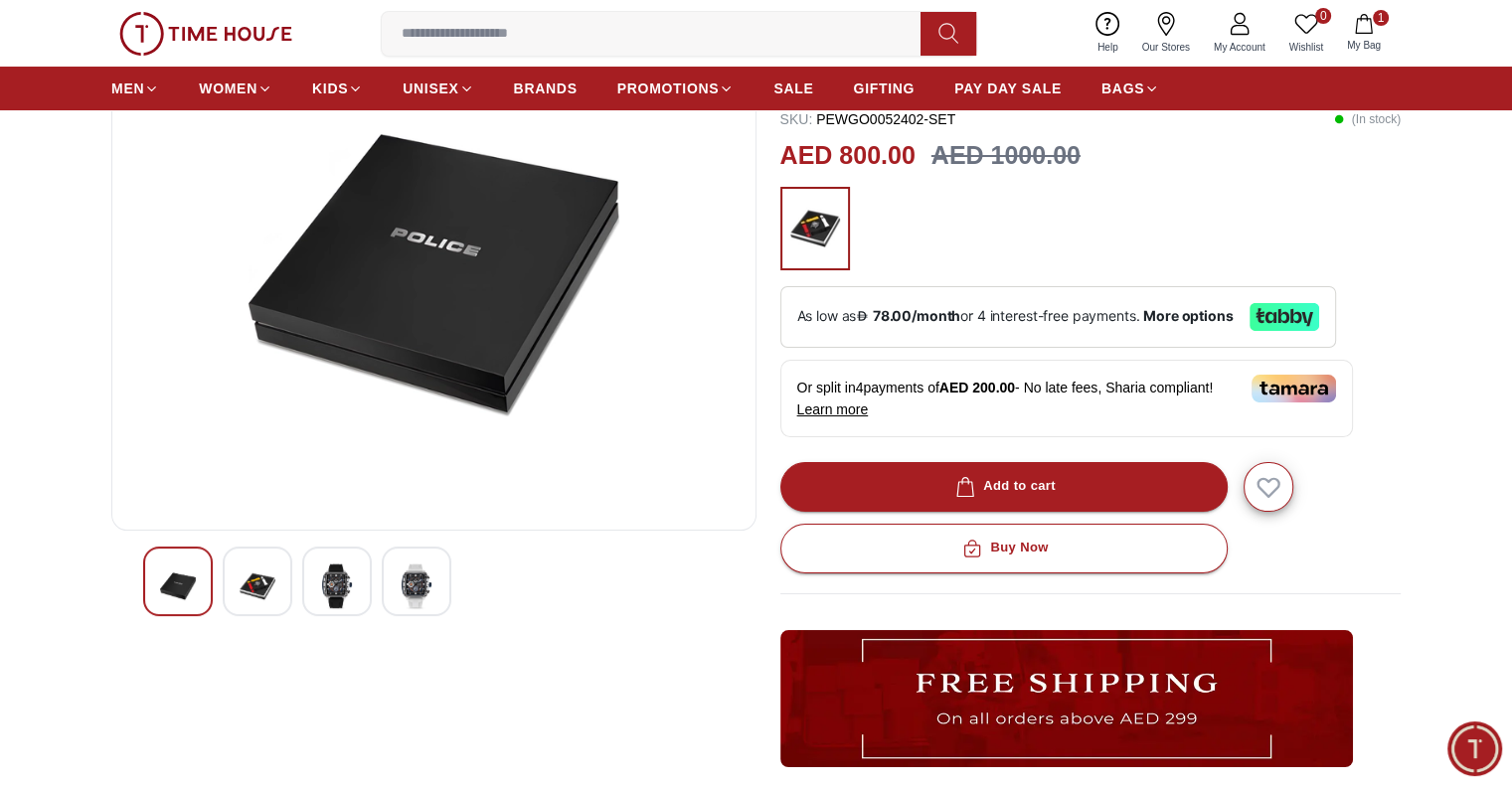 click at bounding box center (257, 581) 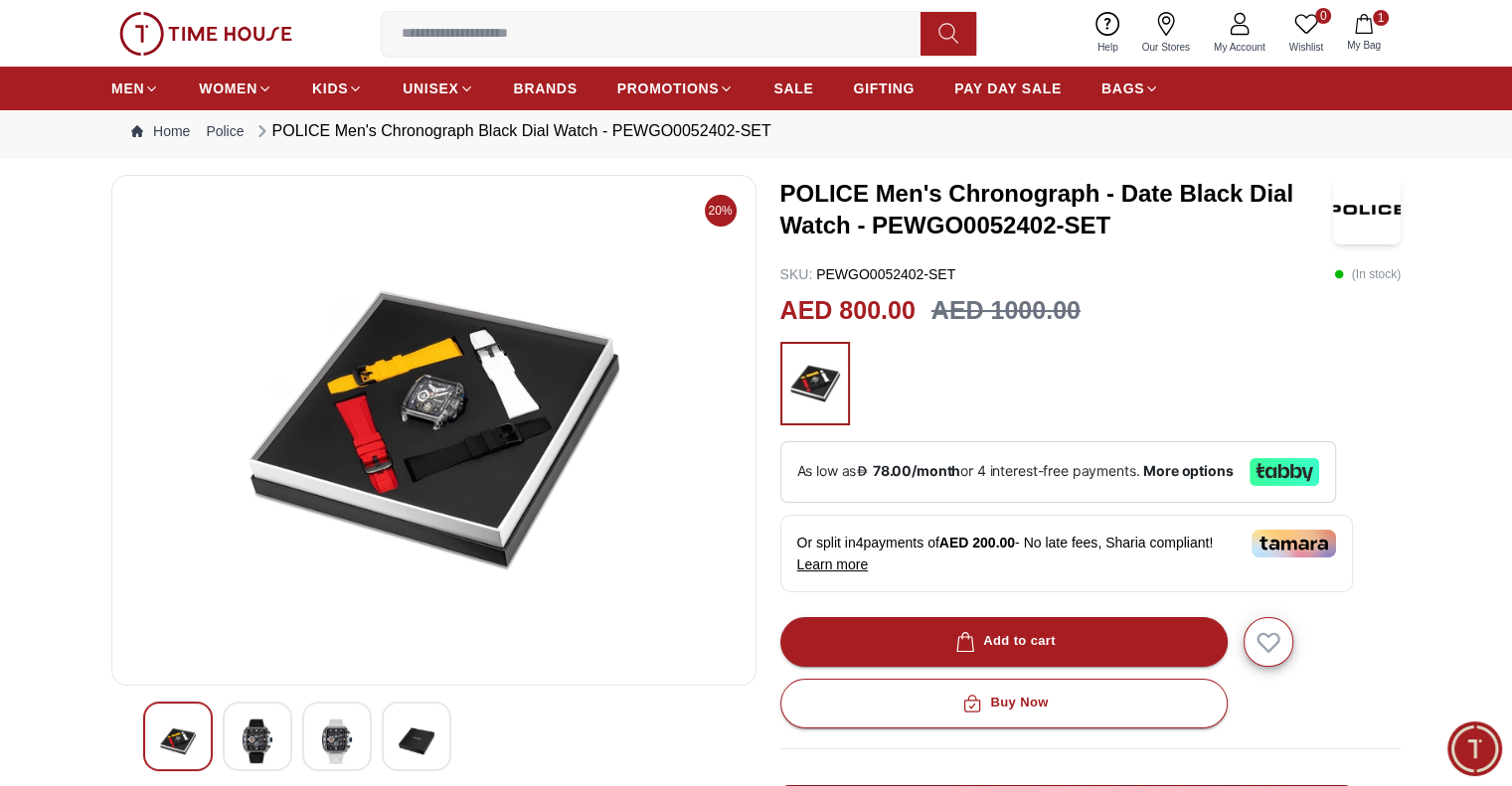 scroll, scrollTop: 0, scrollLeft: 0, axis: both 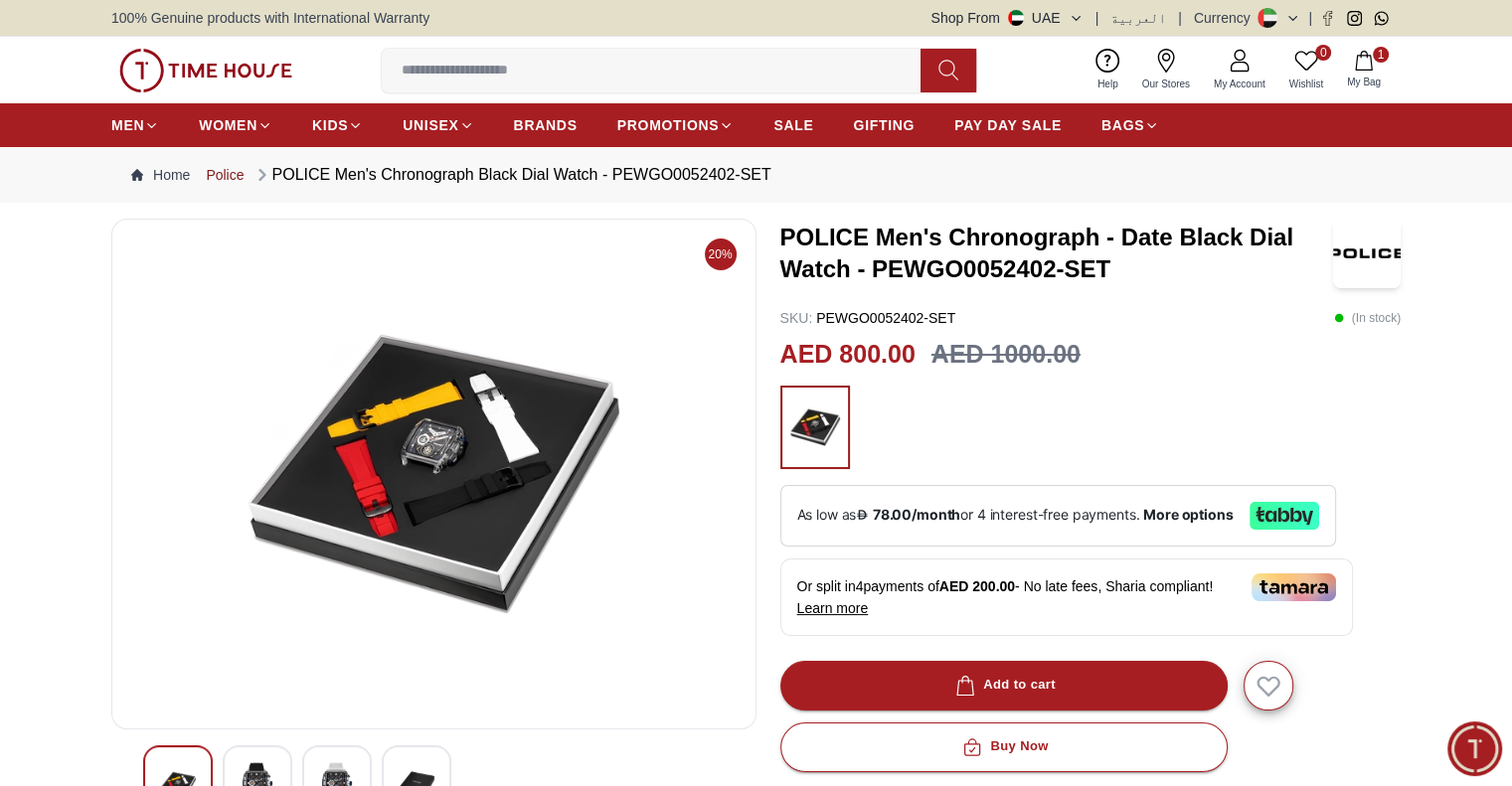 click on "Police" at bounding box center [225, 175] 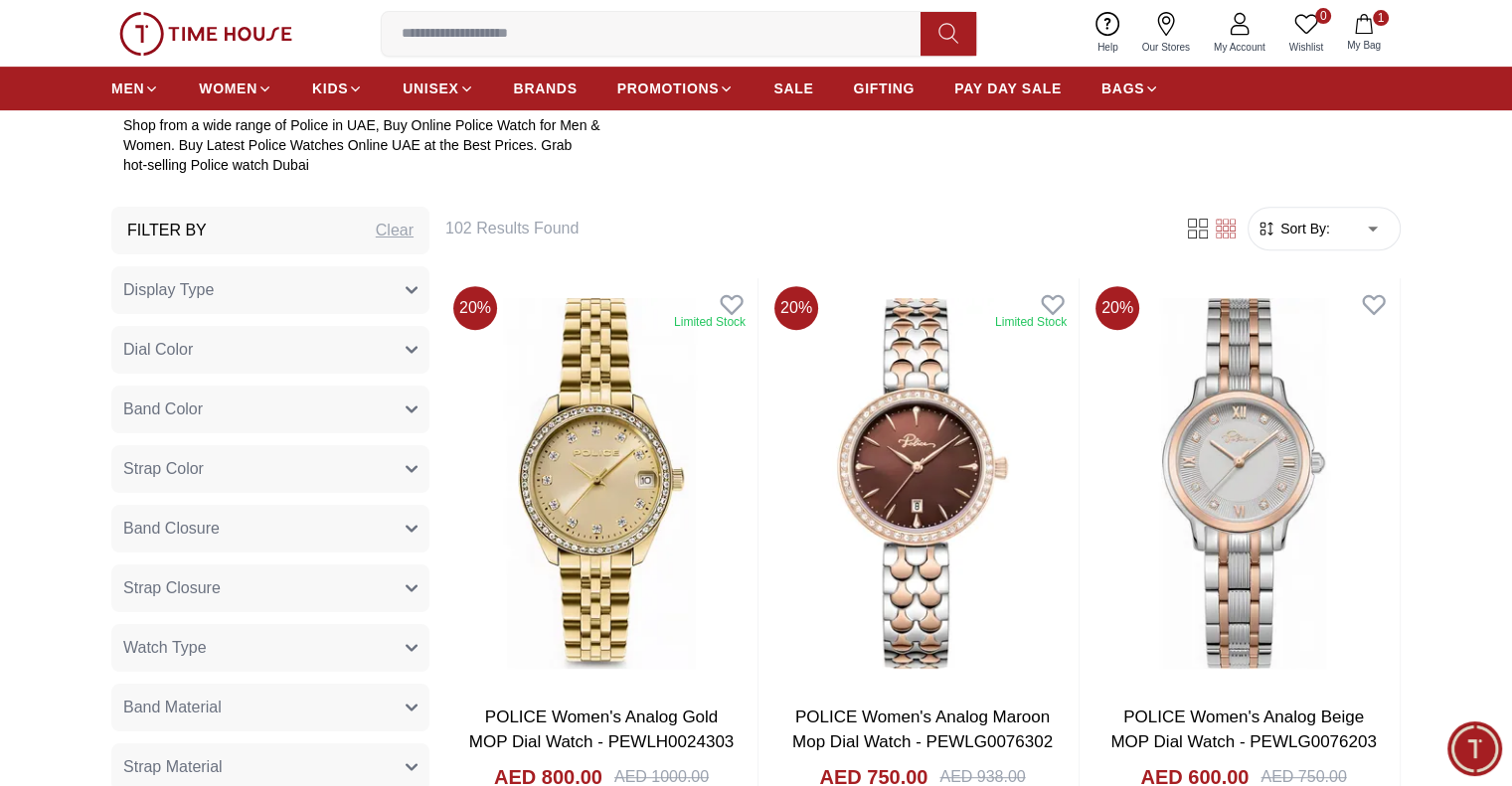 scroll, scrollTop: 994, scrollLeft: 0, axis: vertical 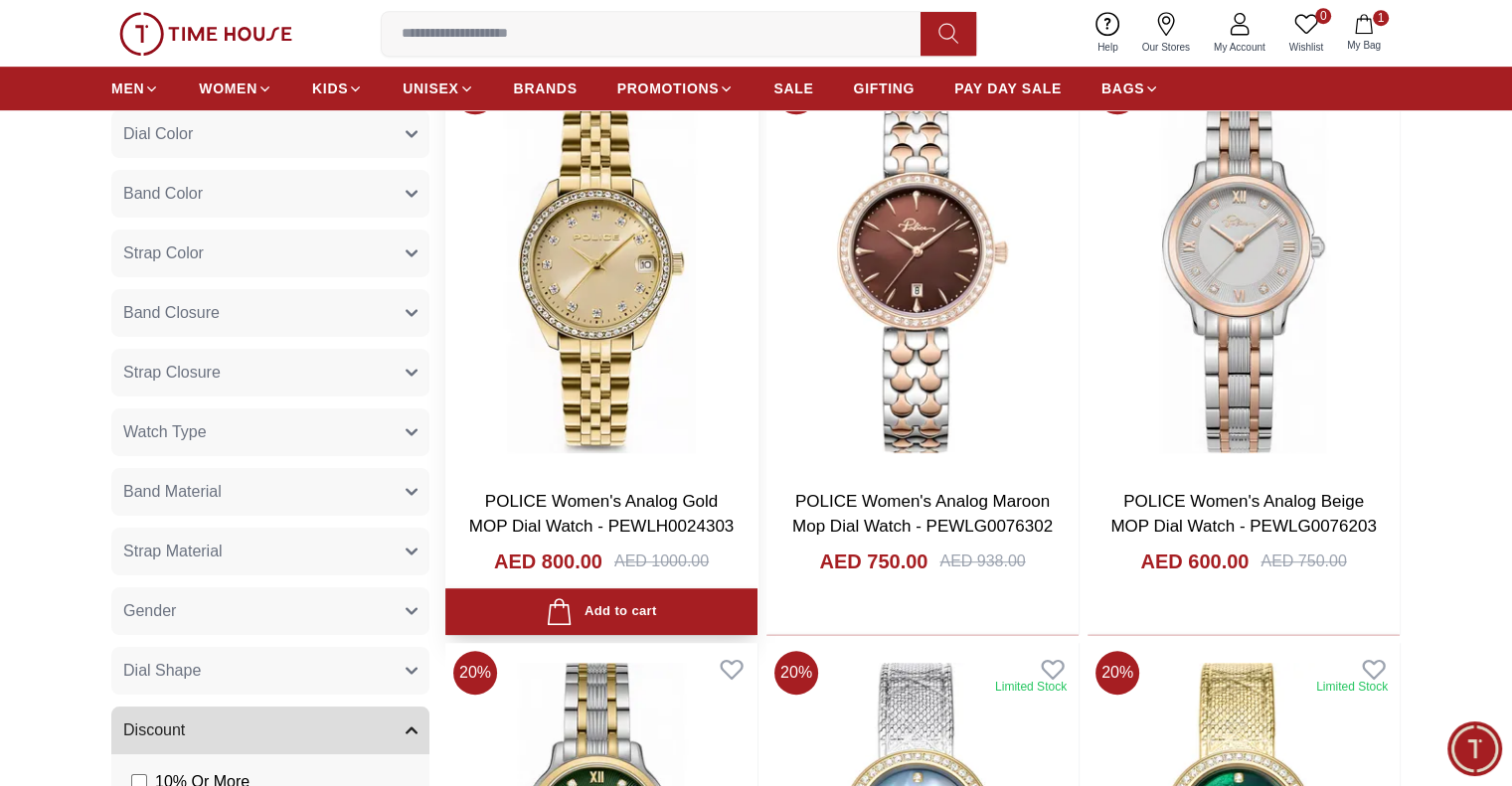 click at bounding box center [601, 267] 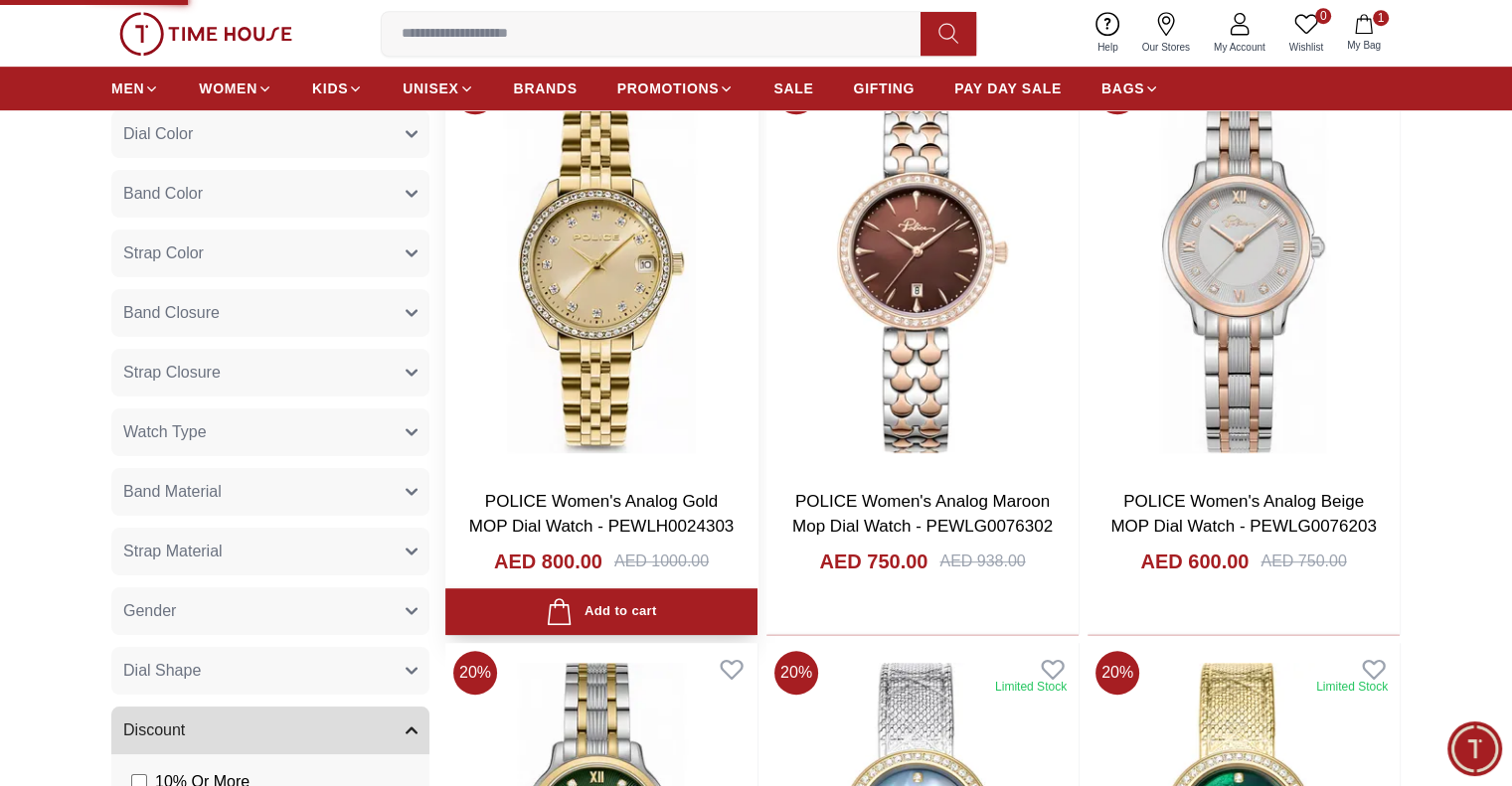 scroll, scrollTop: 0, scrollLeft: 0, axis: both 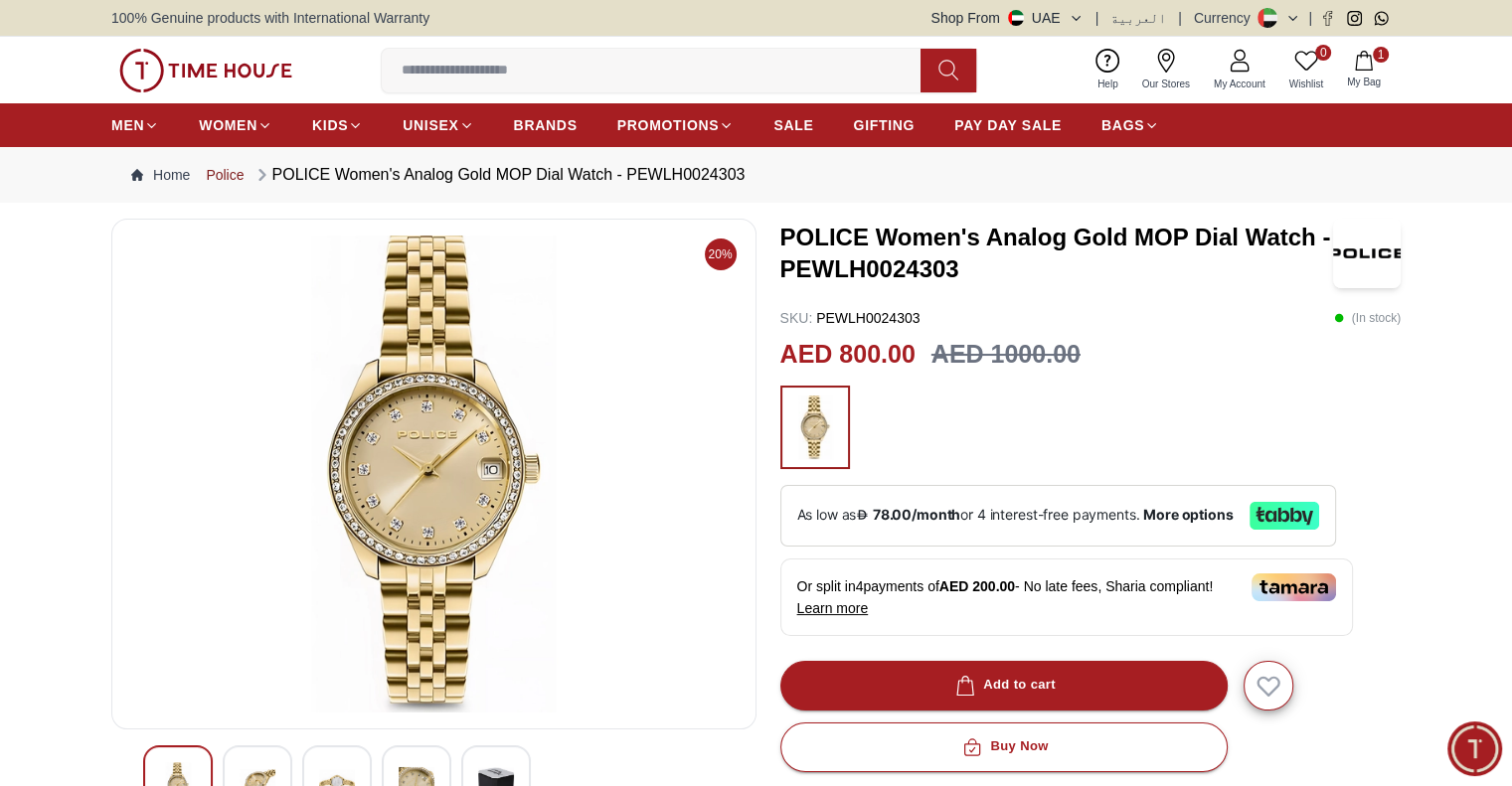 click on "Police" at bounding box center (225, 175) 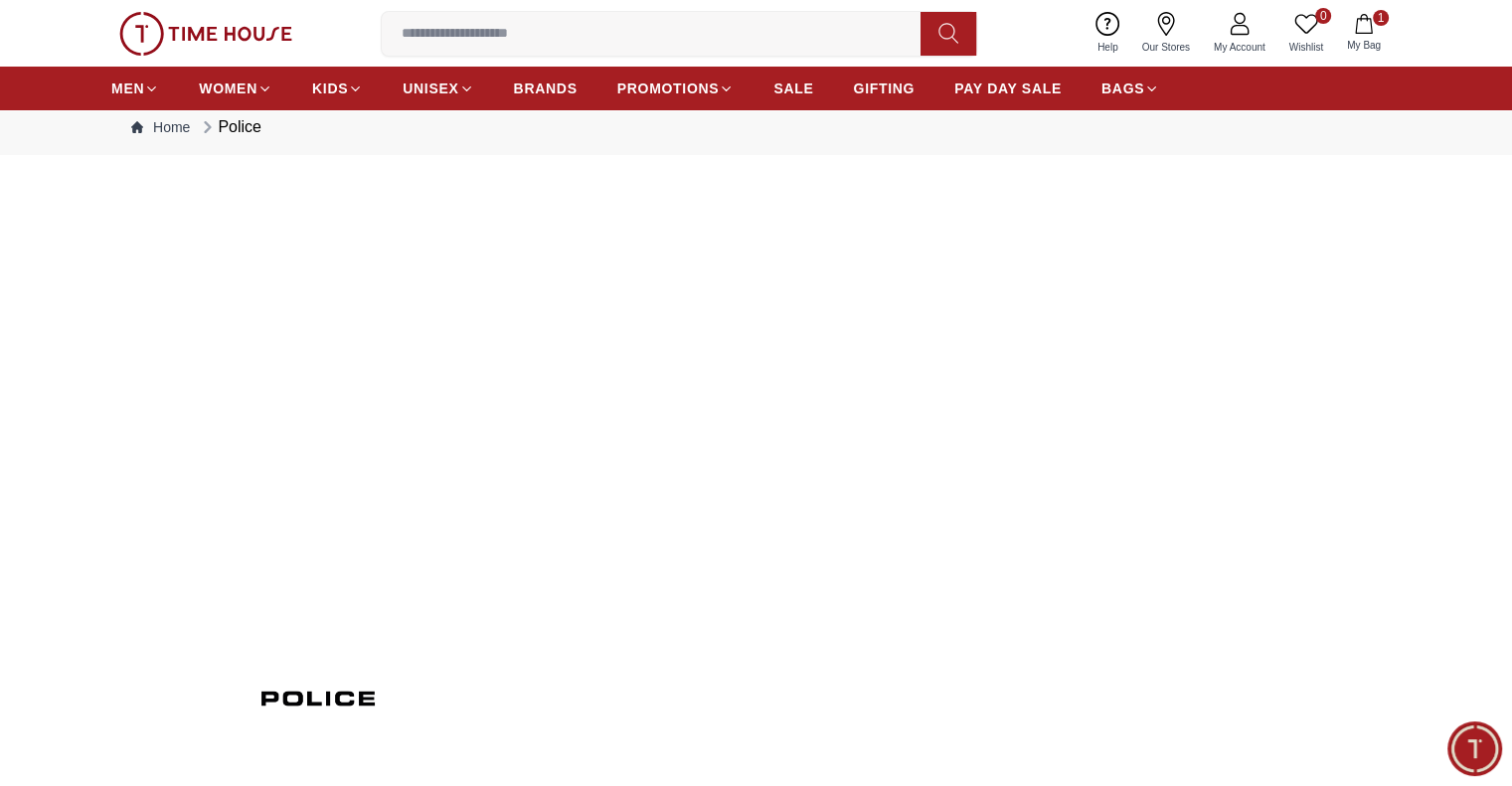 scroll, scrollTop: 0, scrollLeft: 0, axis: both 